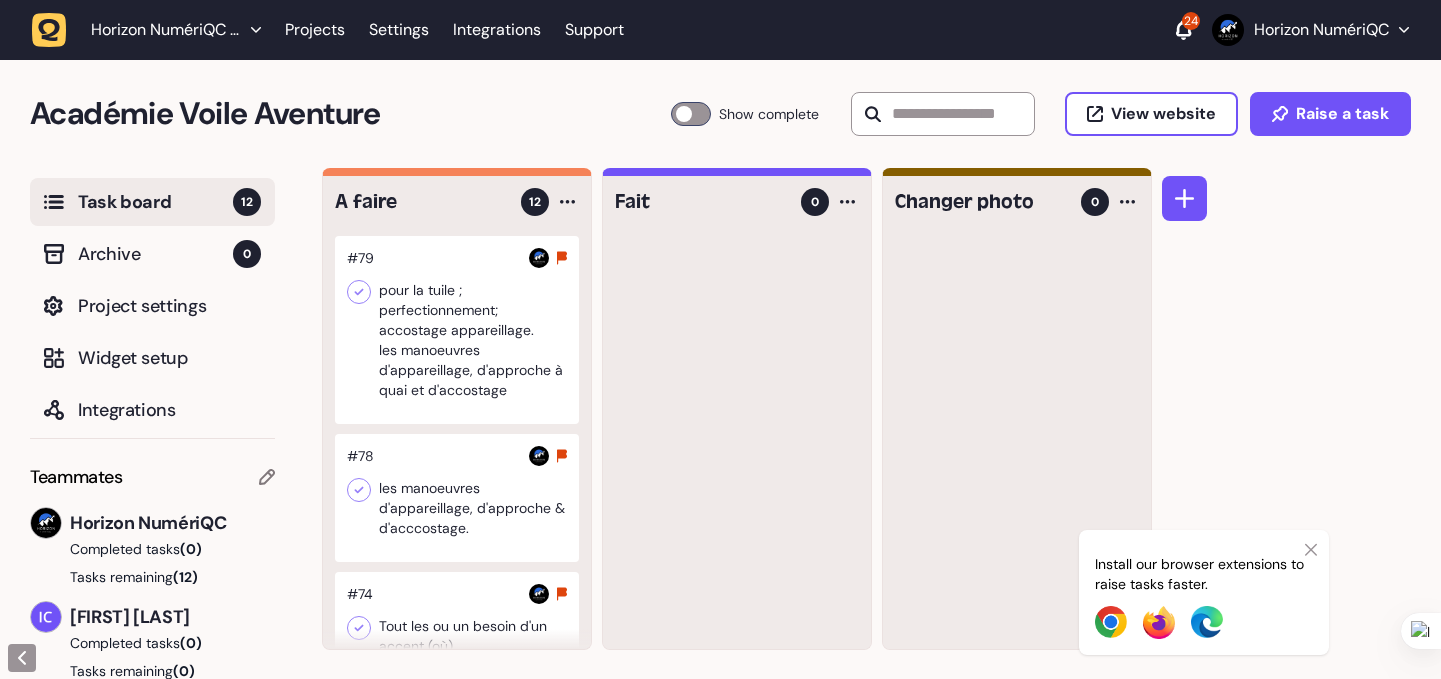 scroll, scrollTop: 0, scrollLeft: 0, axis: both 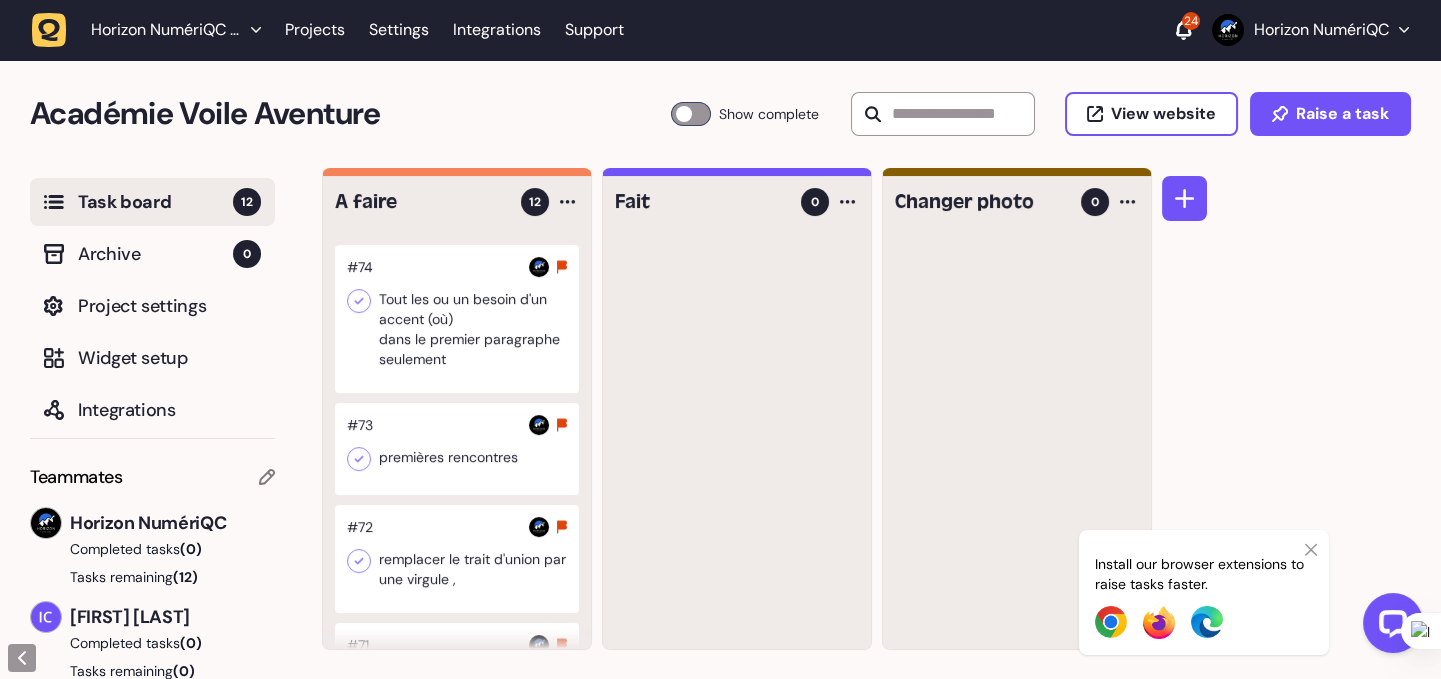 click 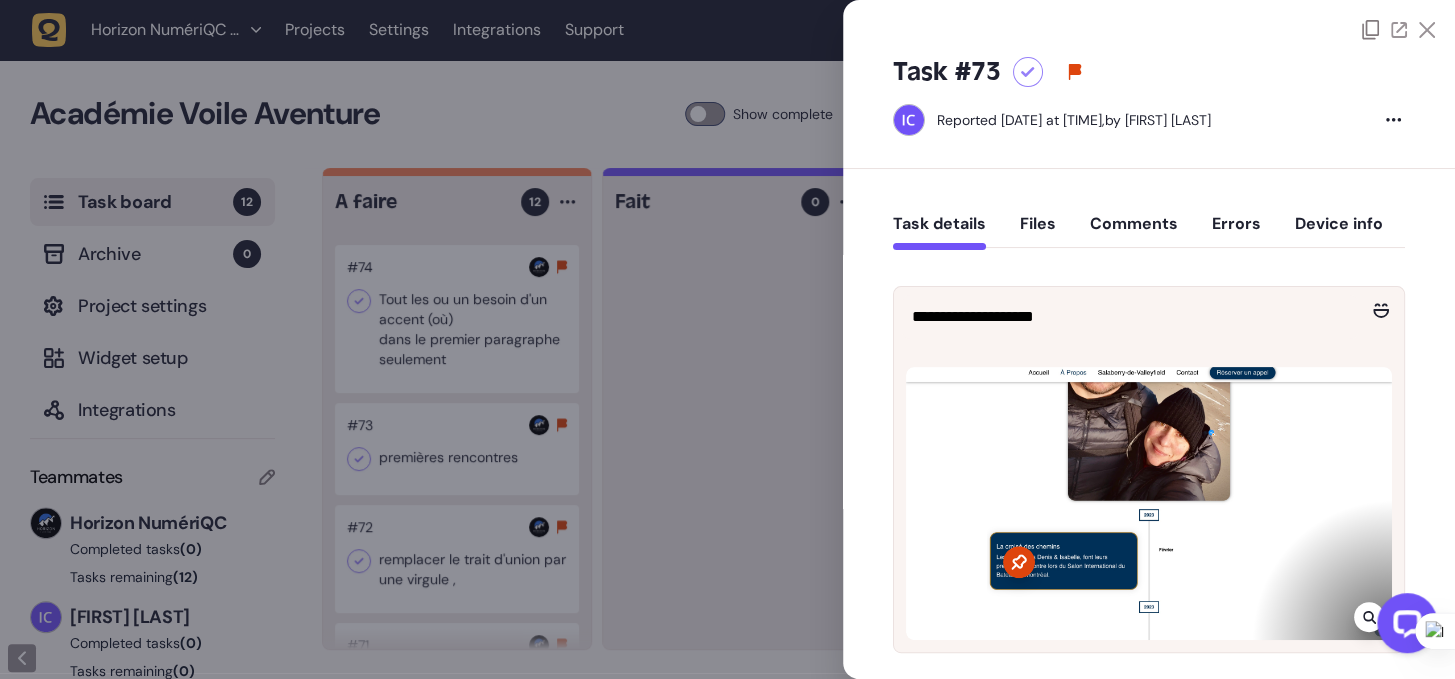 click 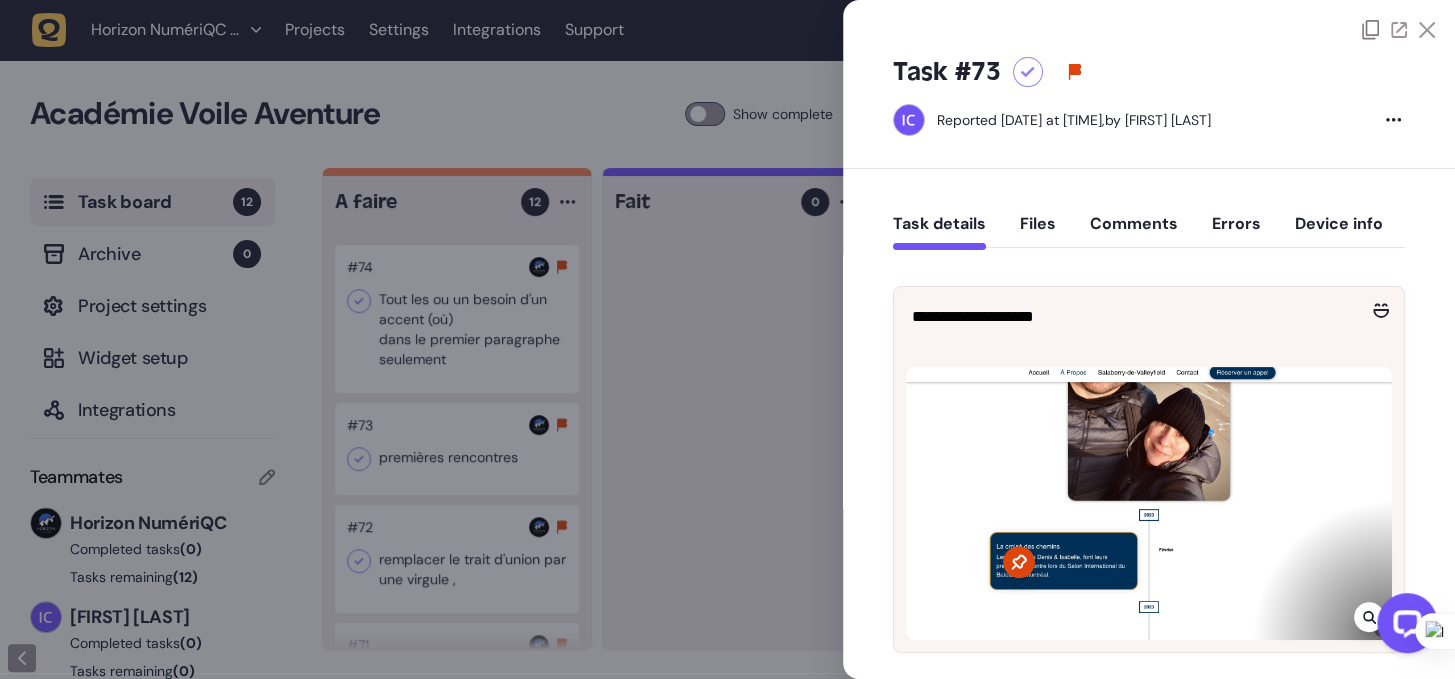 click 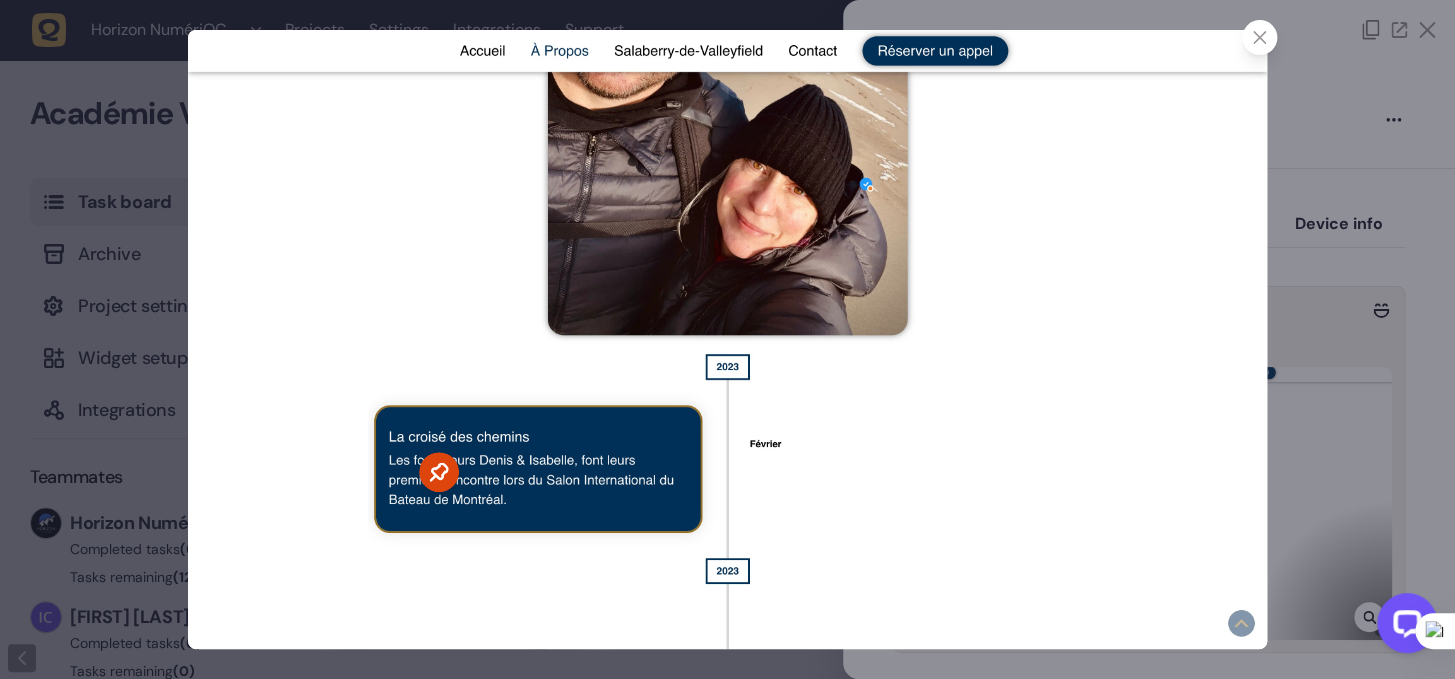 click 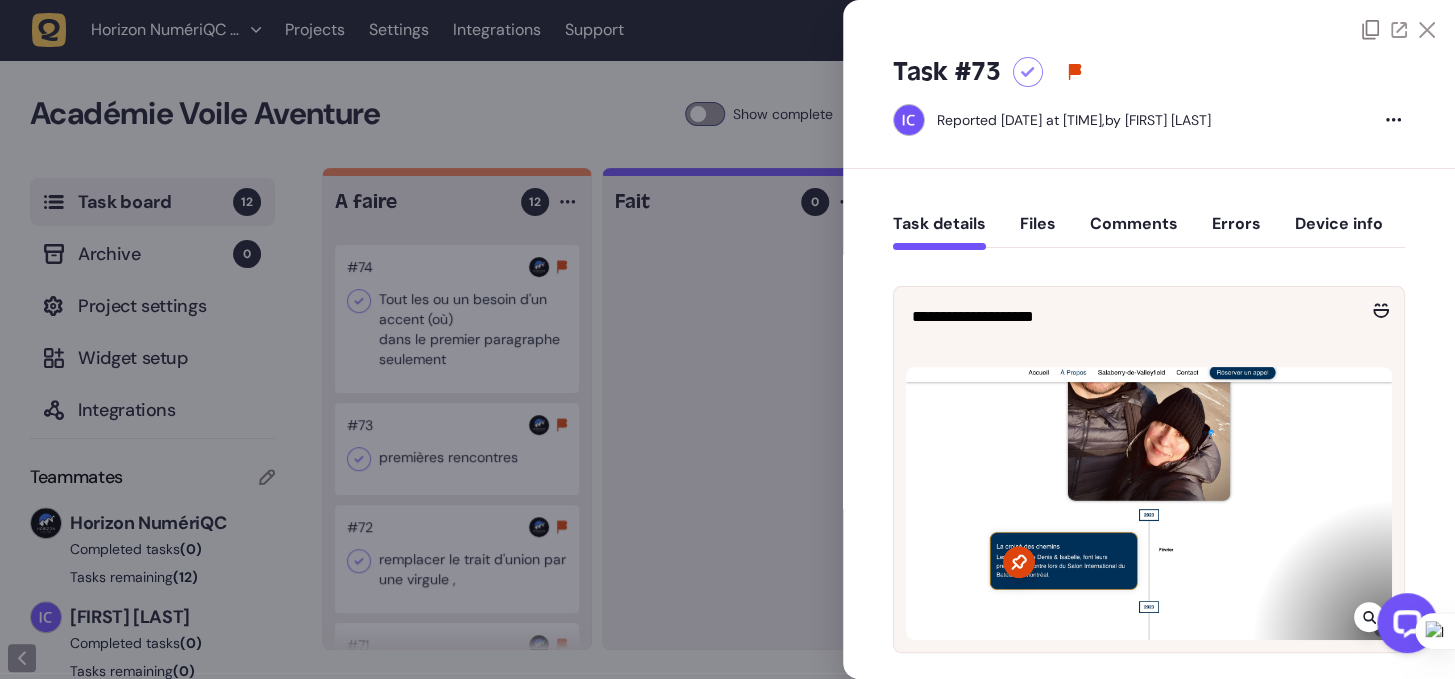 click 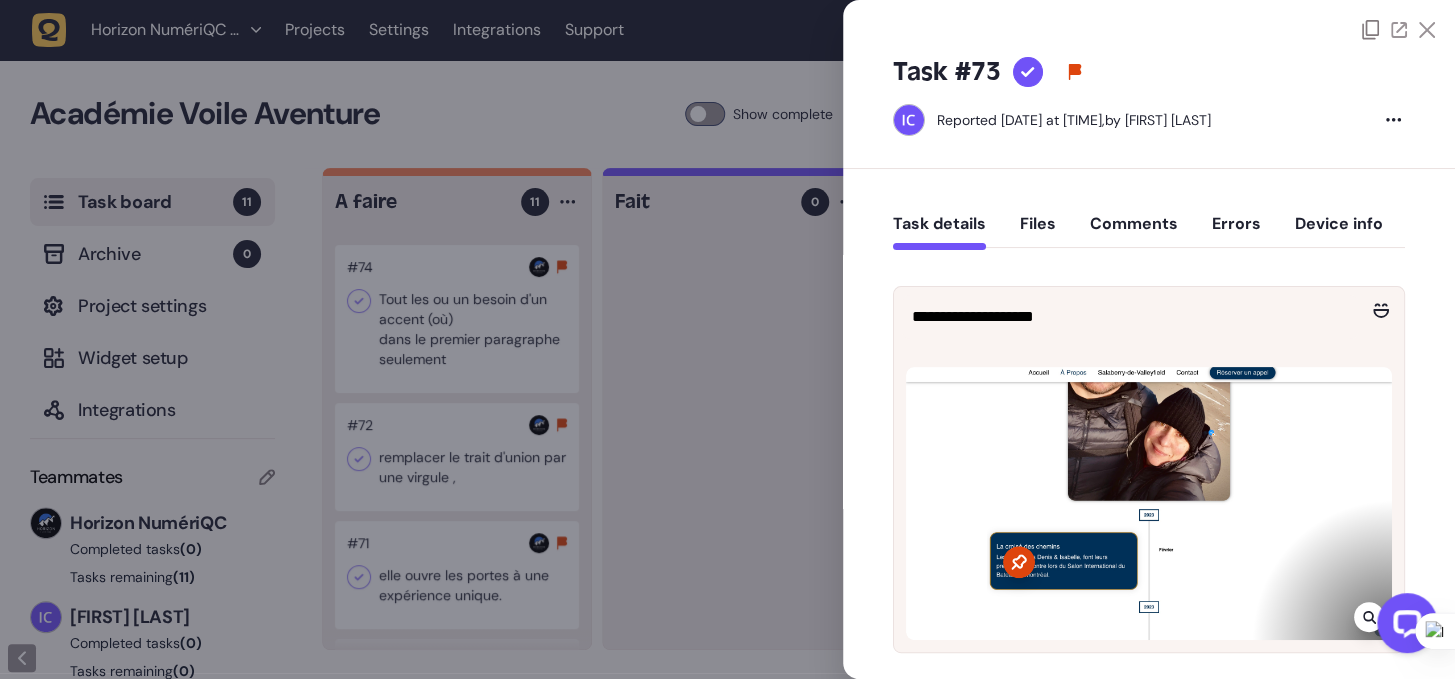 click 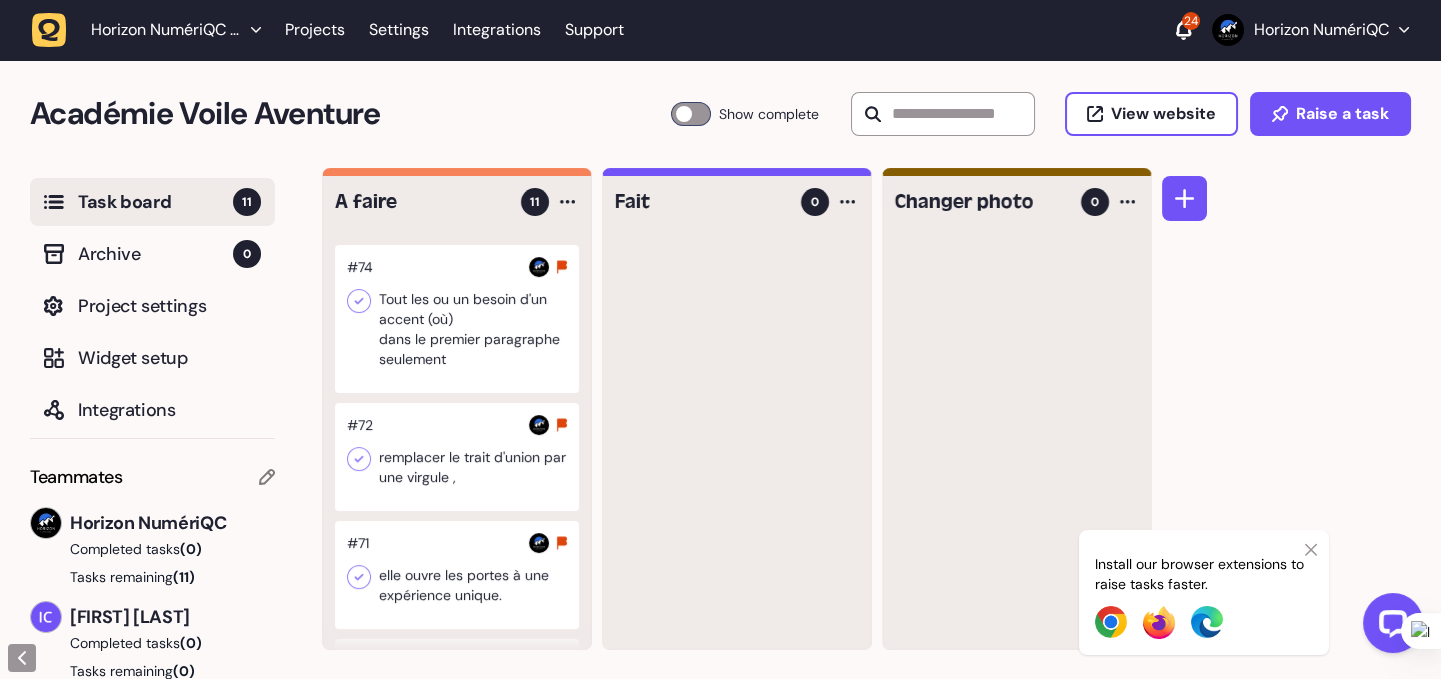 click 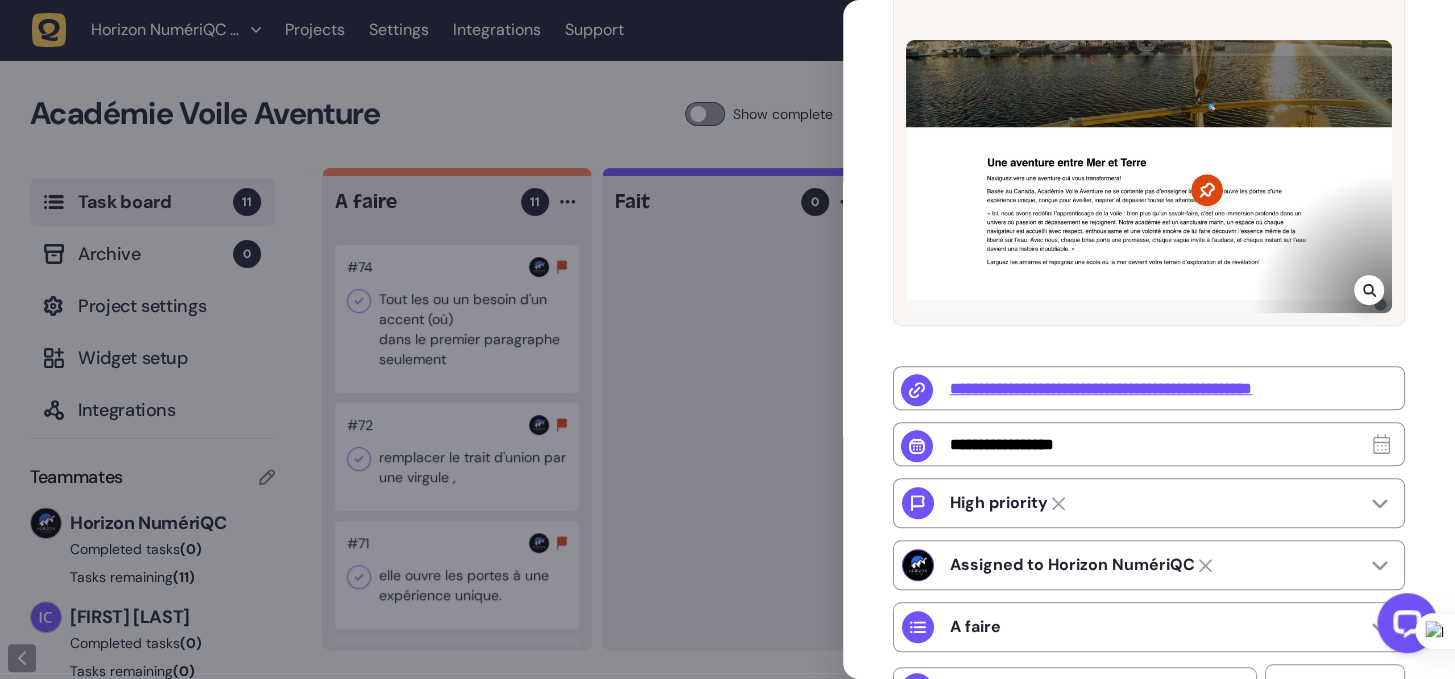 scroll, scrollTop: 163, scrollLeft: 0, axis: vertical 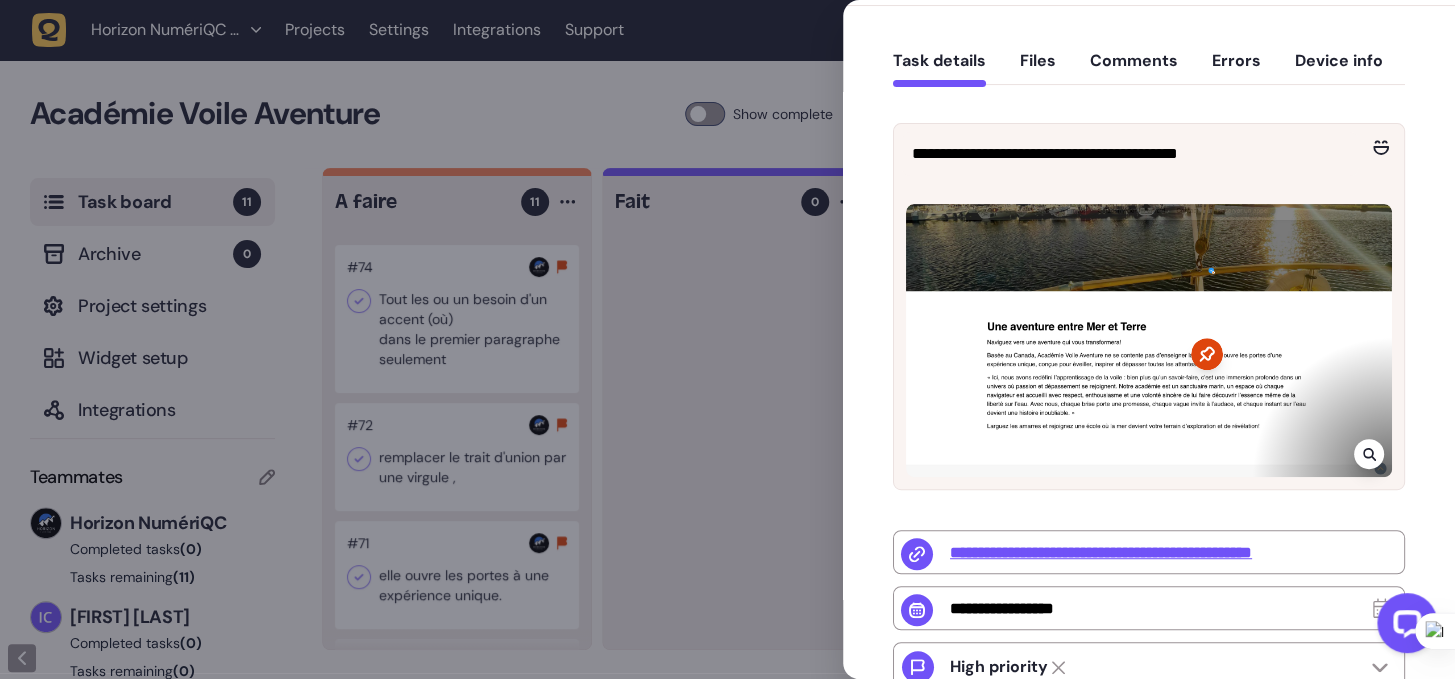 click 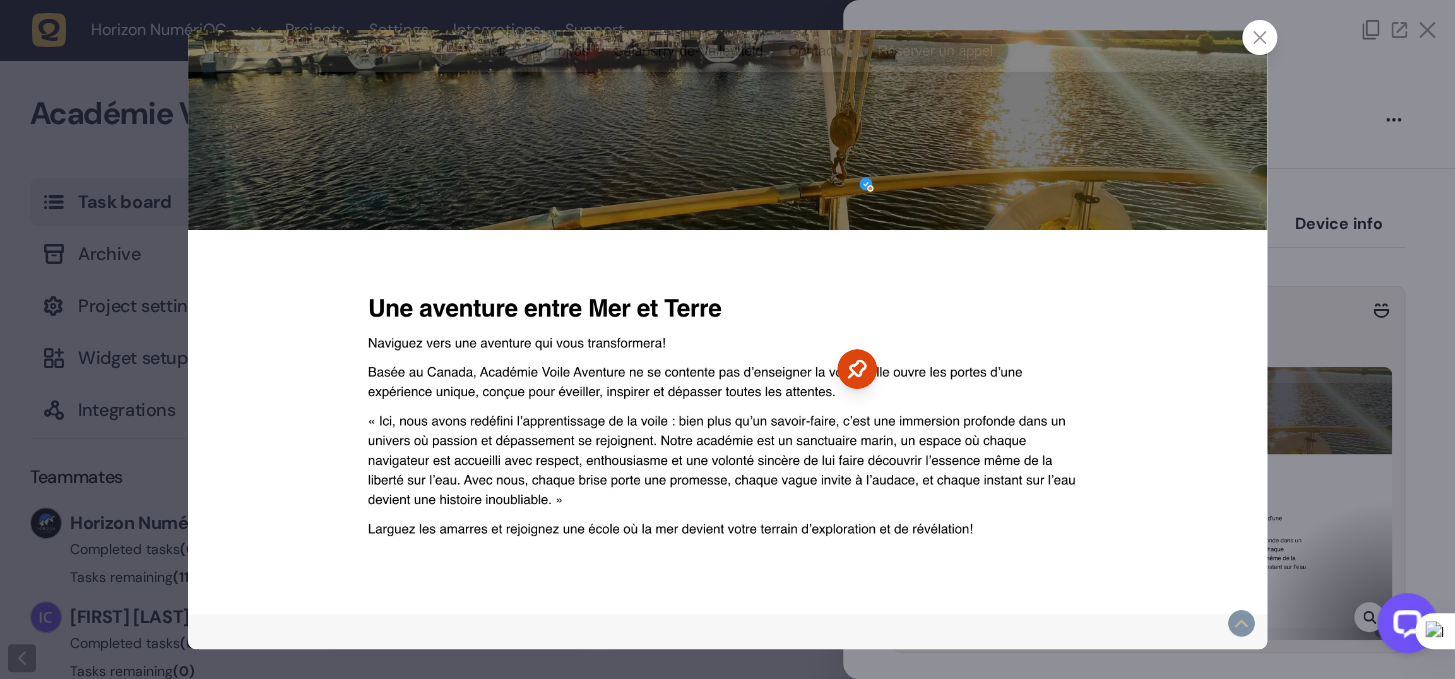 click 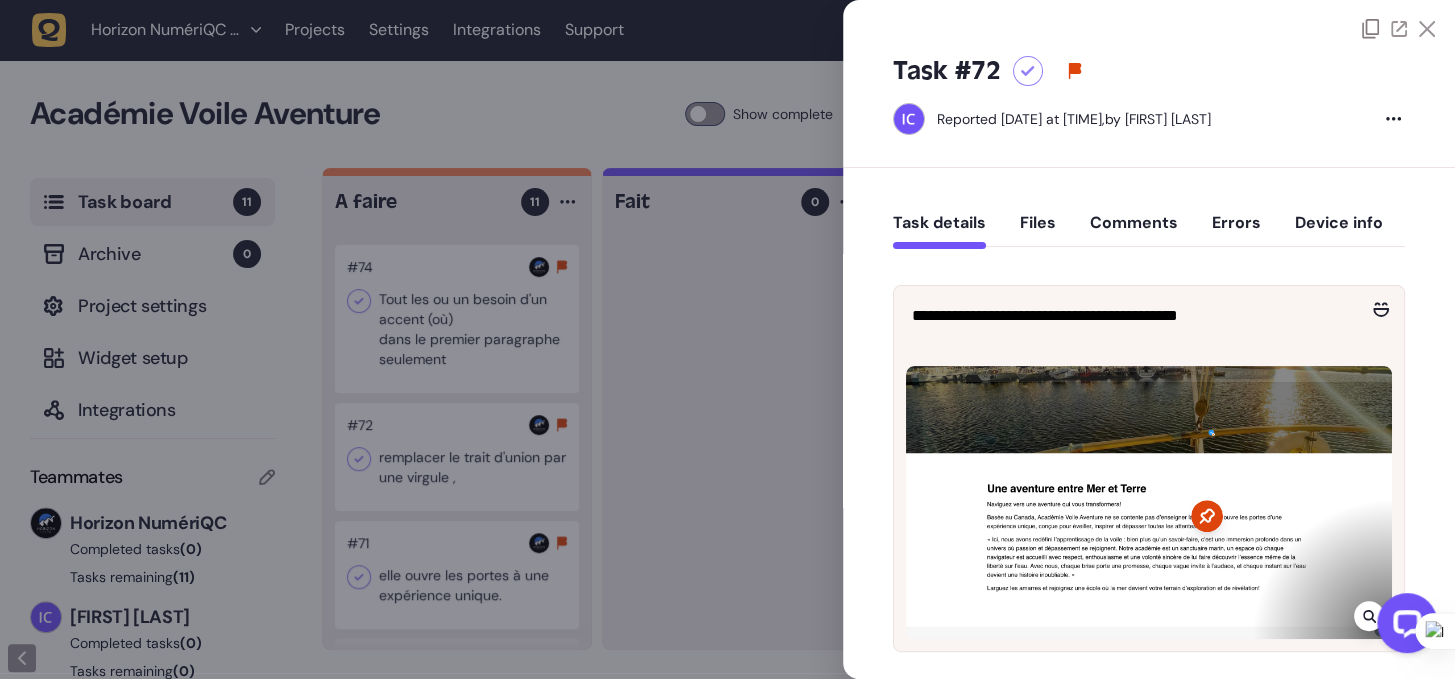 scroll, scrollTop: 0, scrollLeft: 0, axis: both 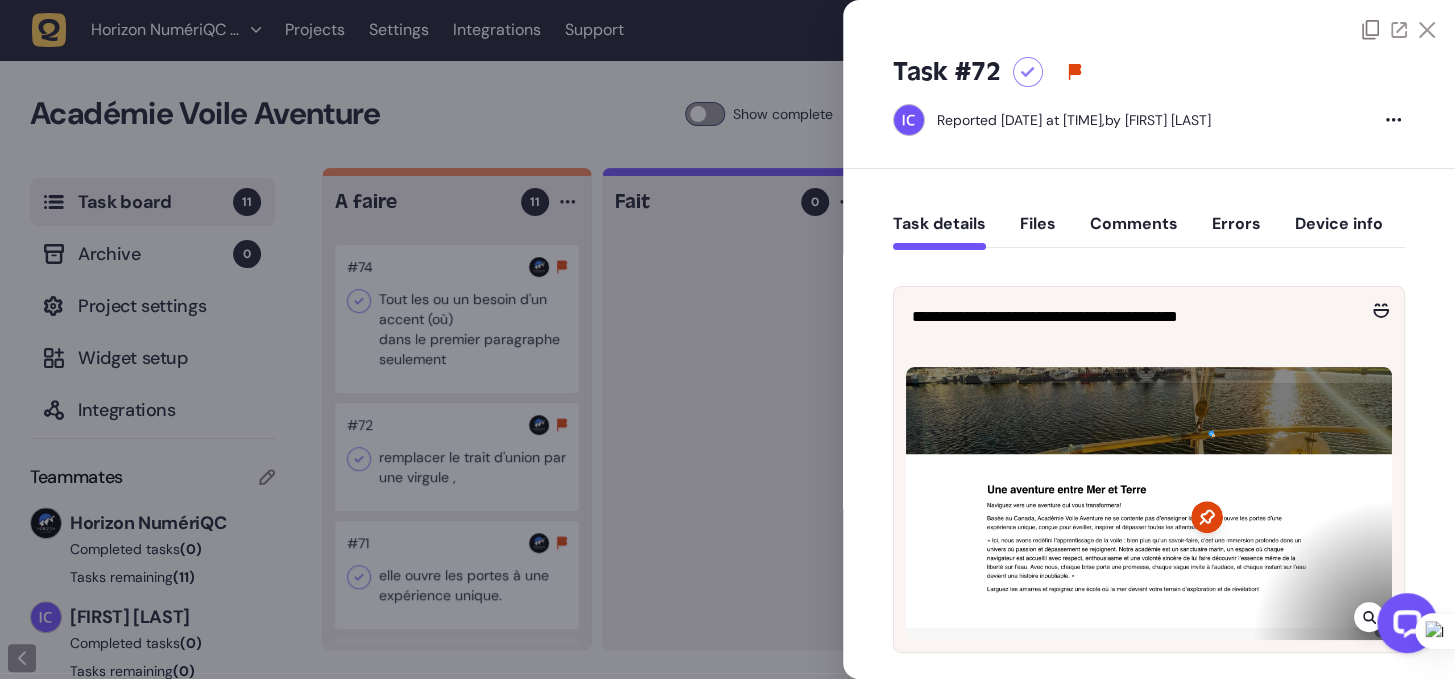 click 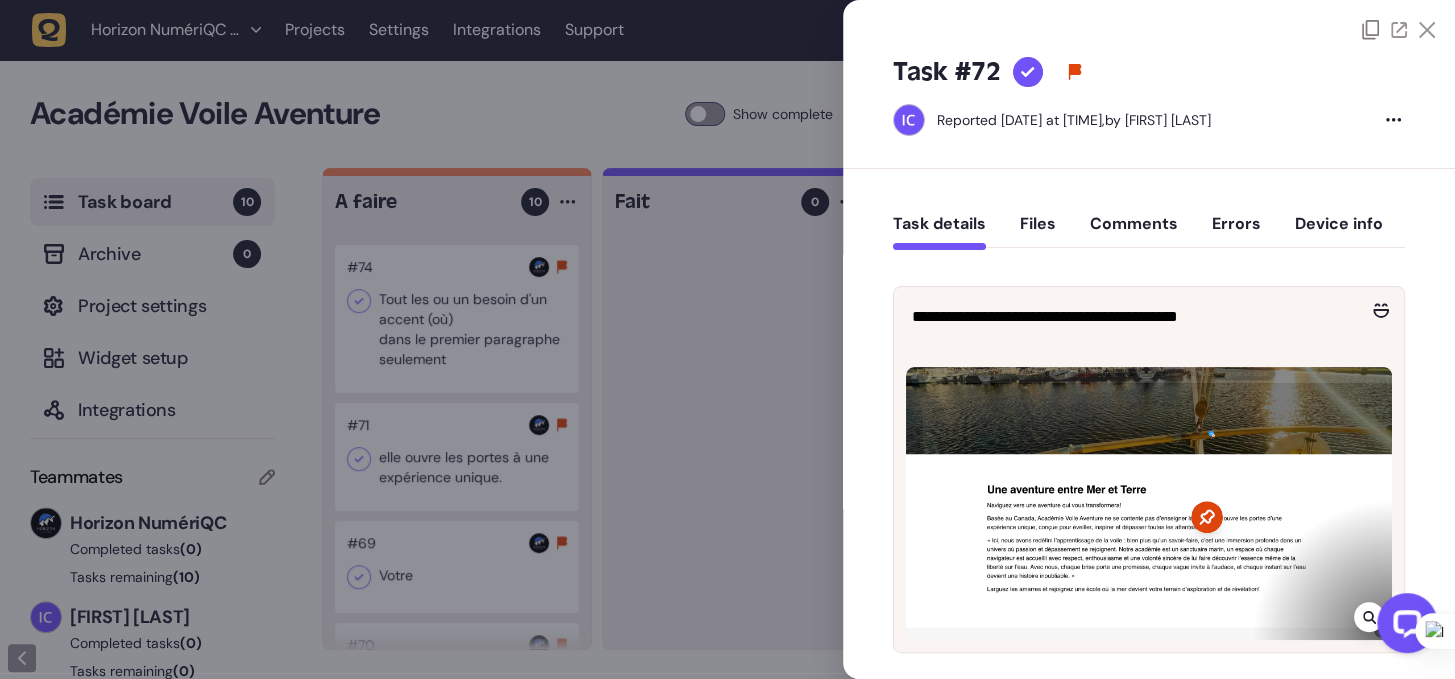 click 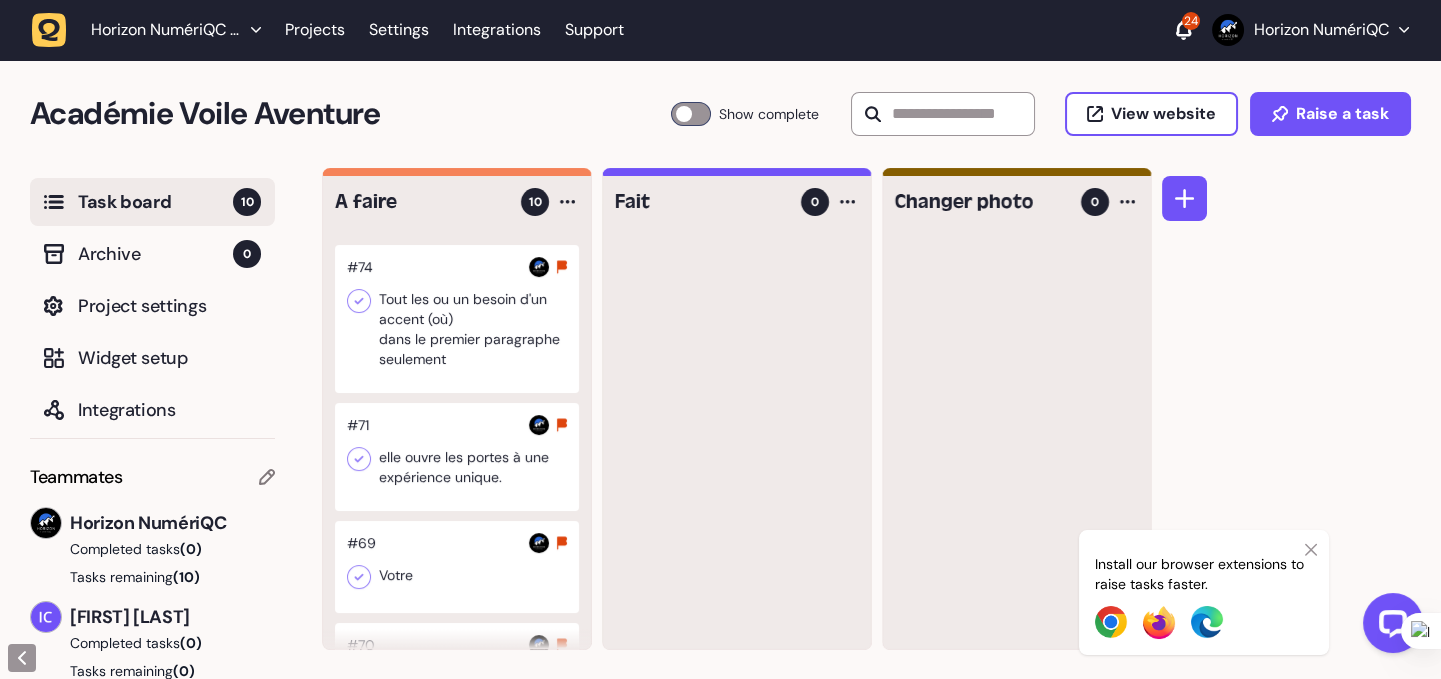 click 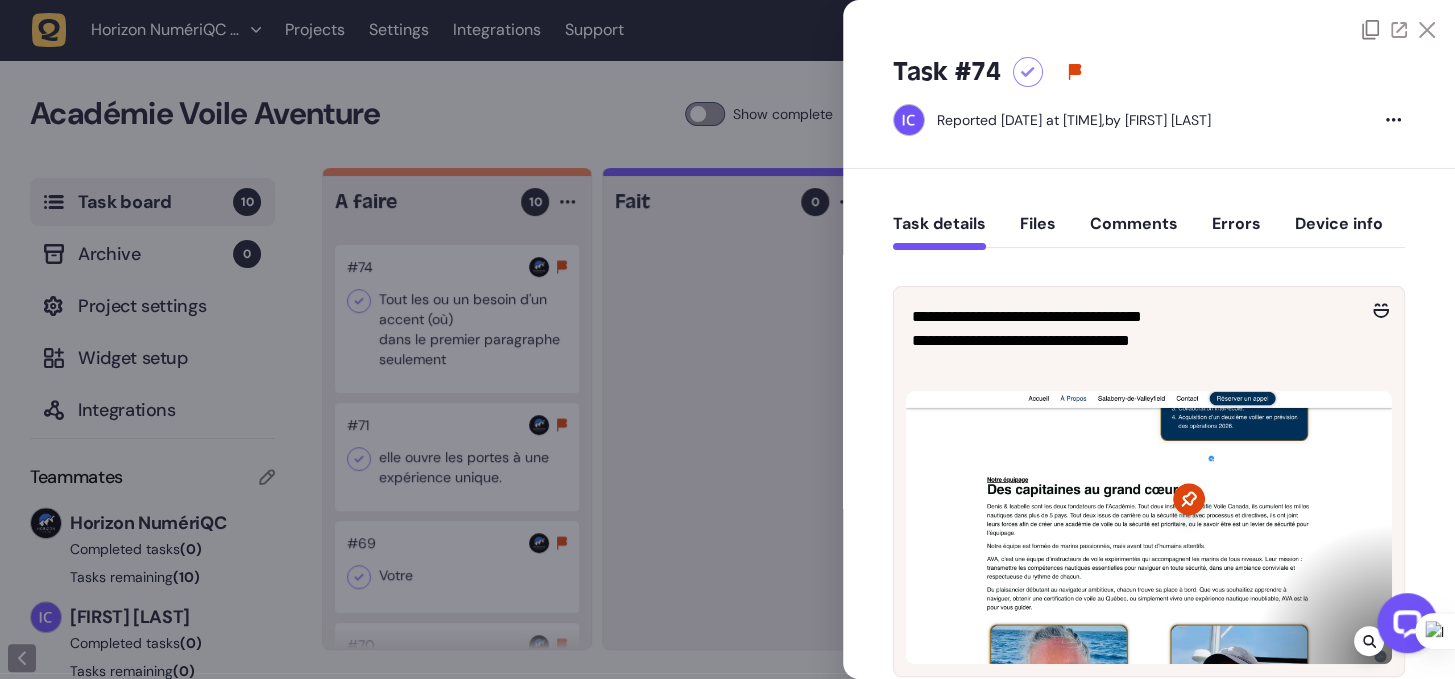 click 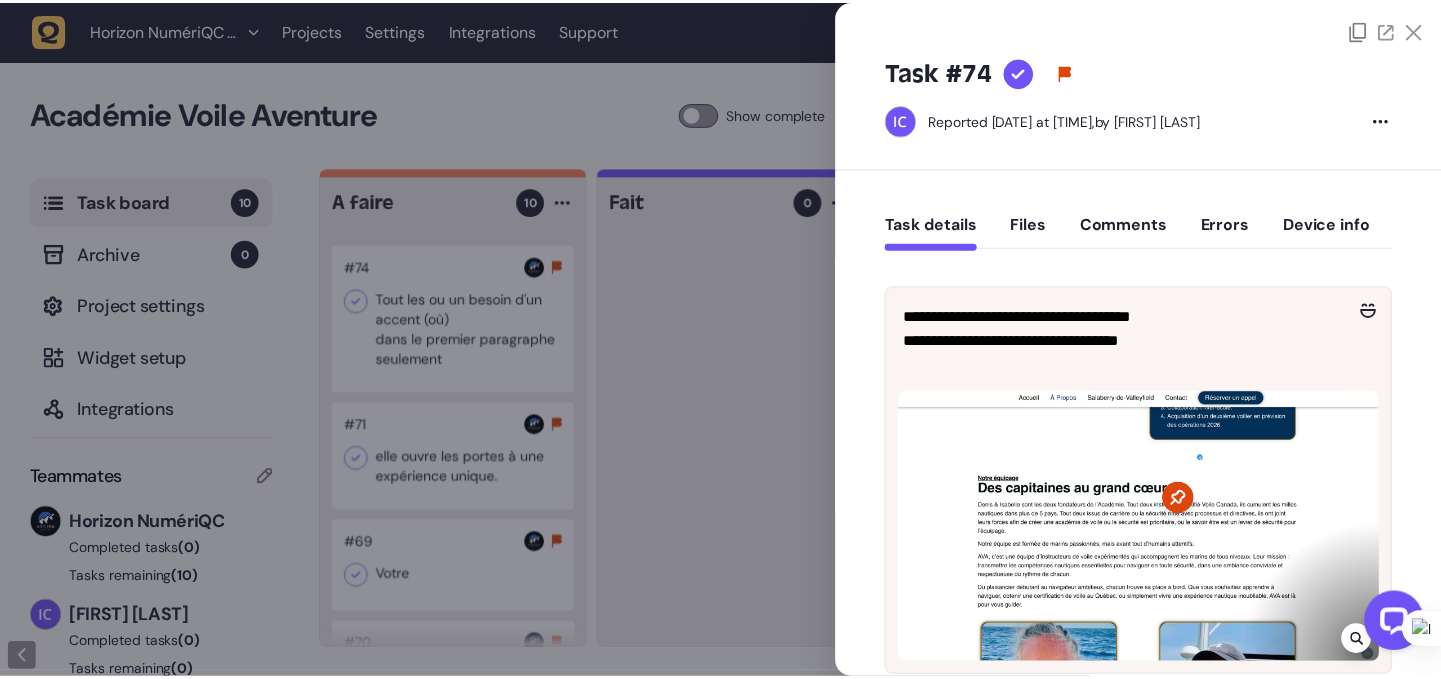 scroll, scrollTop: 170, scrollLeft: 0, axis: vertical 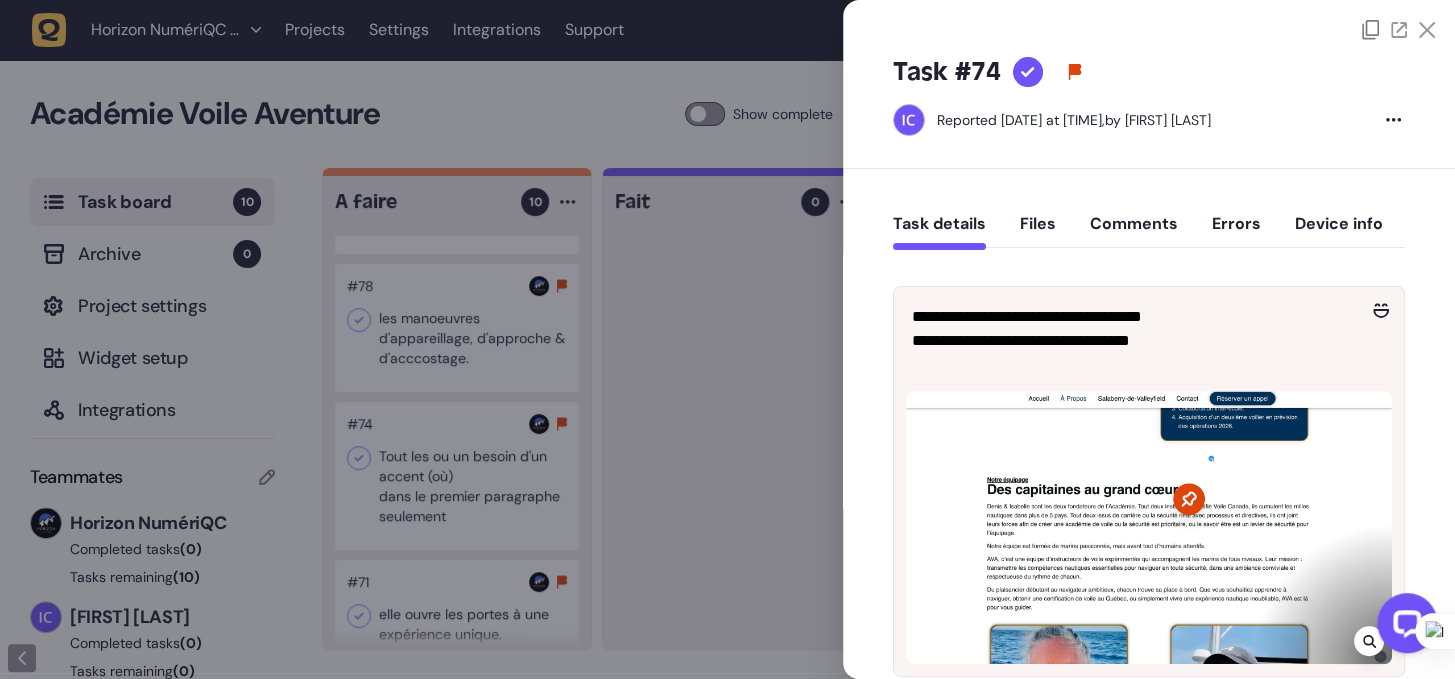 click 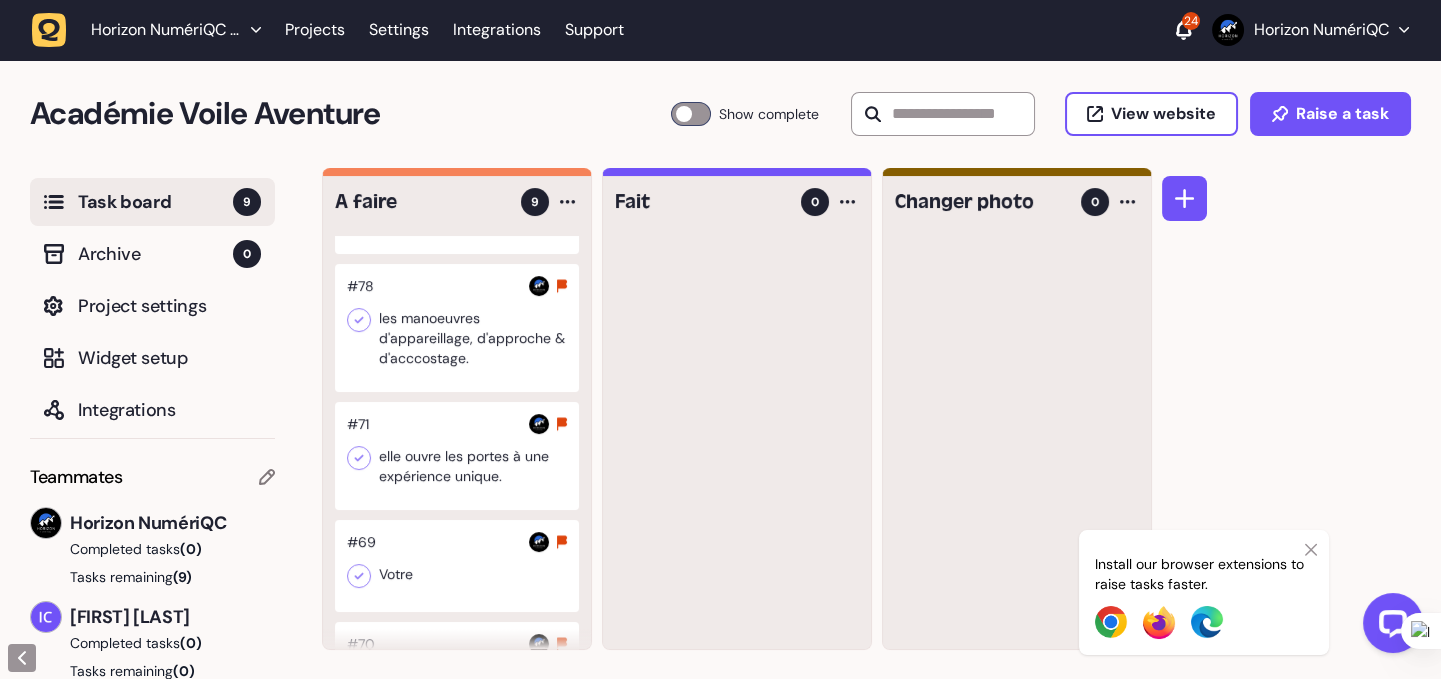 click 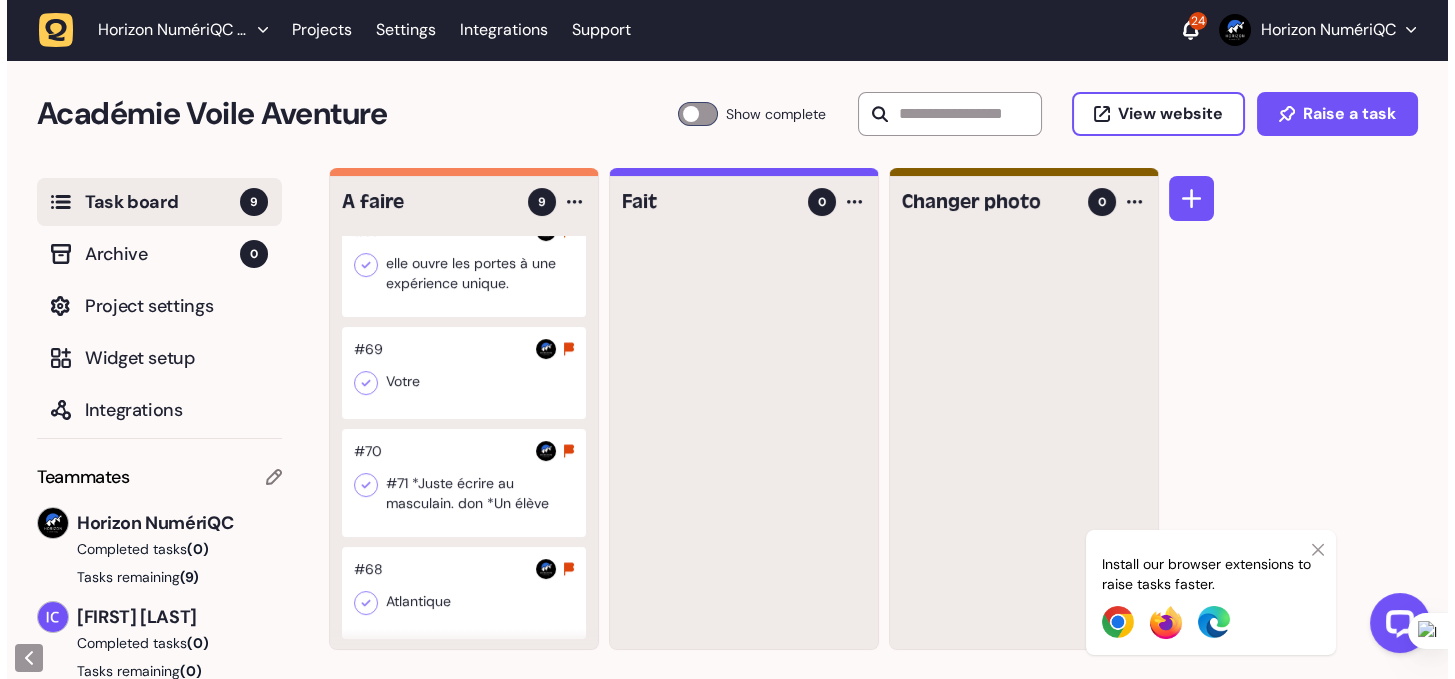 scroll, scrollTop: 497, scrollLeft: 0, axis: vertical 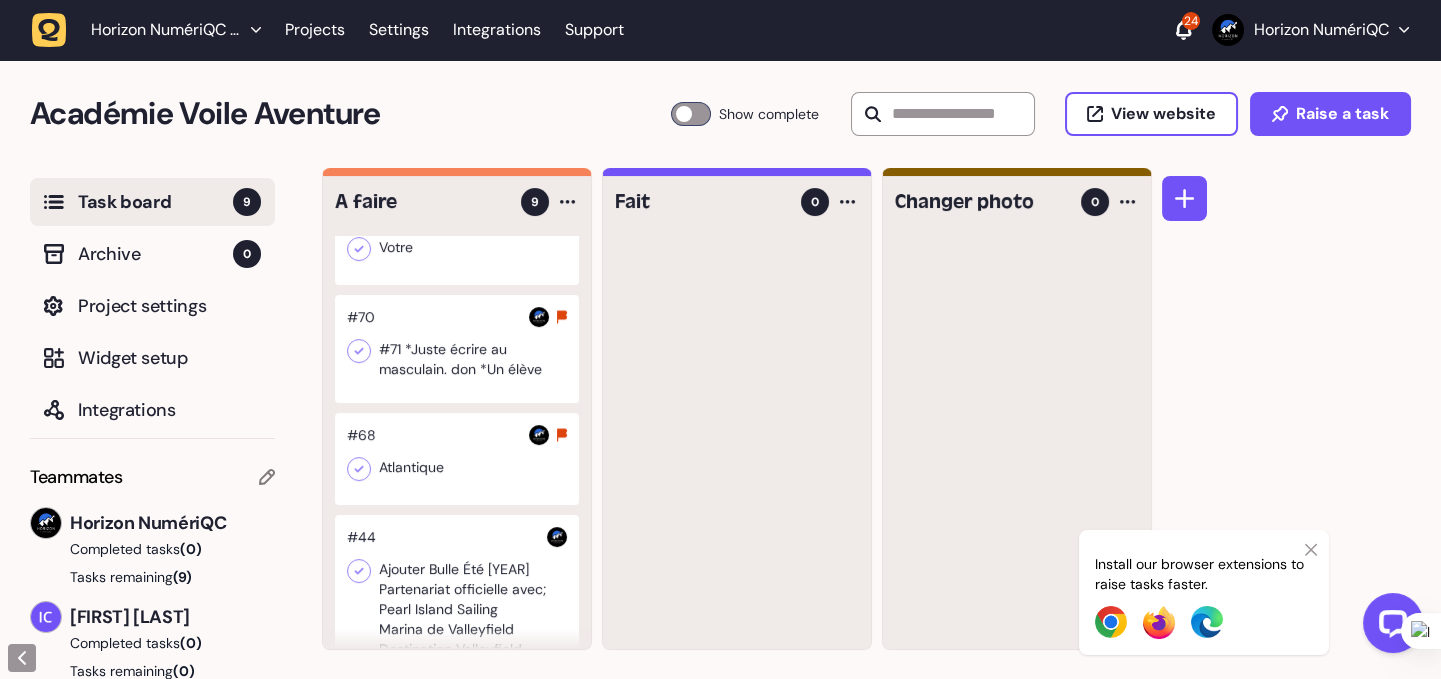 click 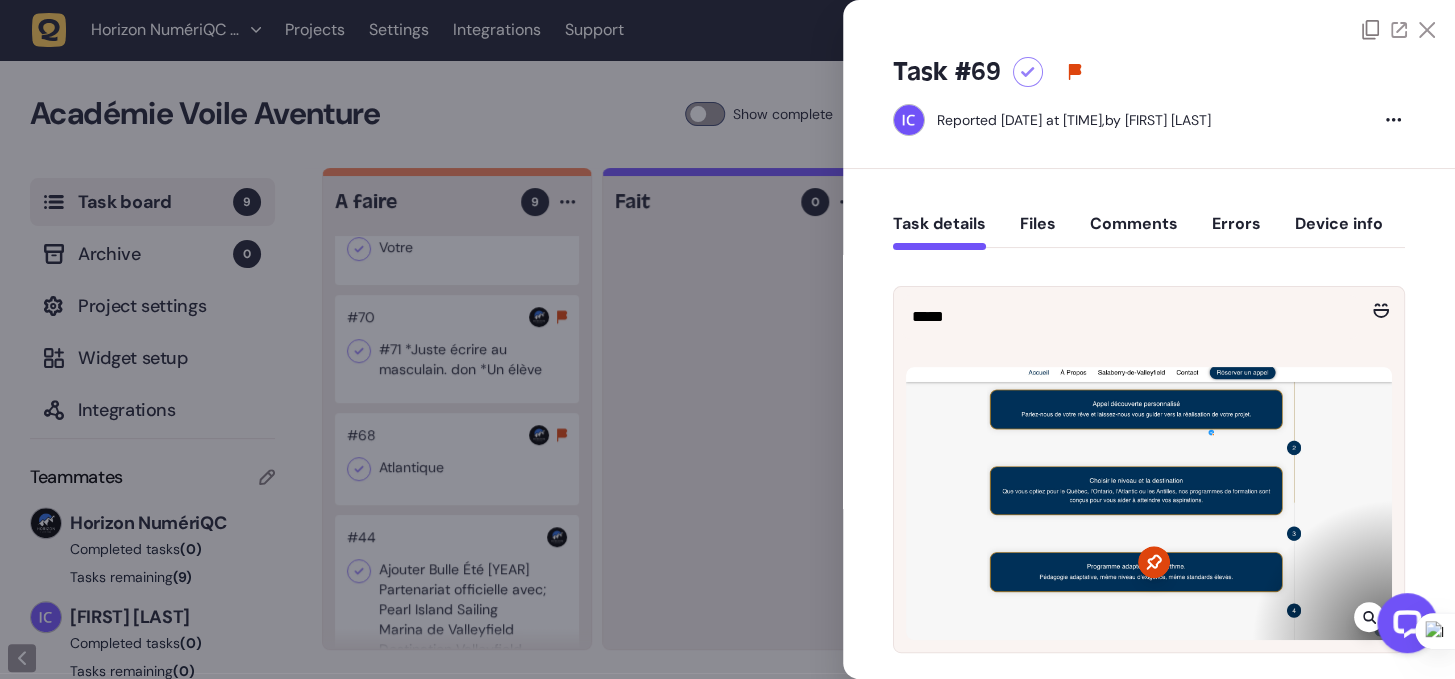 click at bounding box center [1403, 627] 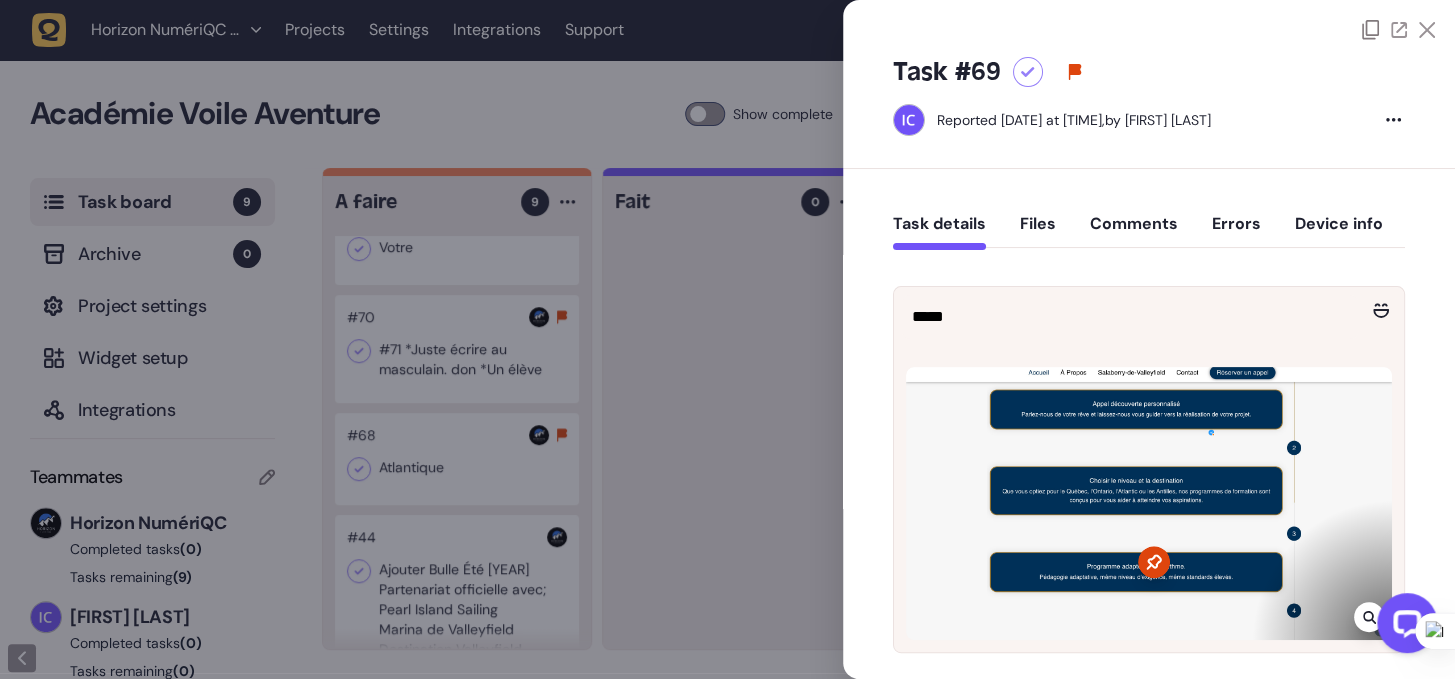 click 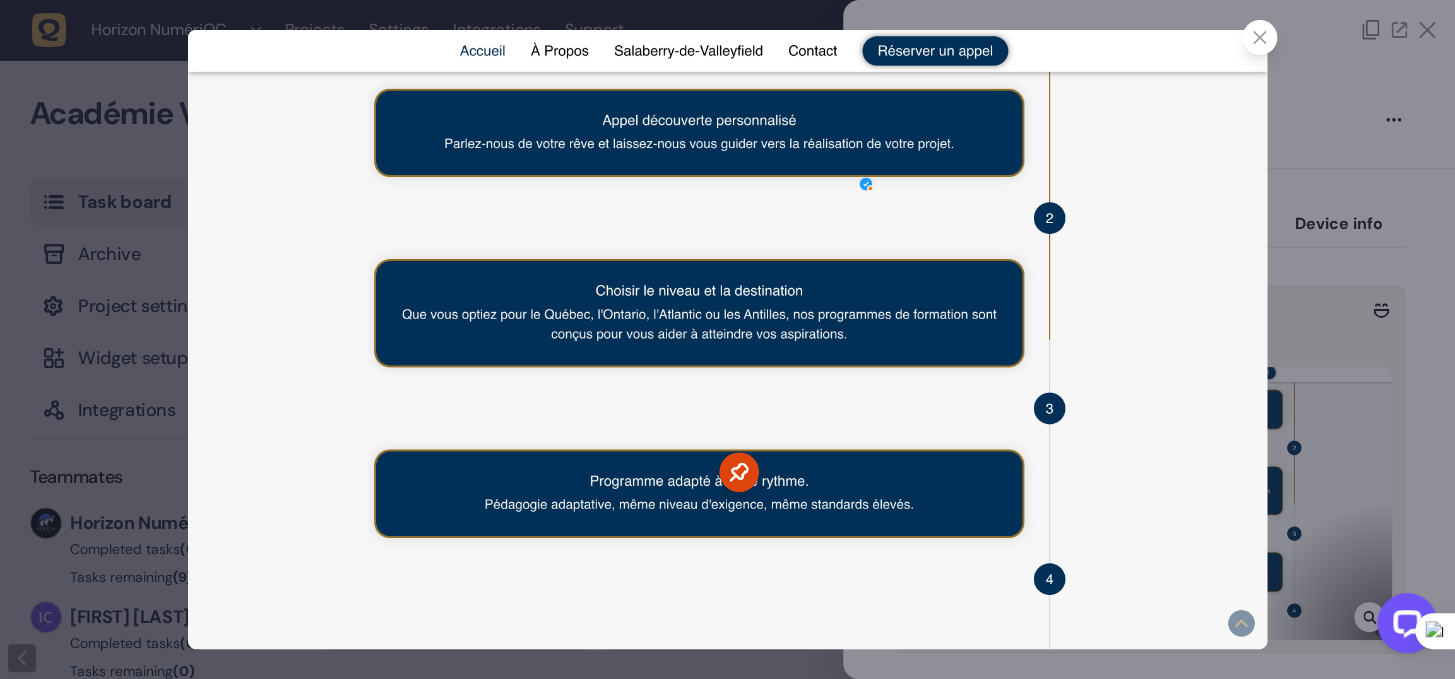 click 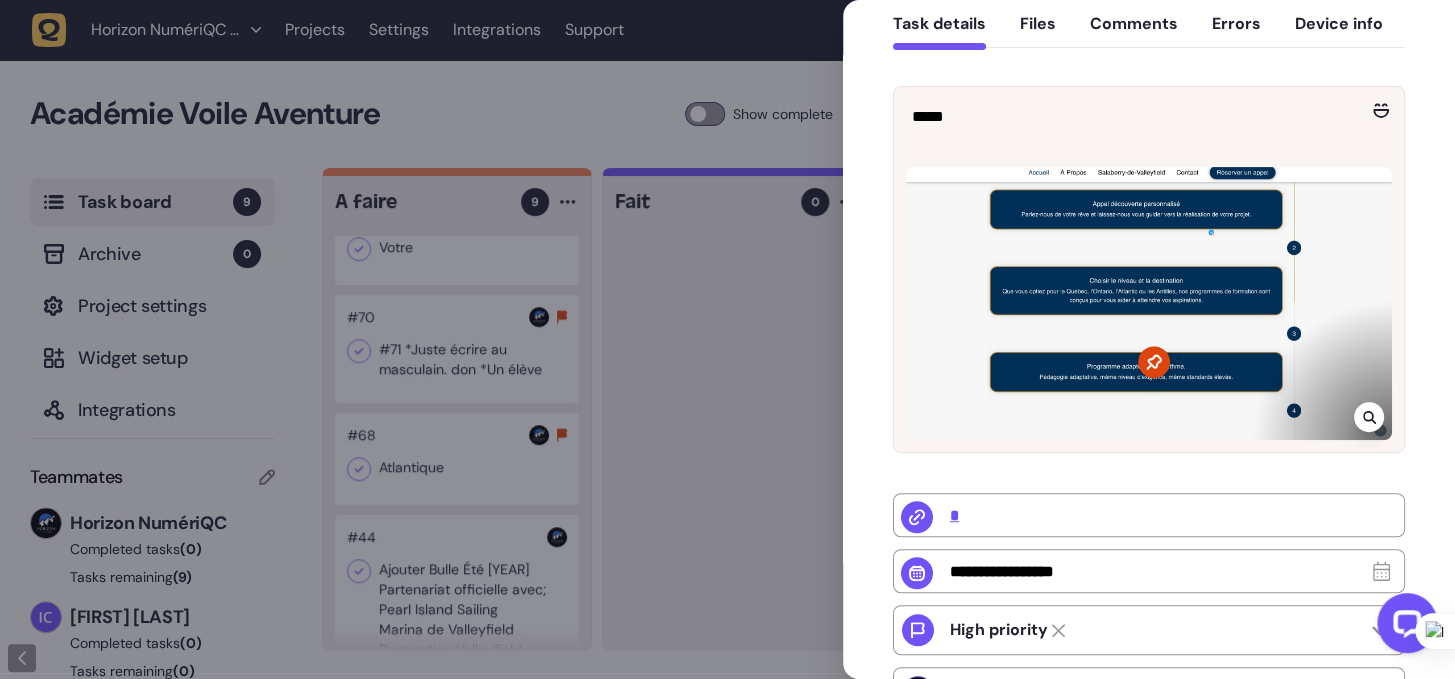 scroll, scrollTop: 0, scrollLeft: 0, axis: both 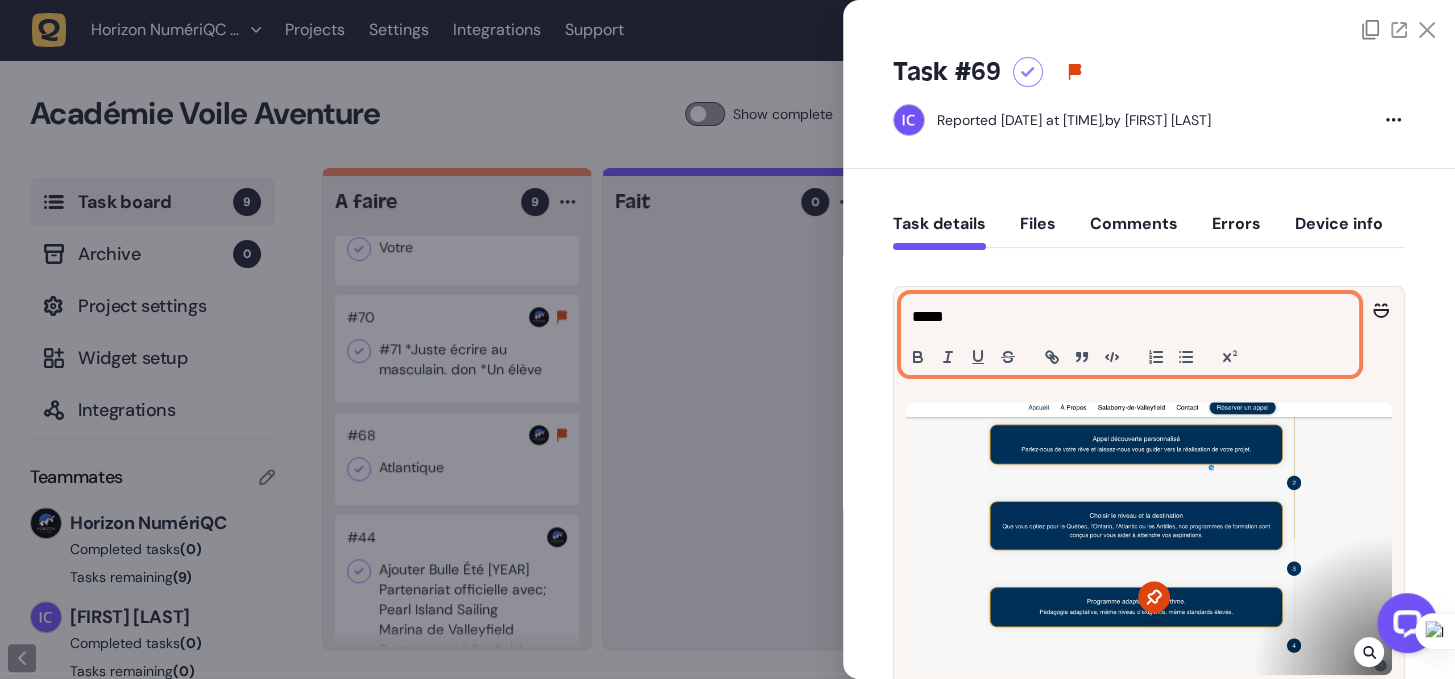 click on "*****" 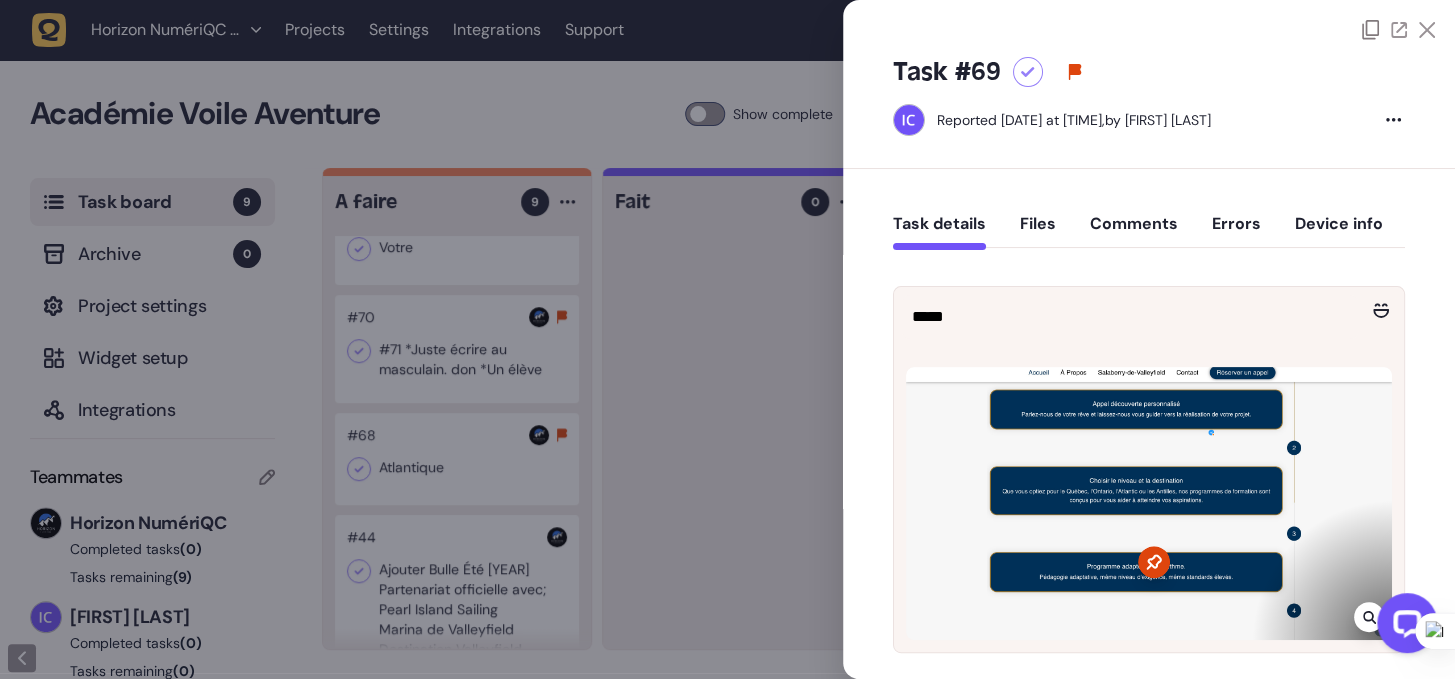 click 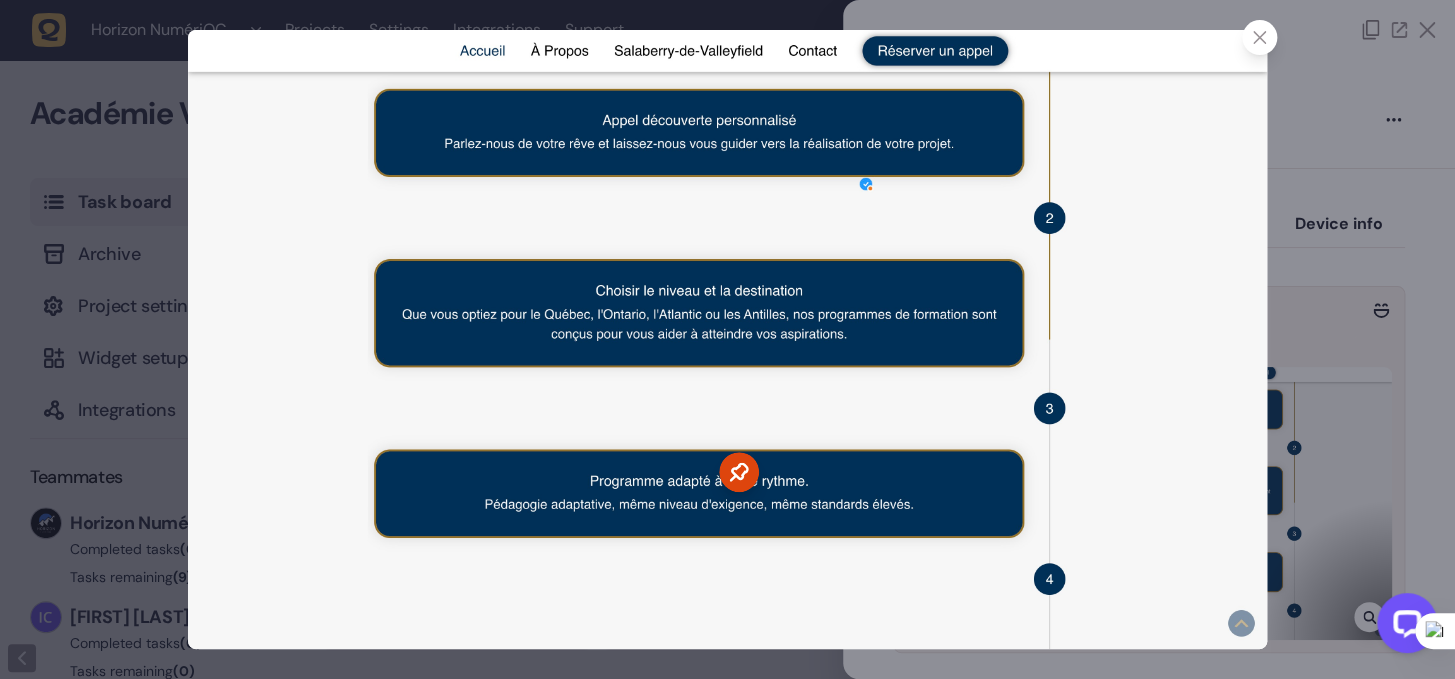 click 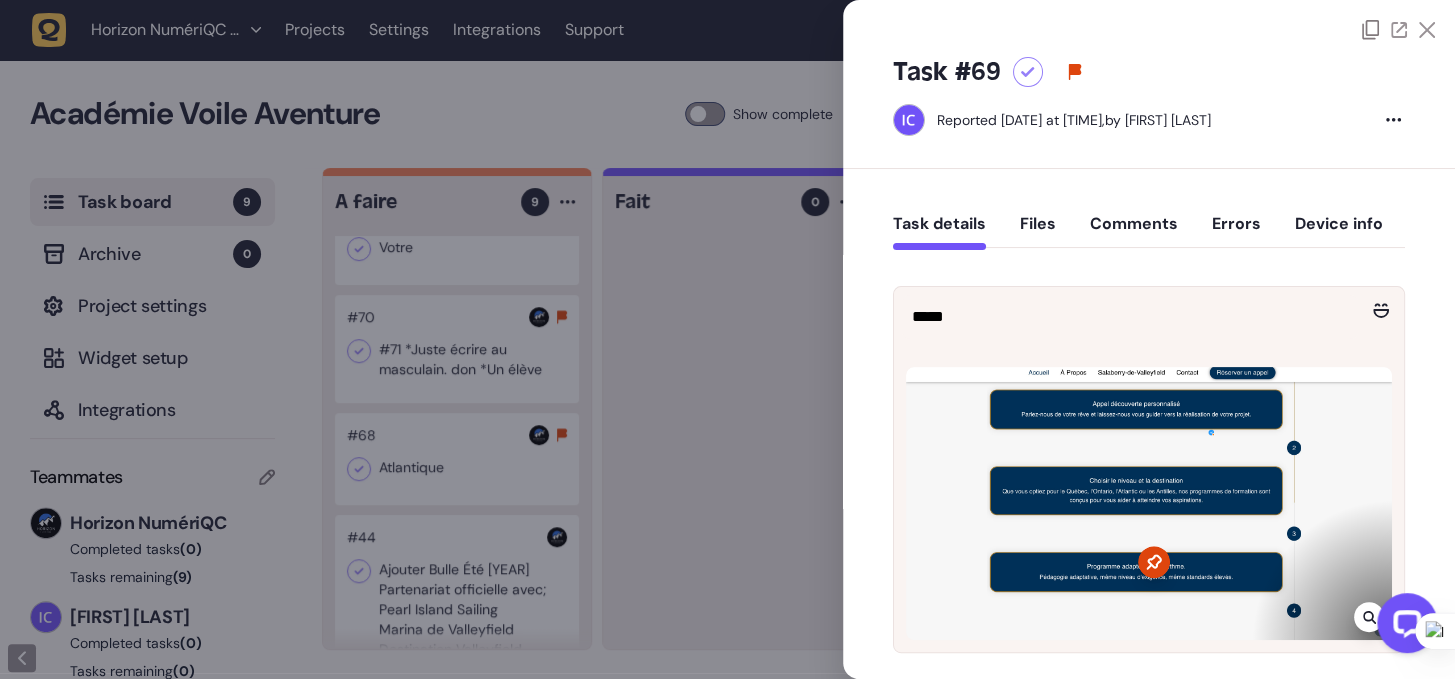 click 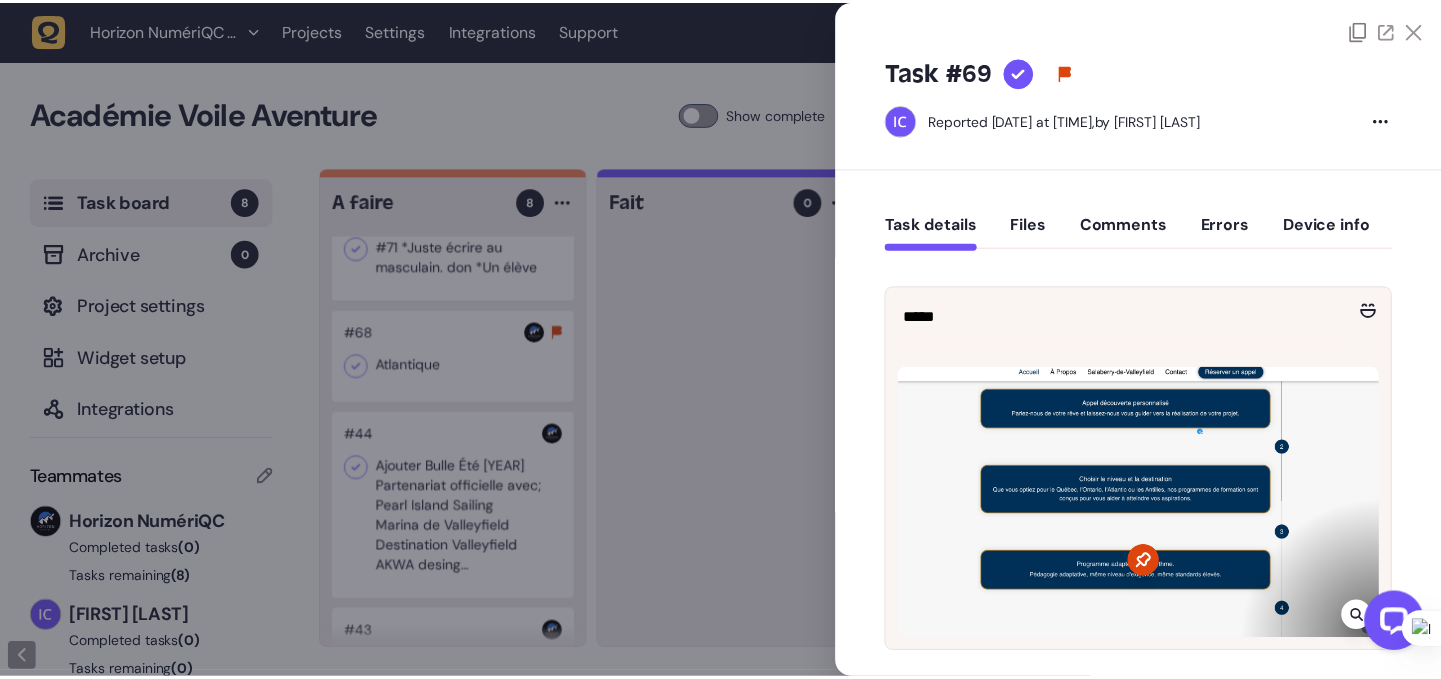 scroll, scrollTop: 395, scrollLeft: 0, axis: vertical 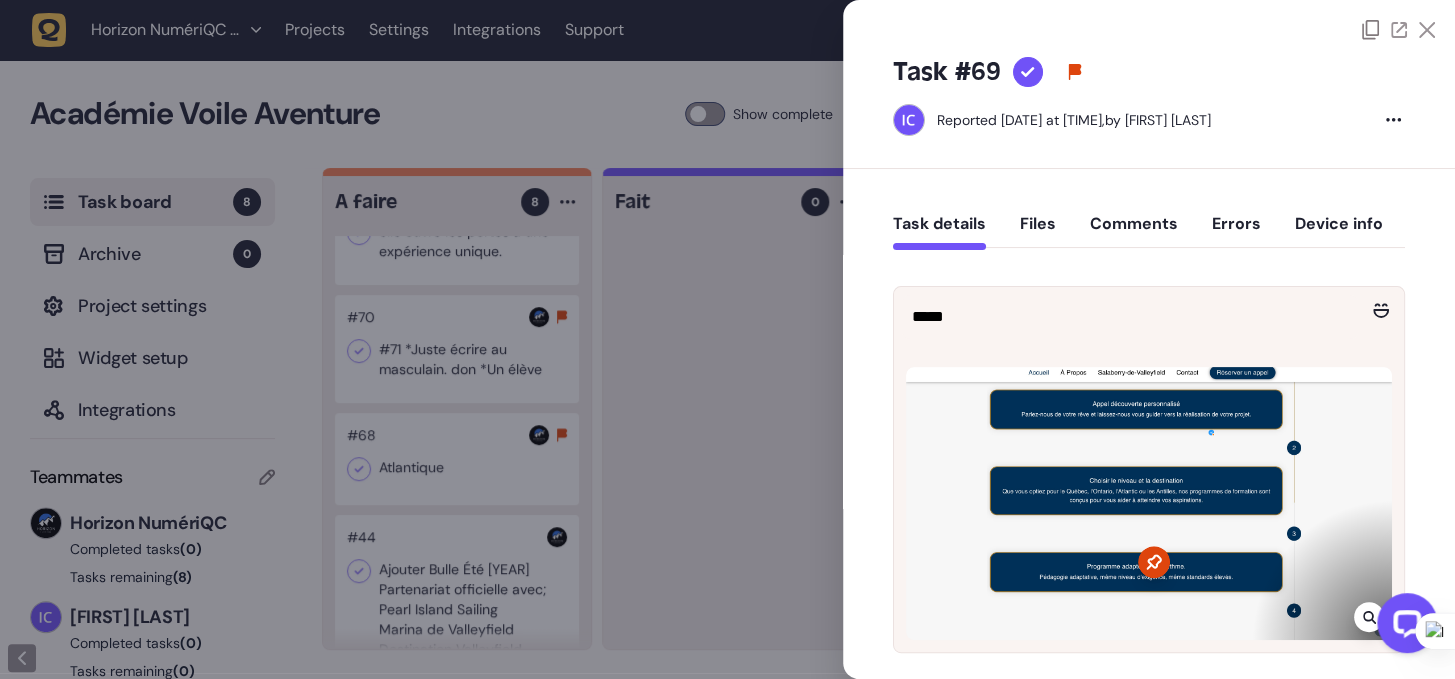 click 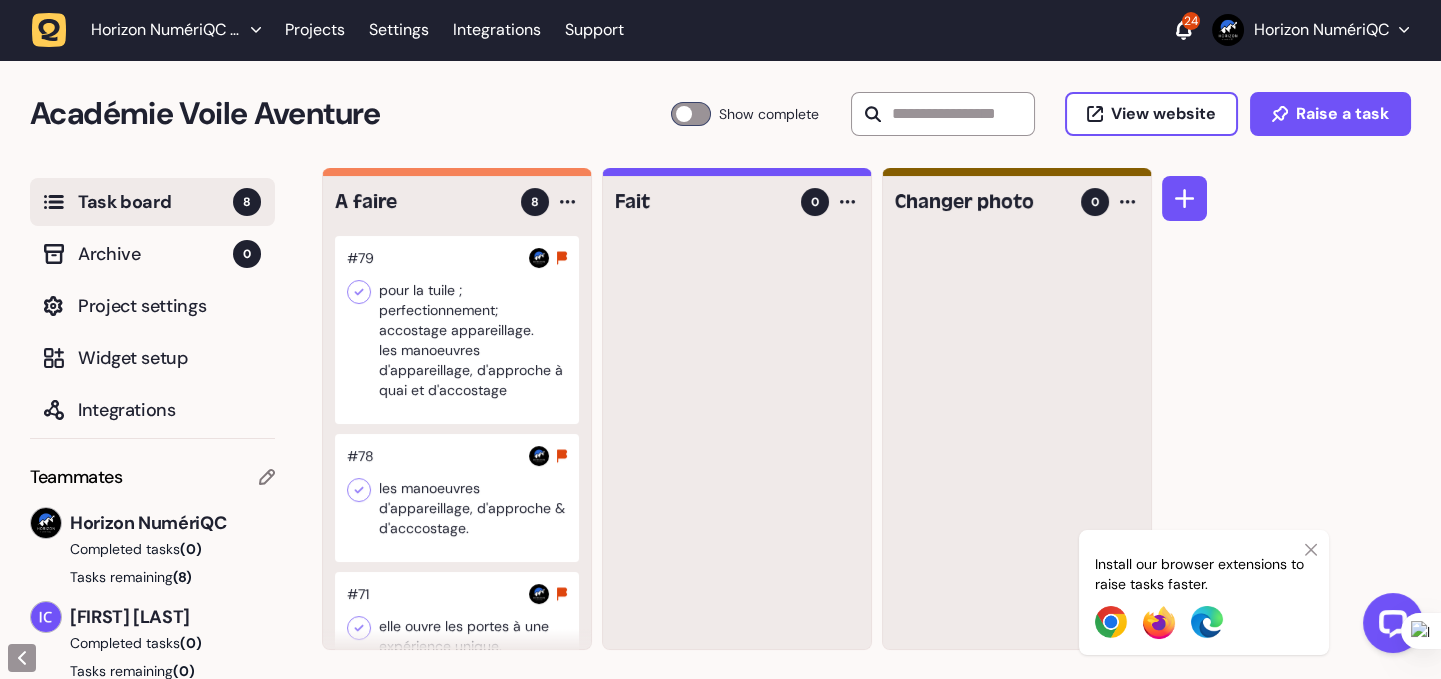 scroll, scrollTop: 163, scrollLeft: 0, axis: vertical 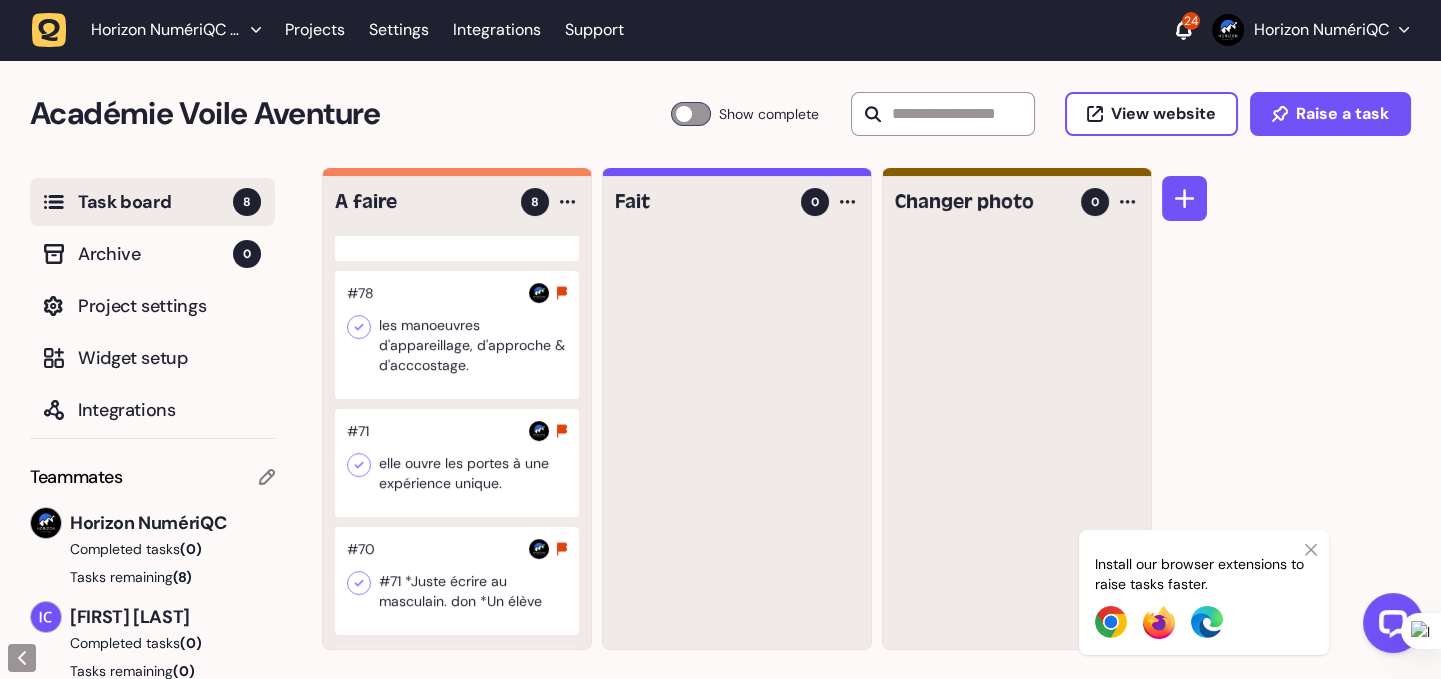 click 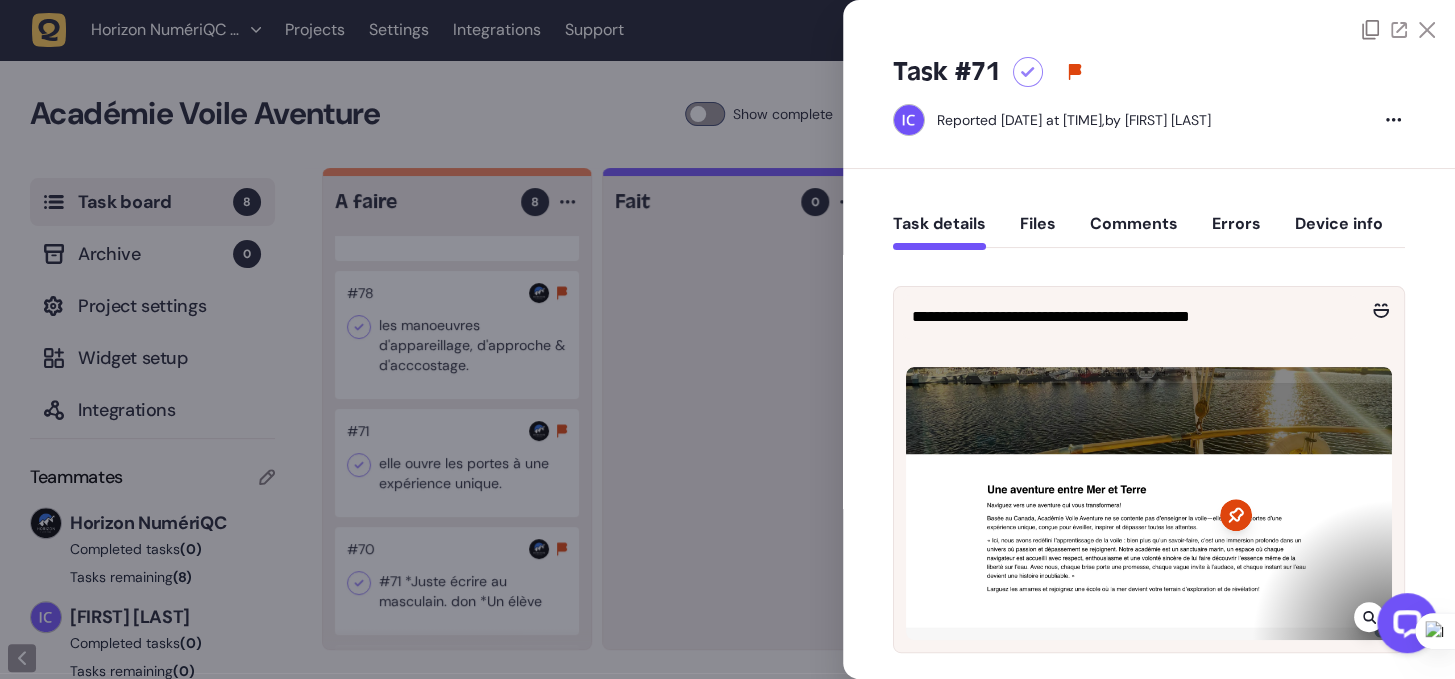 click 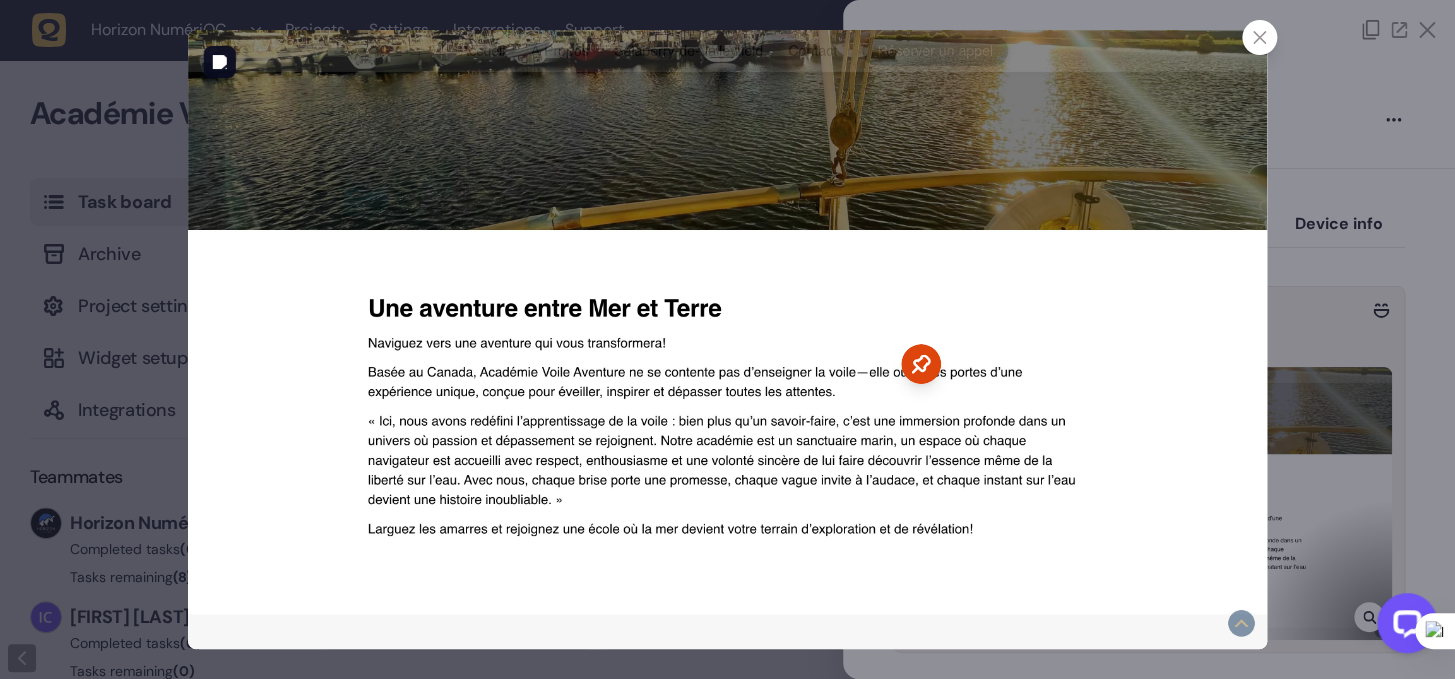 click 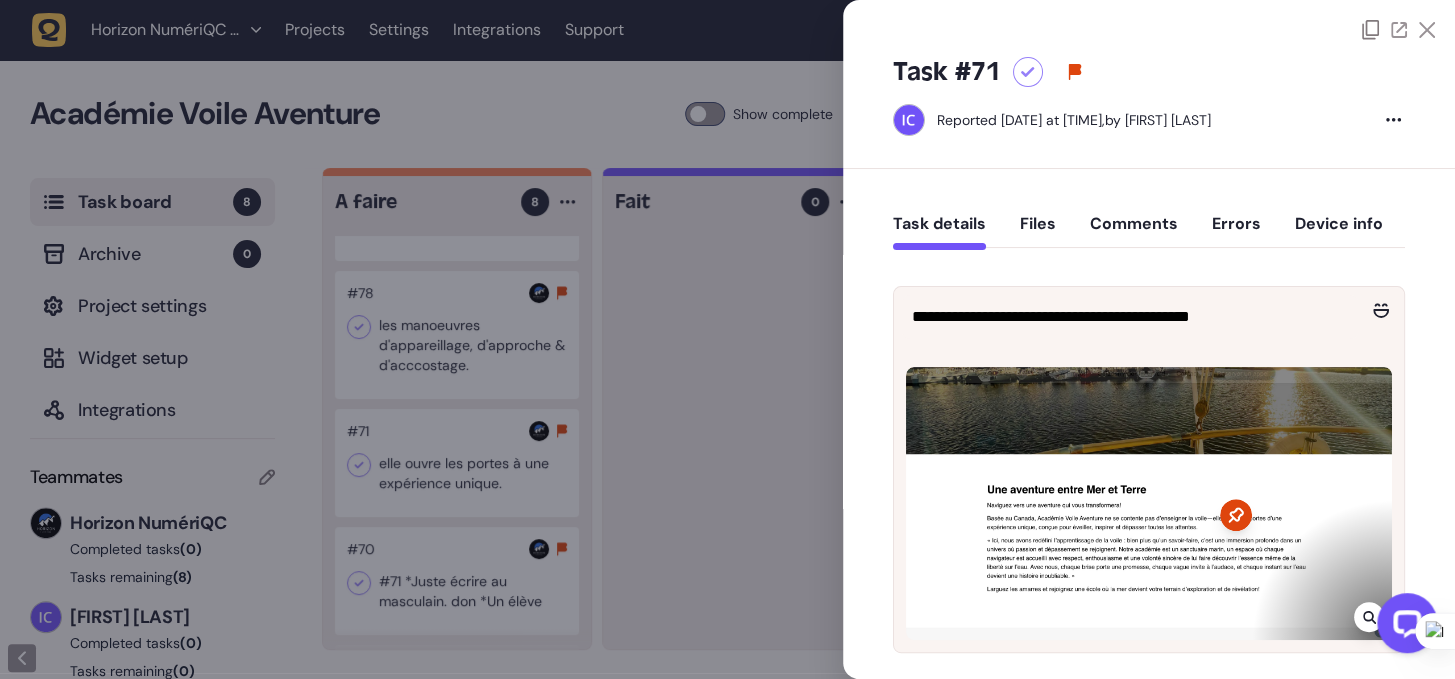 click 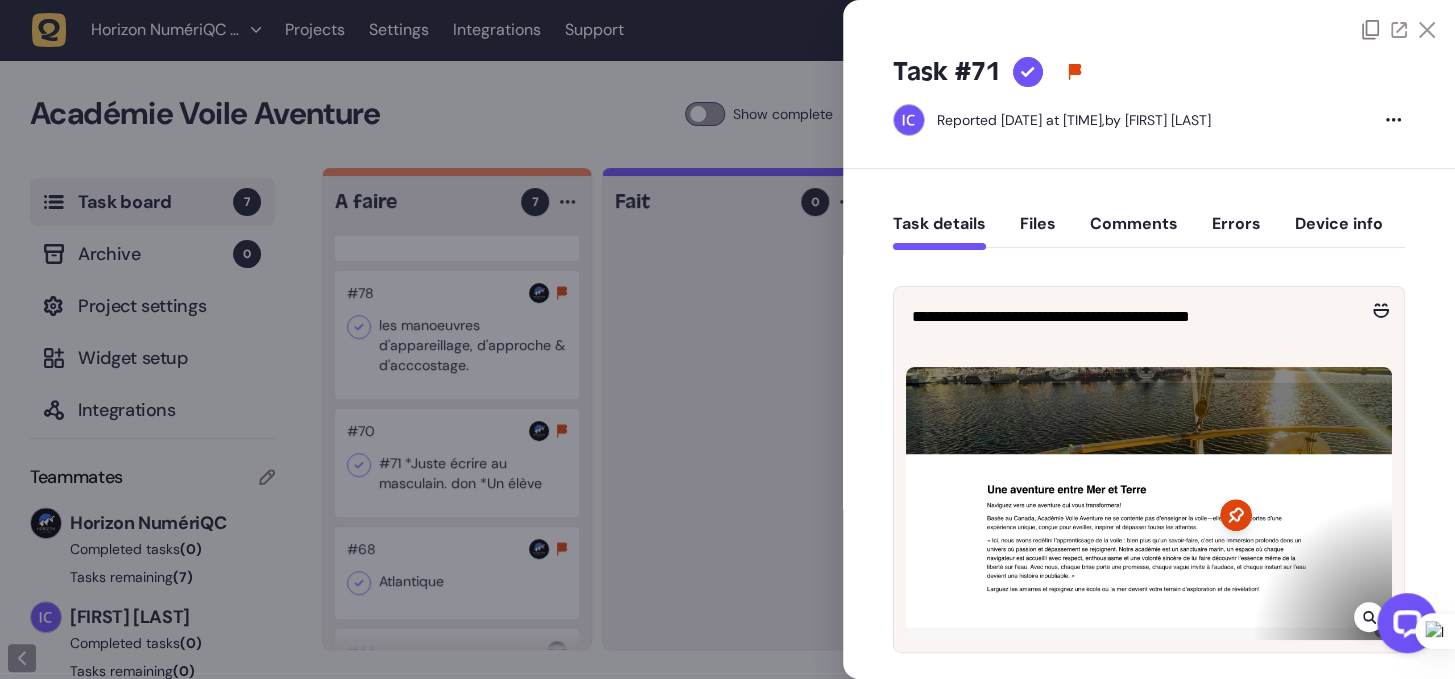 click 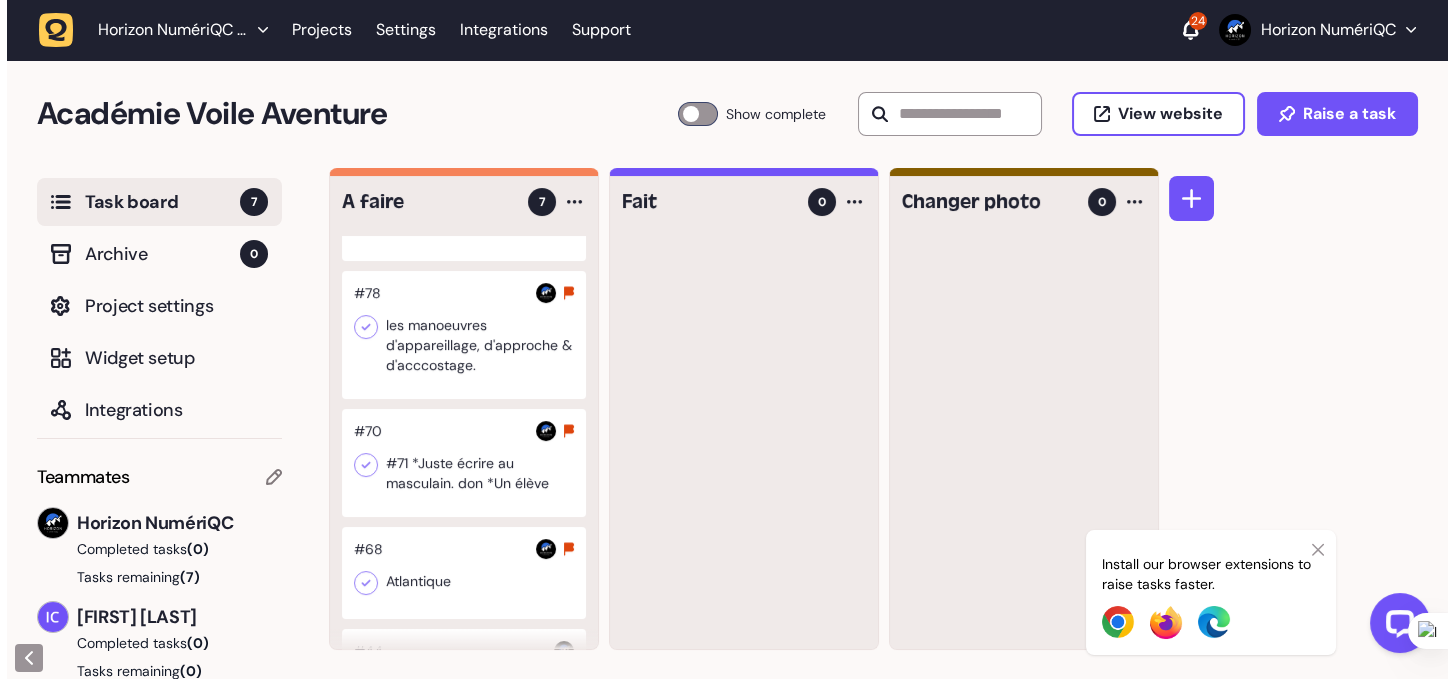 scroll, scrollTop: 327, scrollLeft: 0, axis: vertical 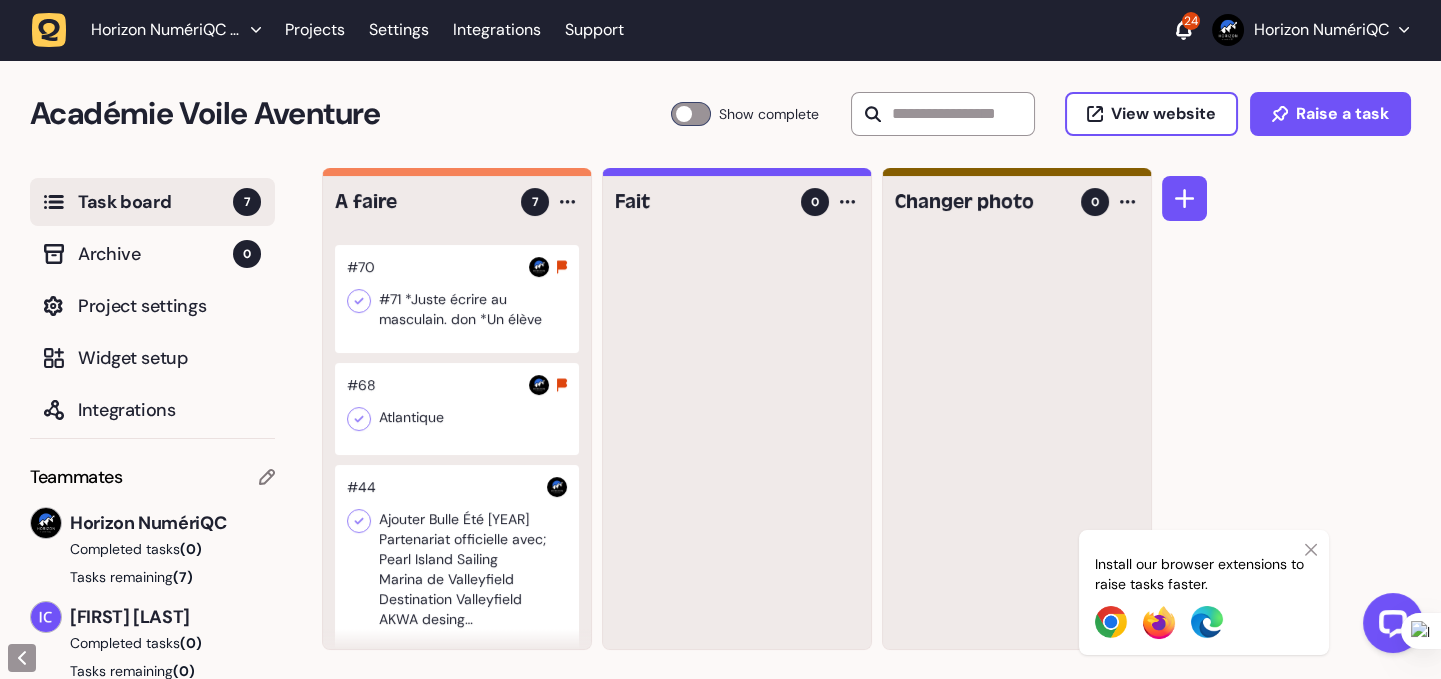 click 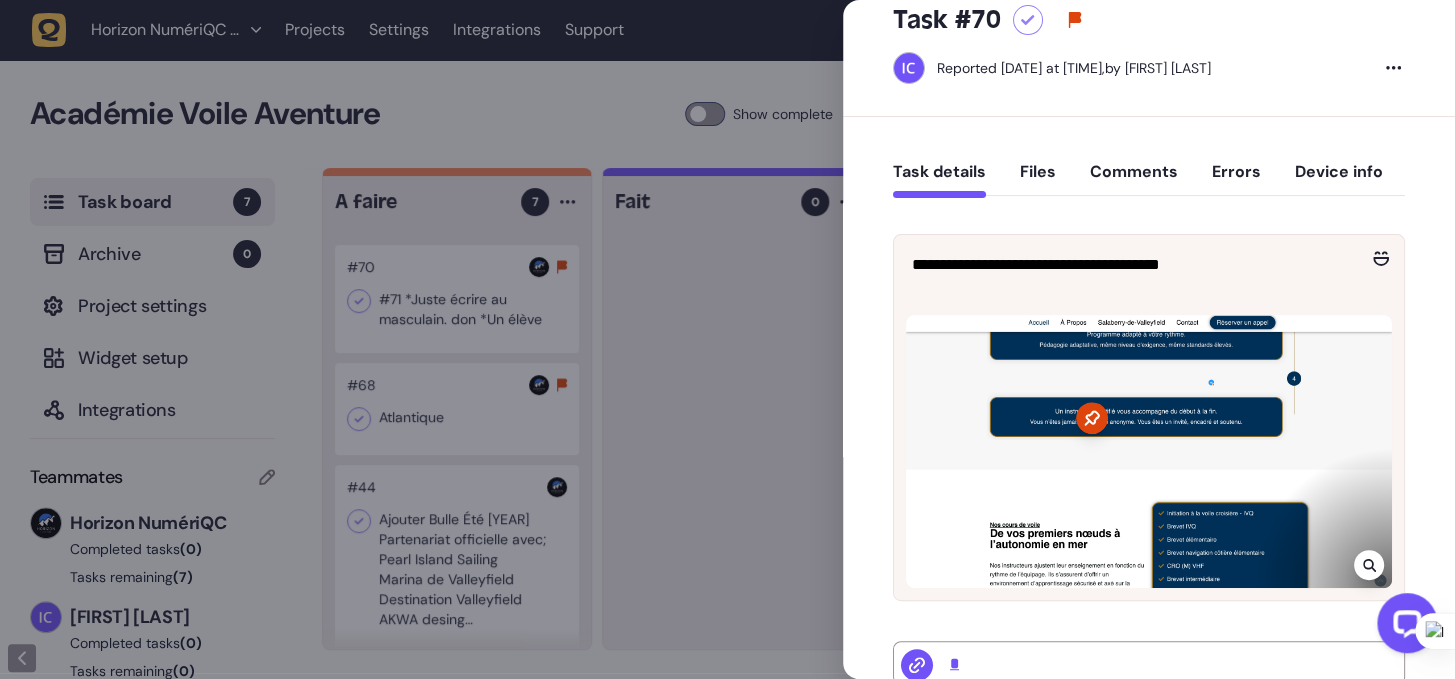 scroll, scrollTop: 0, scrollLeft: 0, axis: both 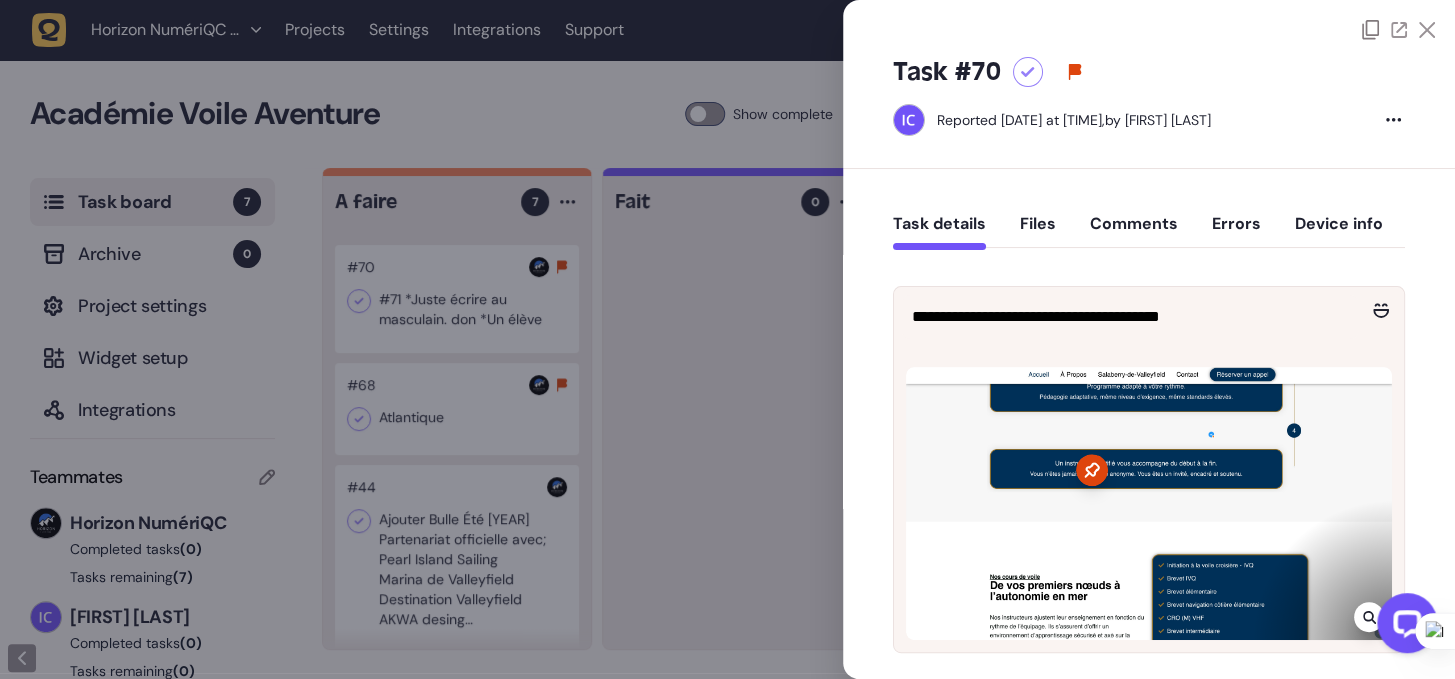click 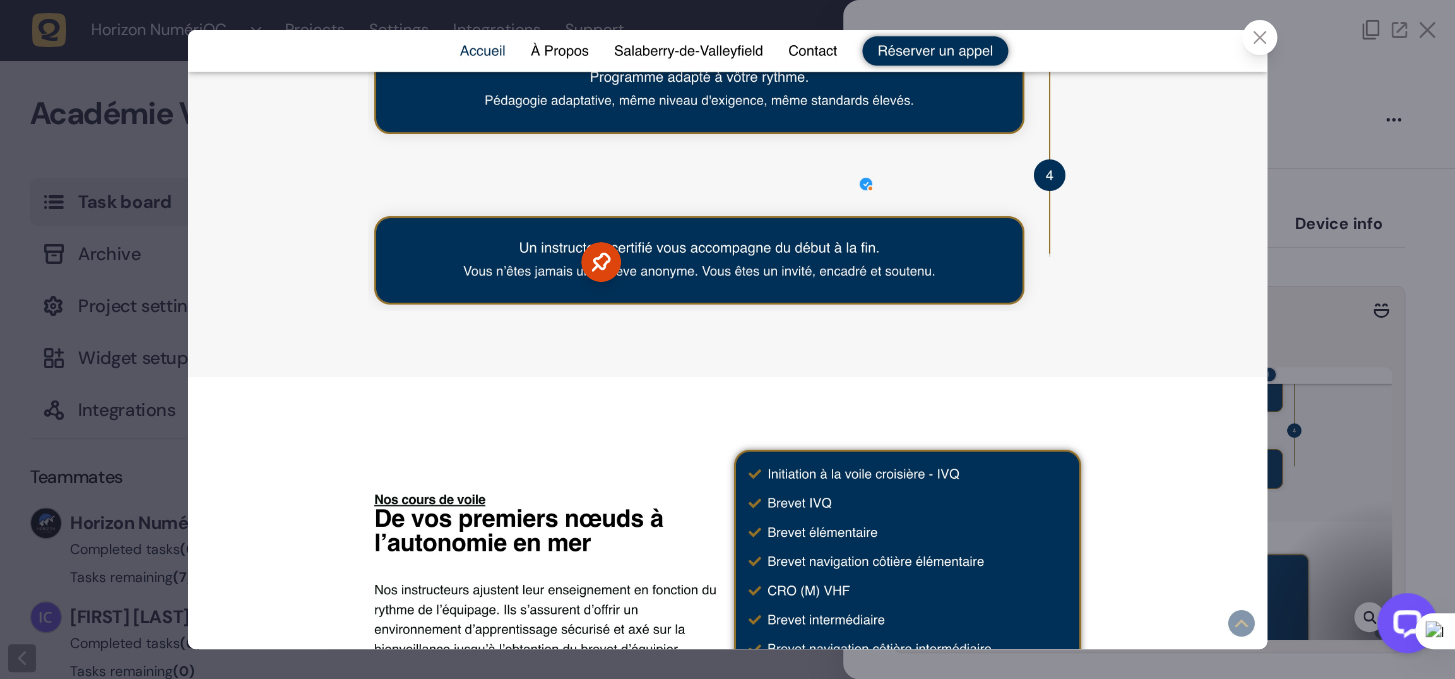 click 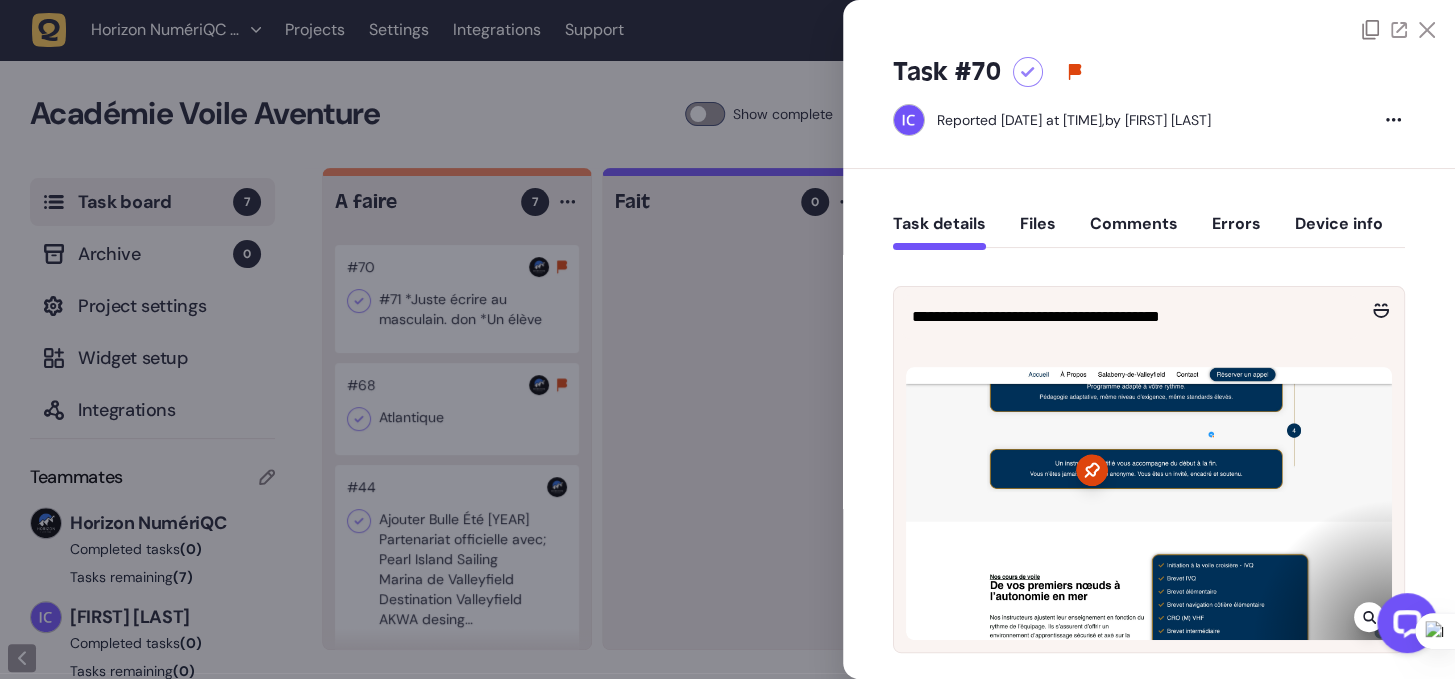 click 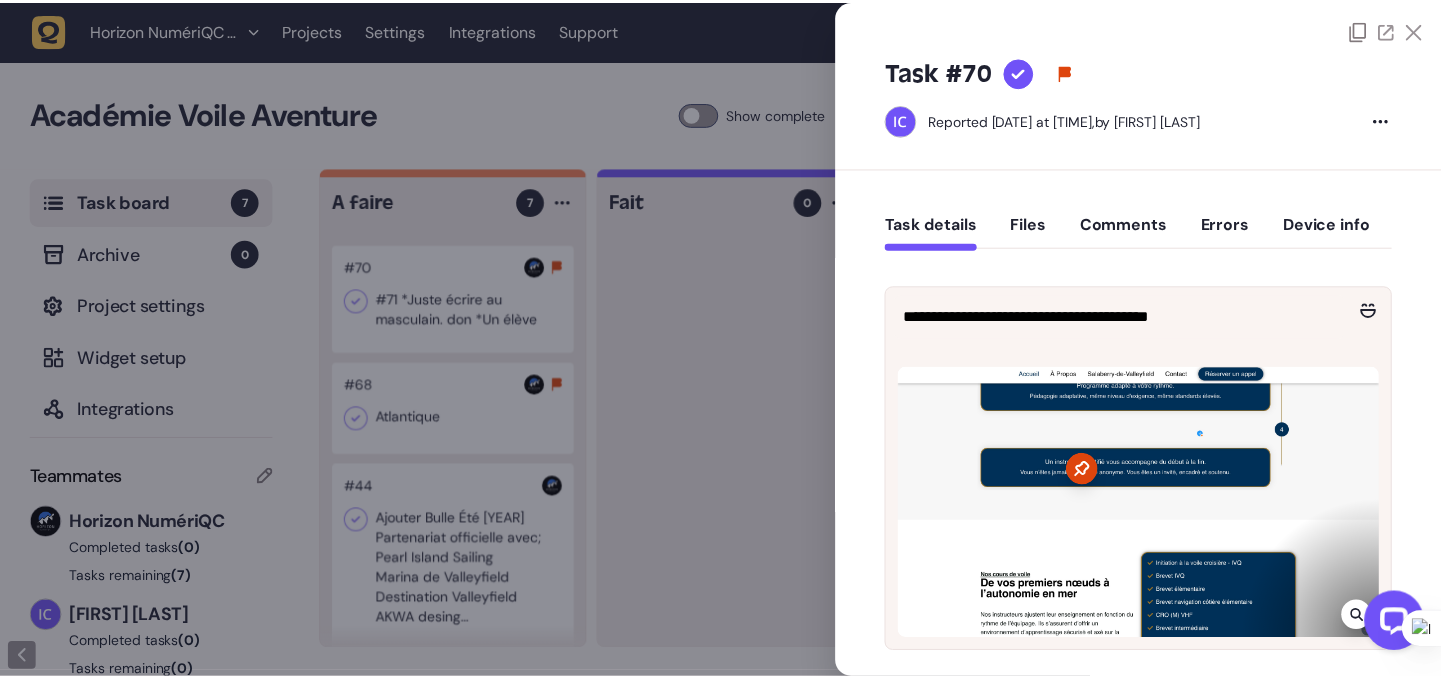 scroll, scrollTop: 210, scrollLeft: 0, axis: vertical 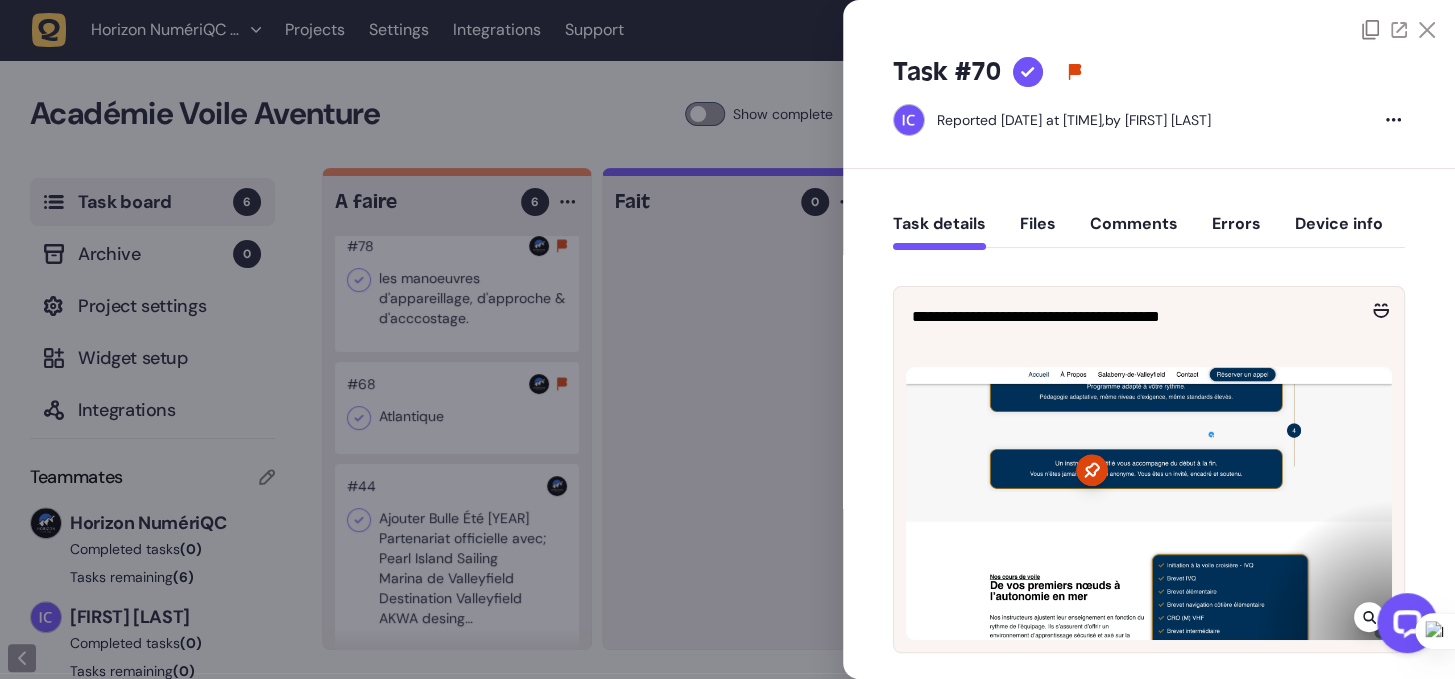 click 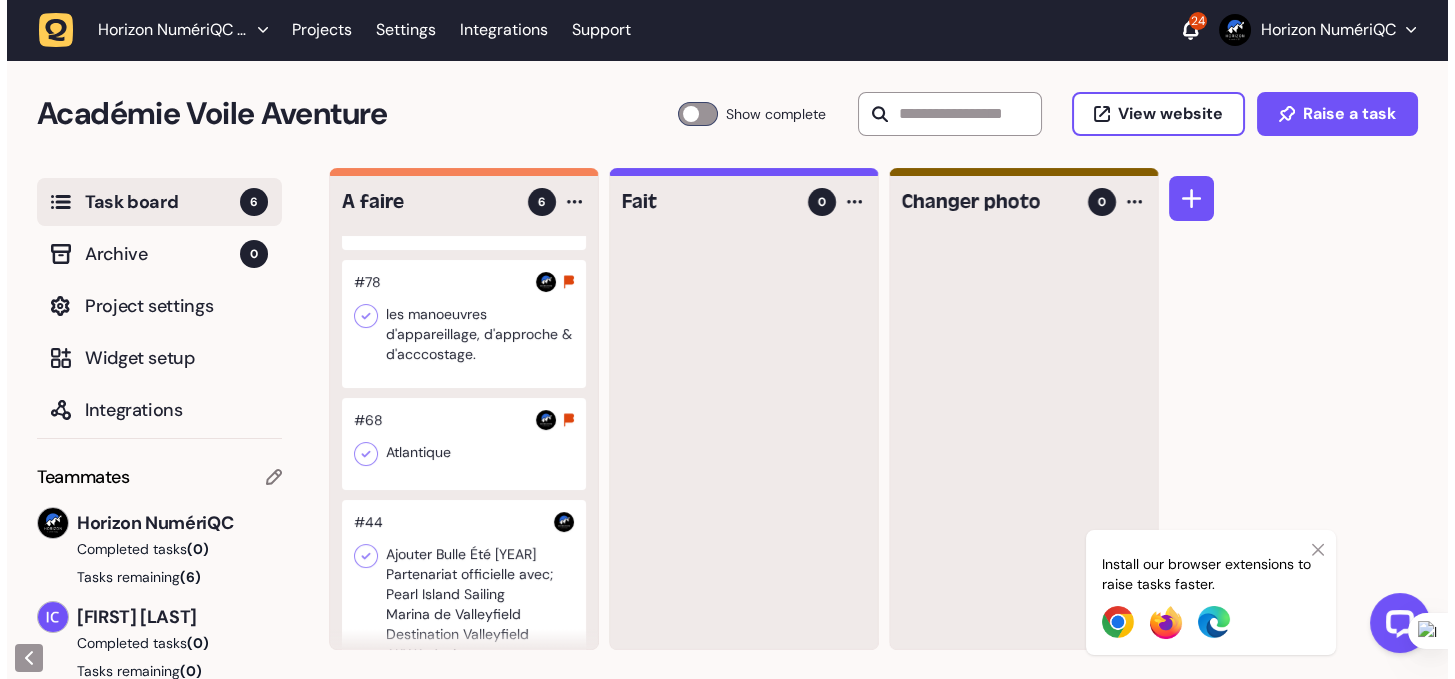 scroll, scrollTop: 129, scrollLeft: 0, axis: vertical 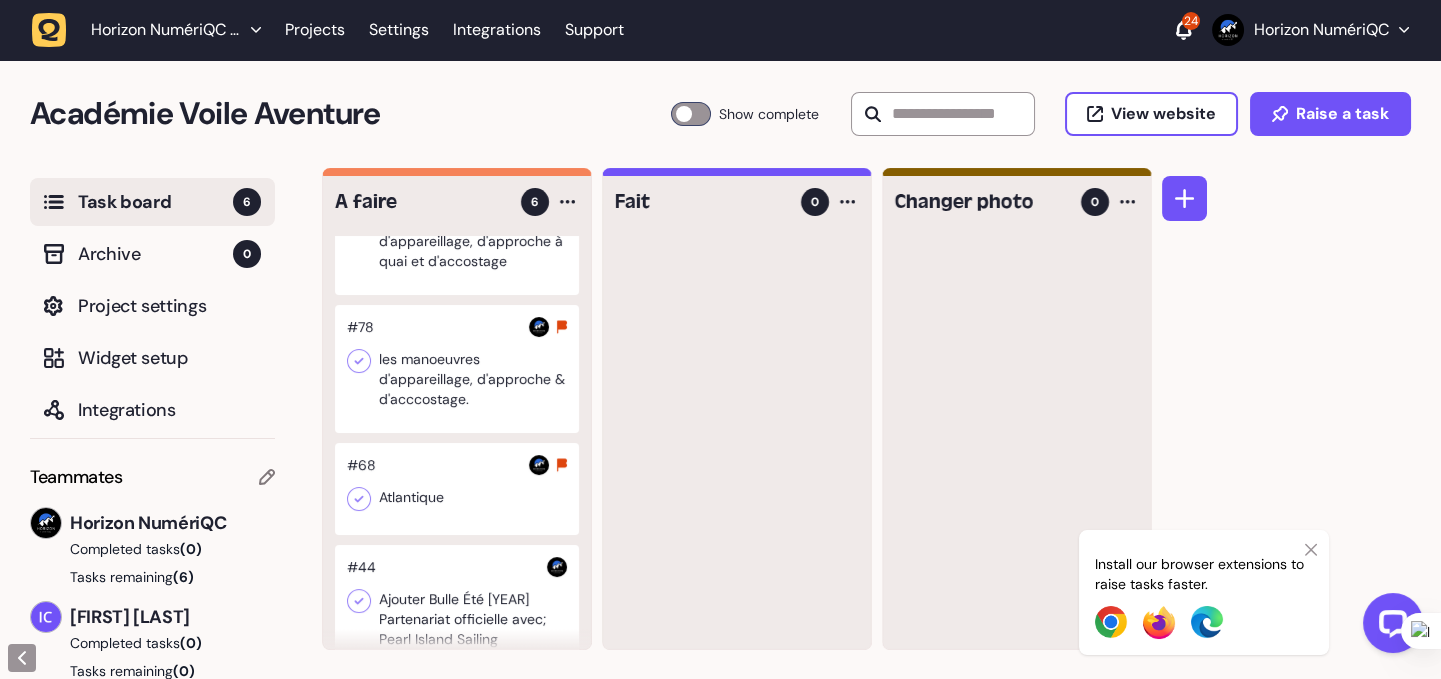 click 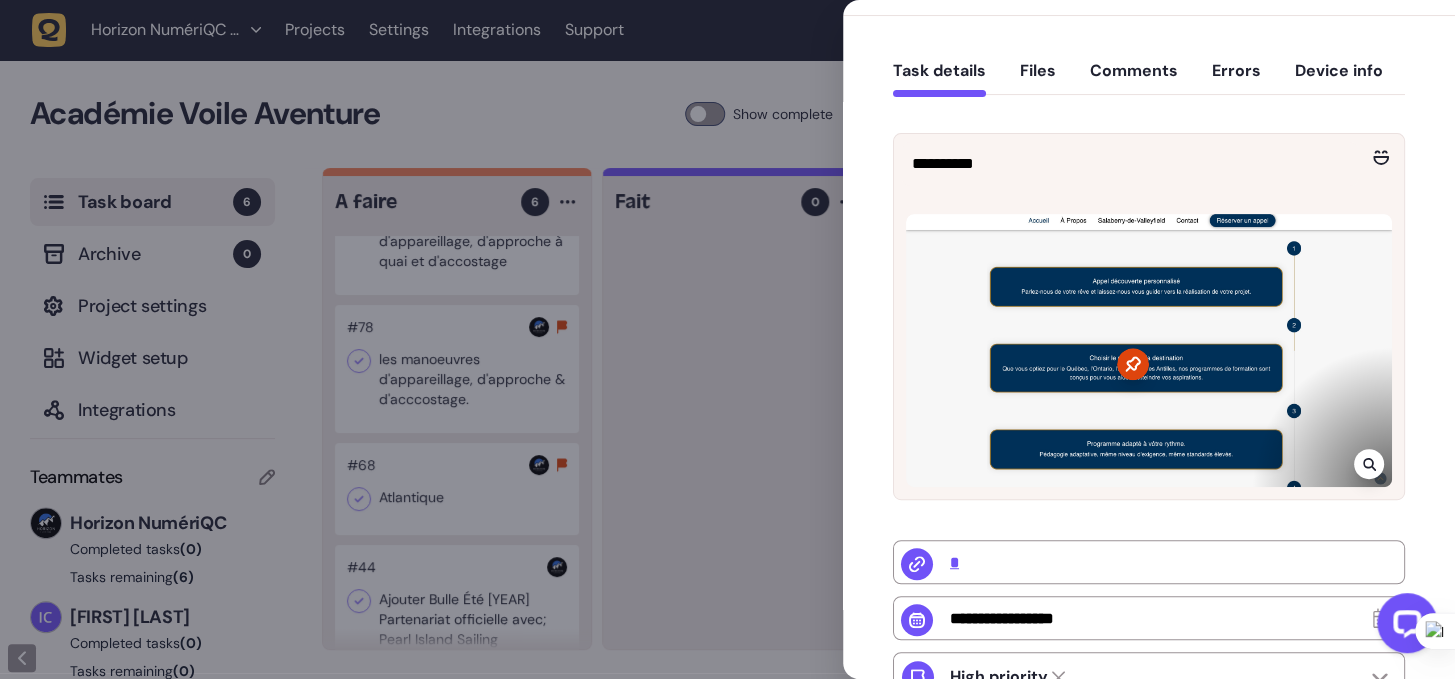 scroll, scrollTop: 490, scrollLeft: 0, axis: vertical 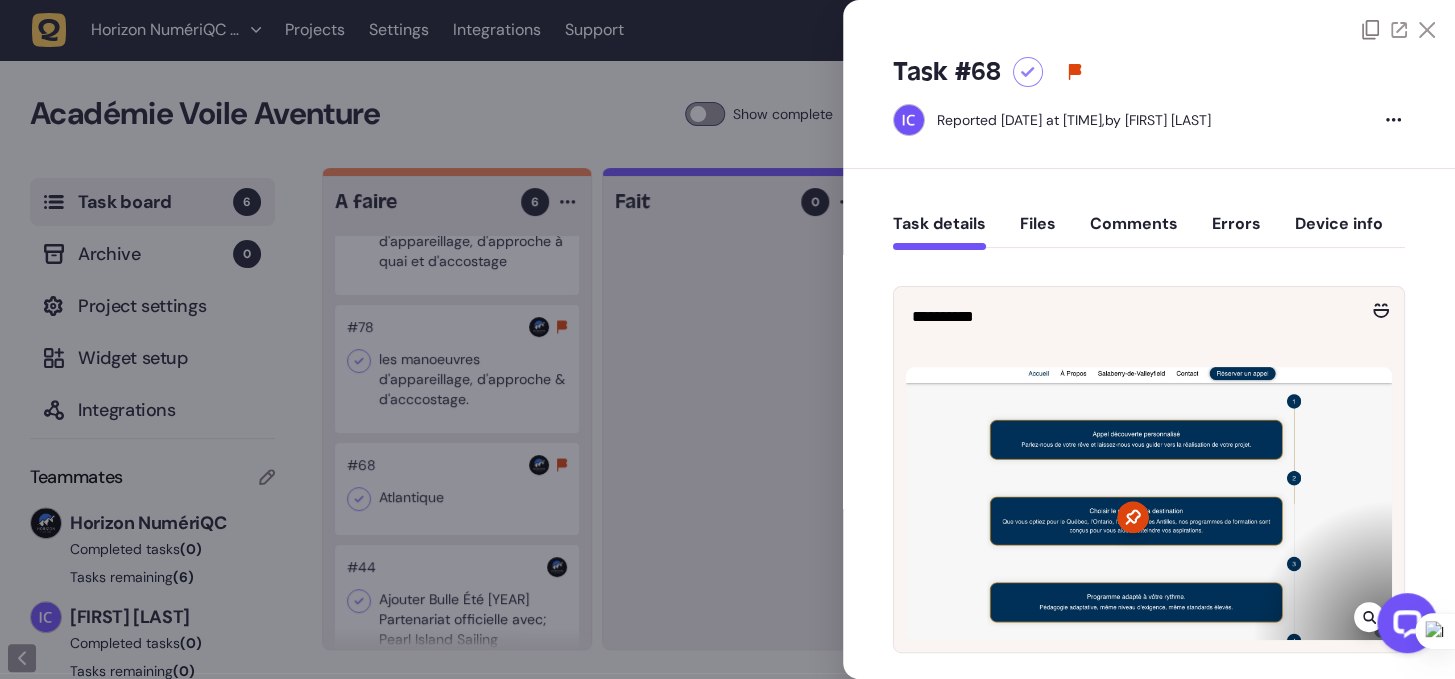 click 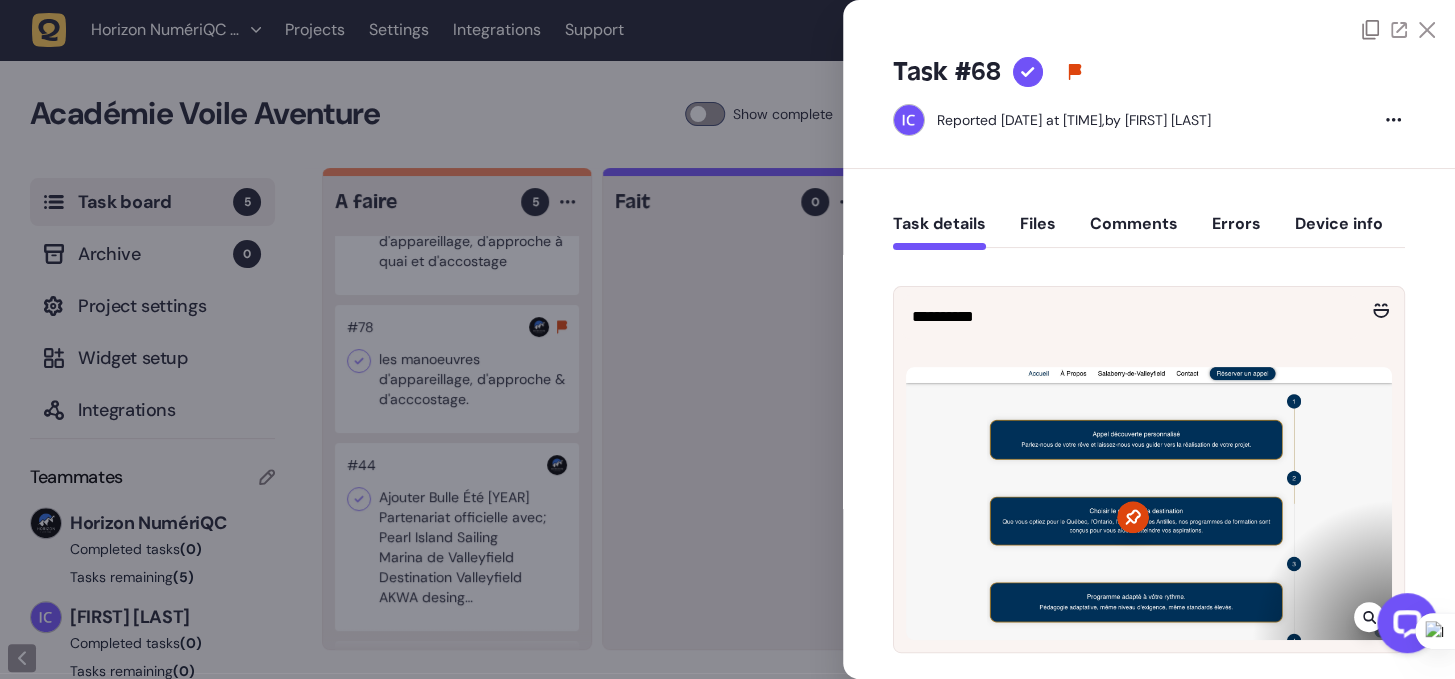 click 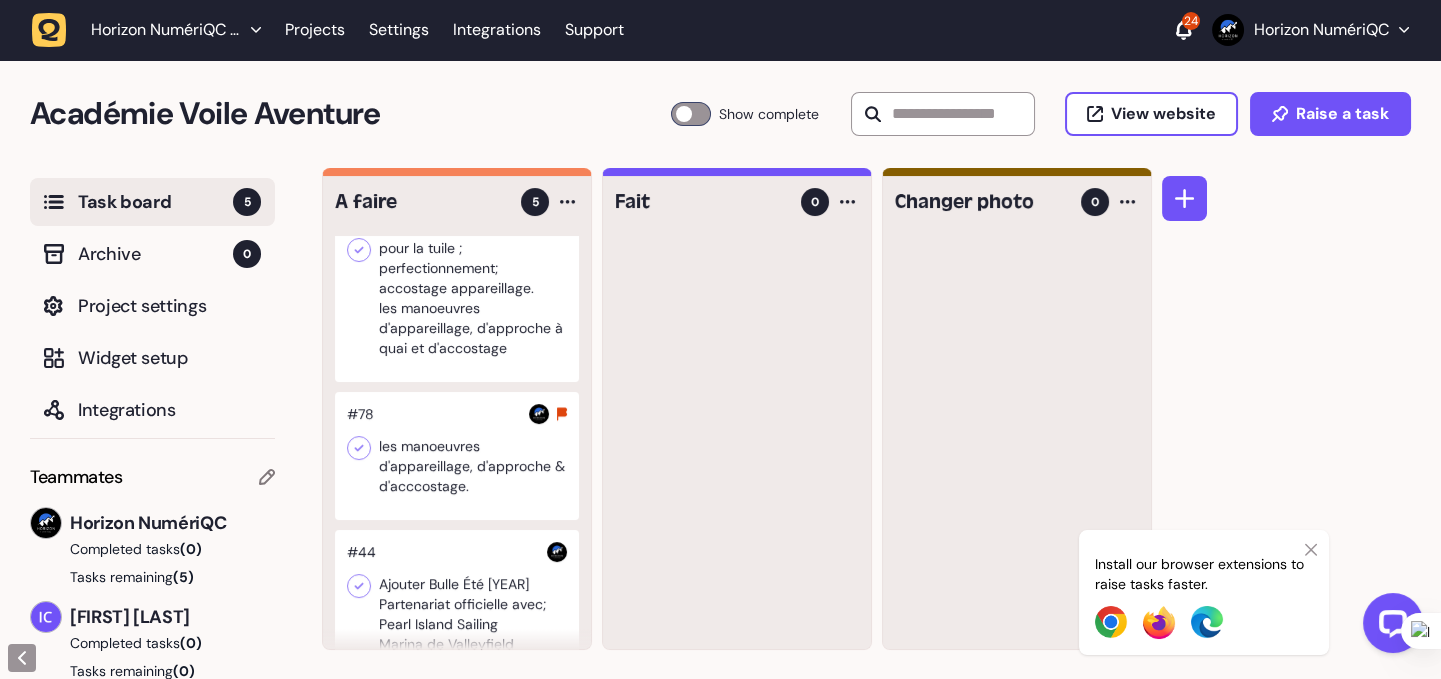 scroll, scrollTop: 0, scrollLeft: 0, axis: both 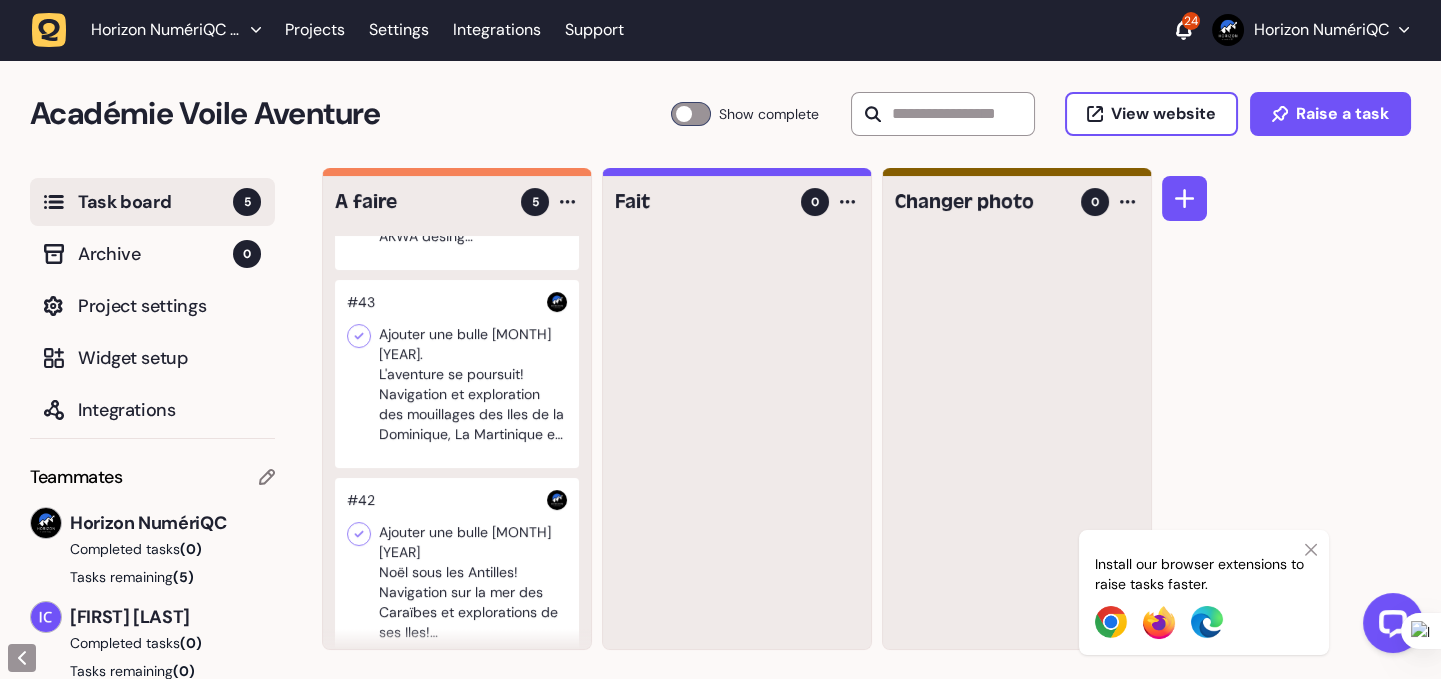 click 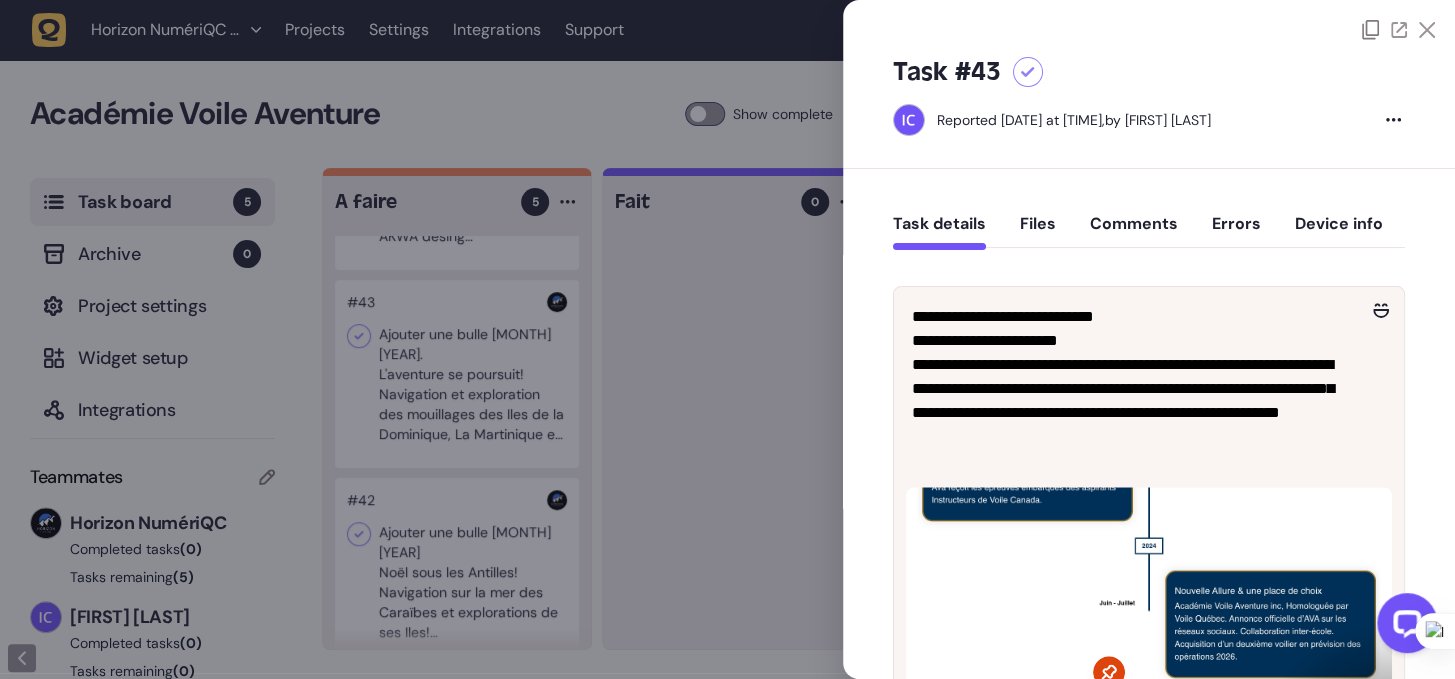 click on "Task #43 Reported [DATE] at [TIME], by [FIRST] [LAST]" 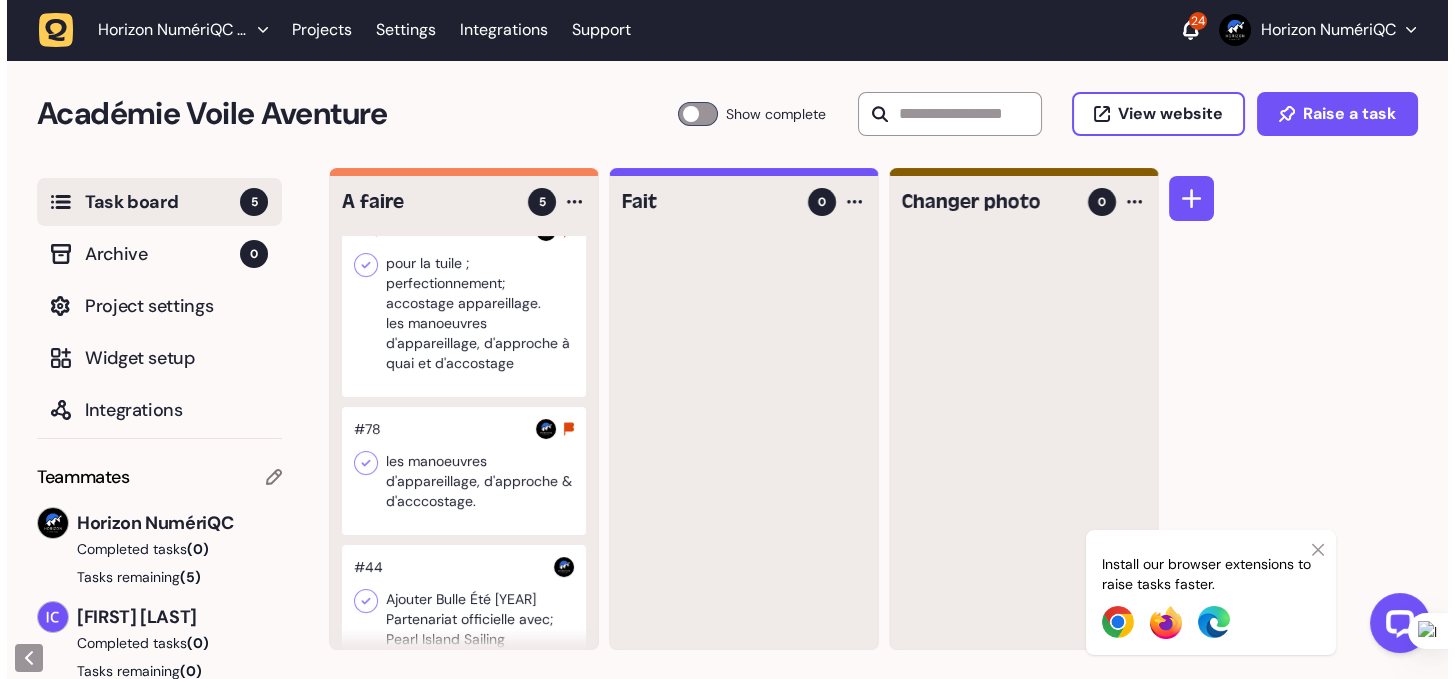 scroll, scrollTop: 190, scrollLeft: 0, axis: vertical 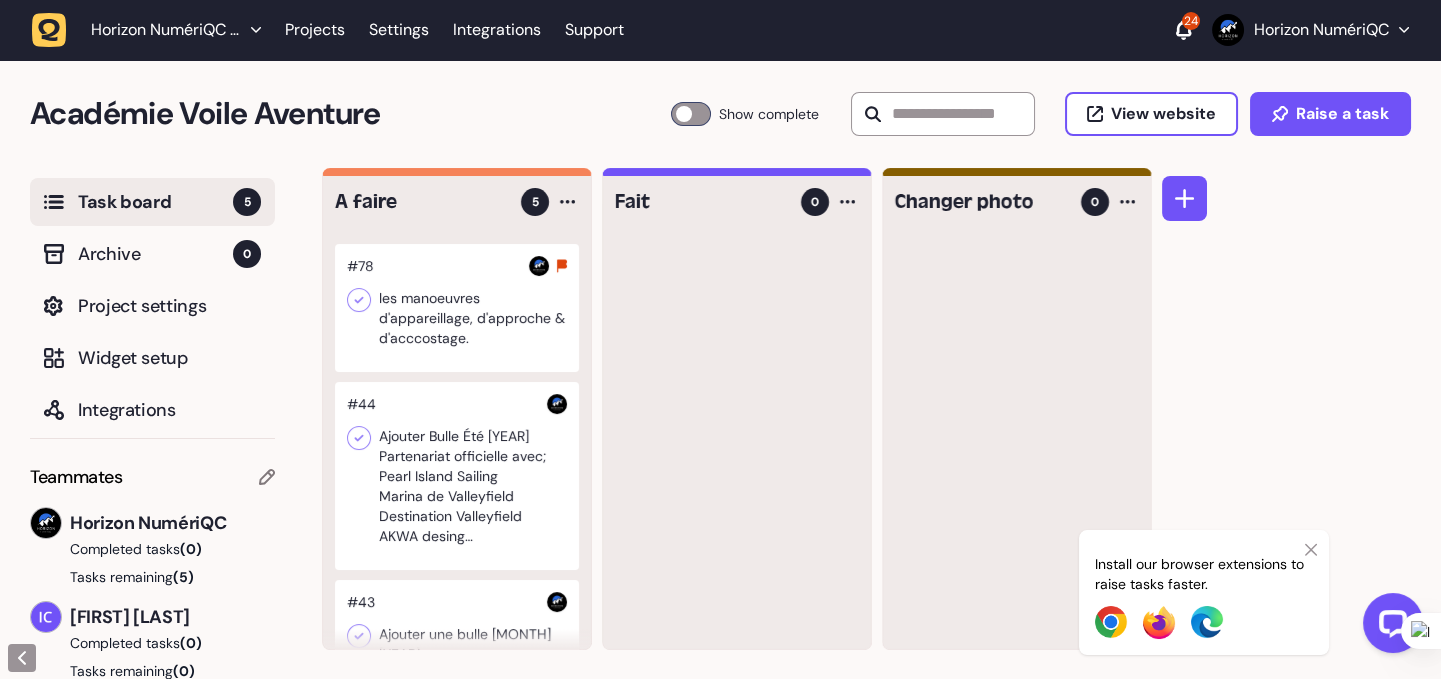 click 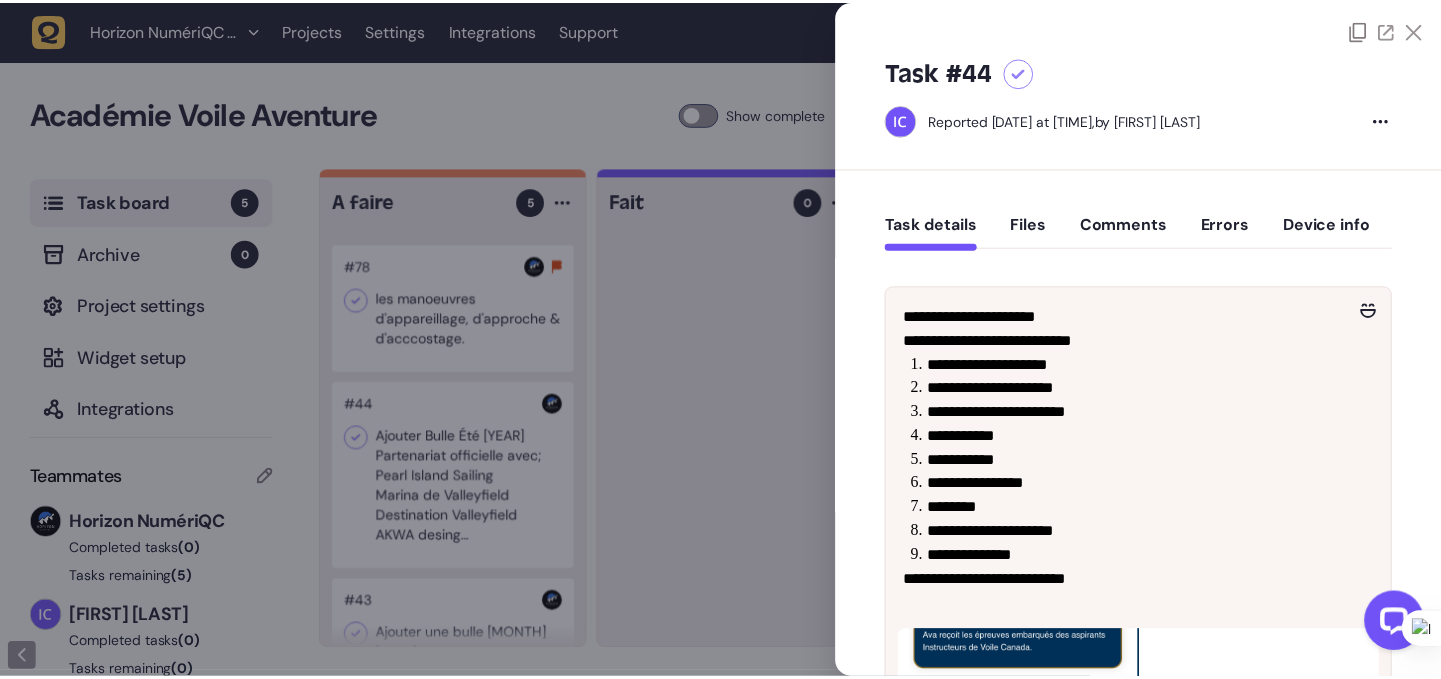 scroll, scrollTop: 163, scrollLeft: 0, axis: vertical 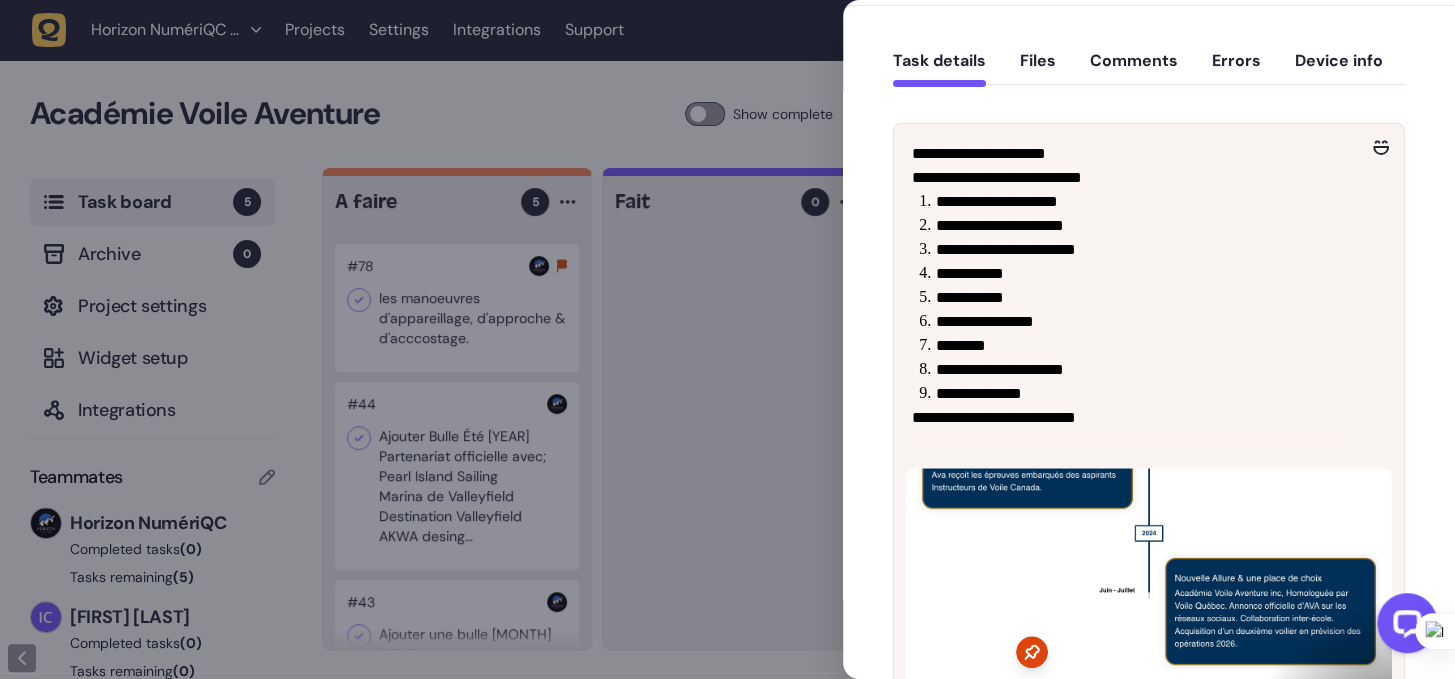 click 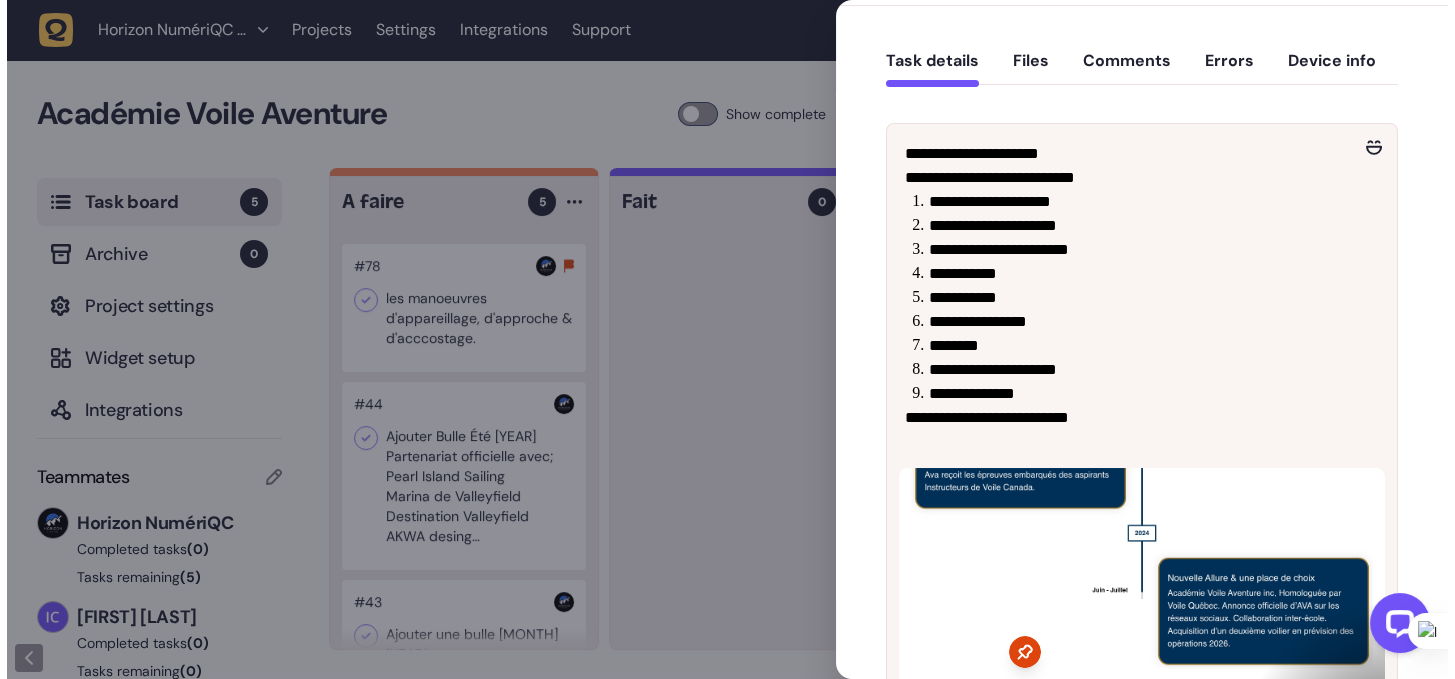 scroll, scrollTop: 75, scrollLeft: 0, axis: vertical 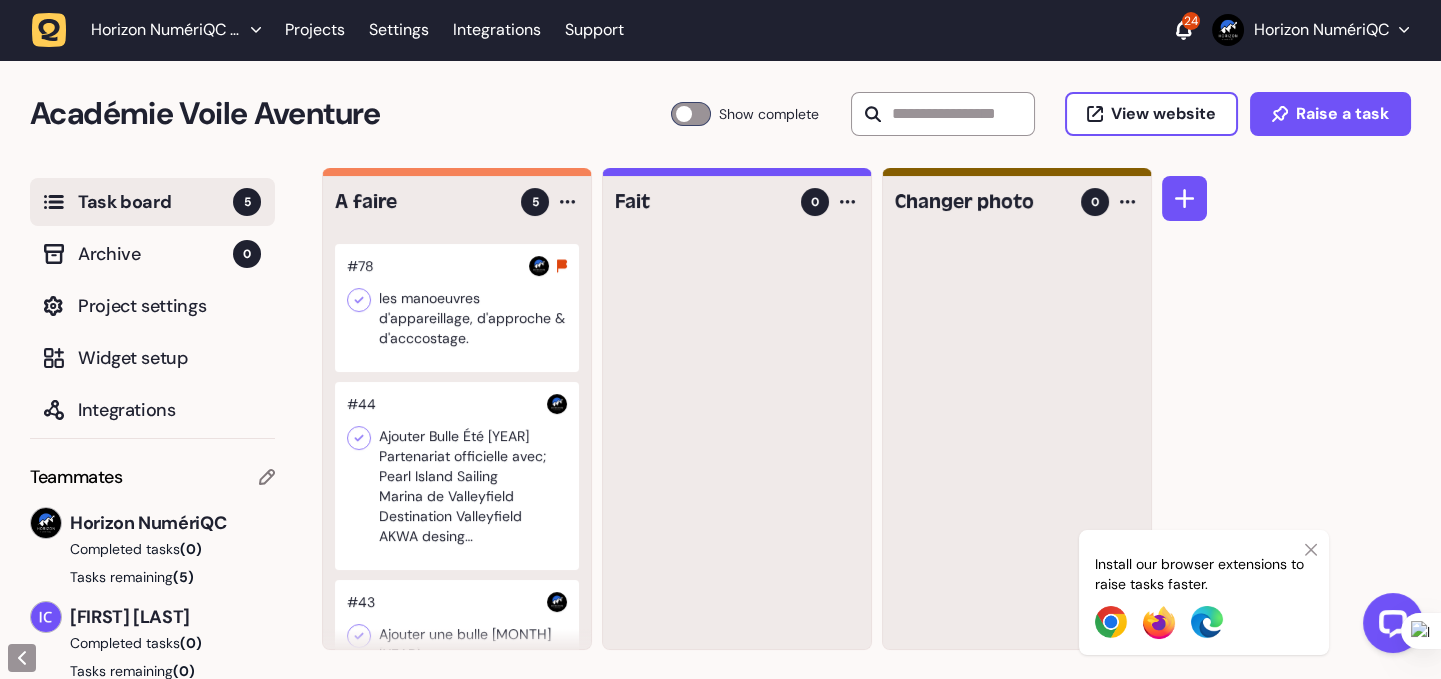 click 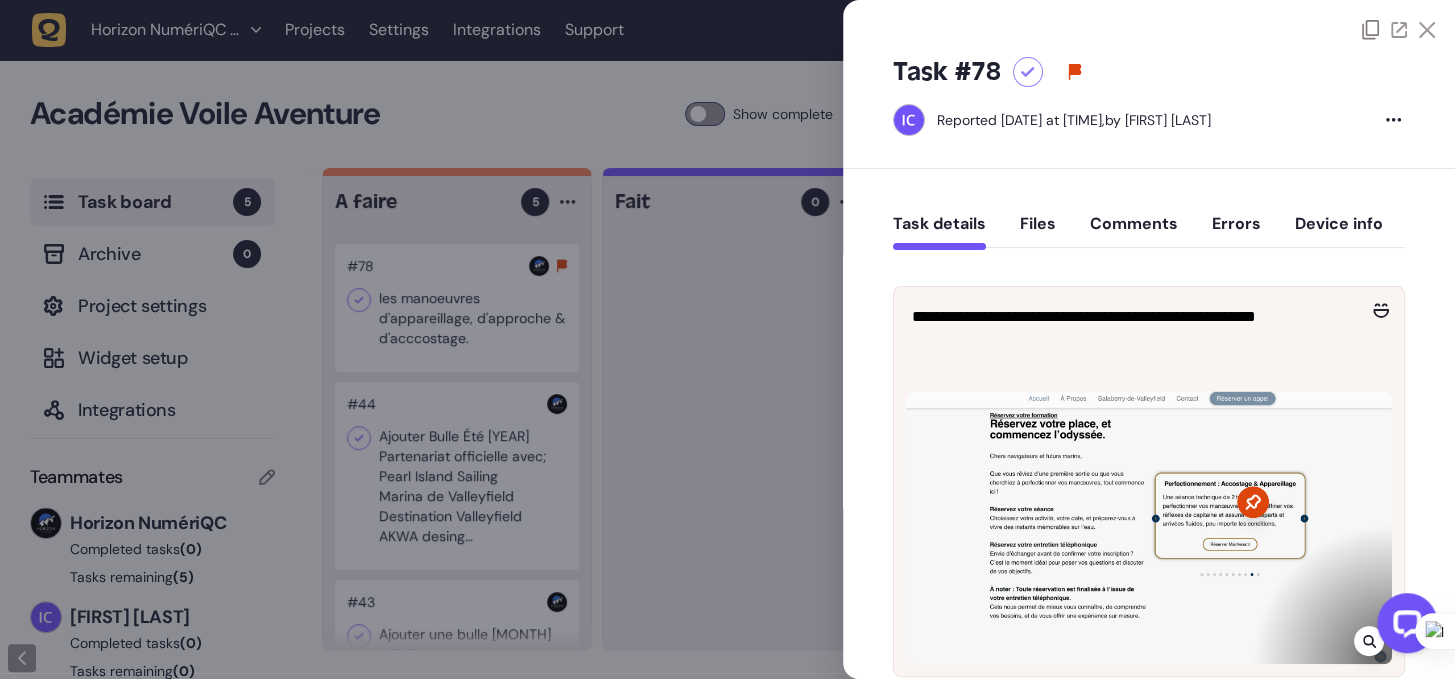 click on "Task details   Files   Comments   Errors   Device info" 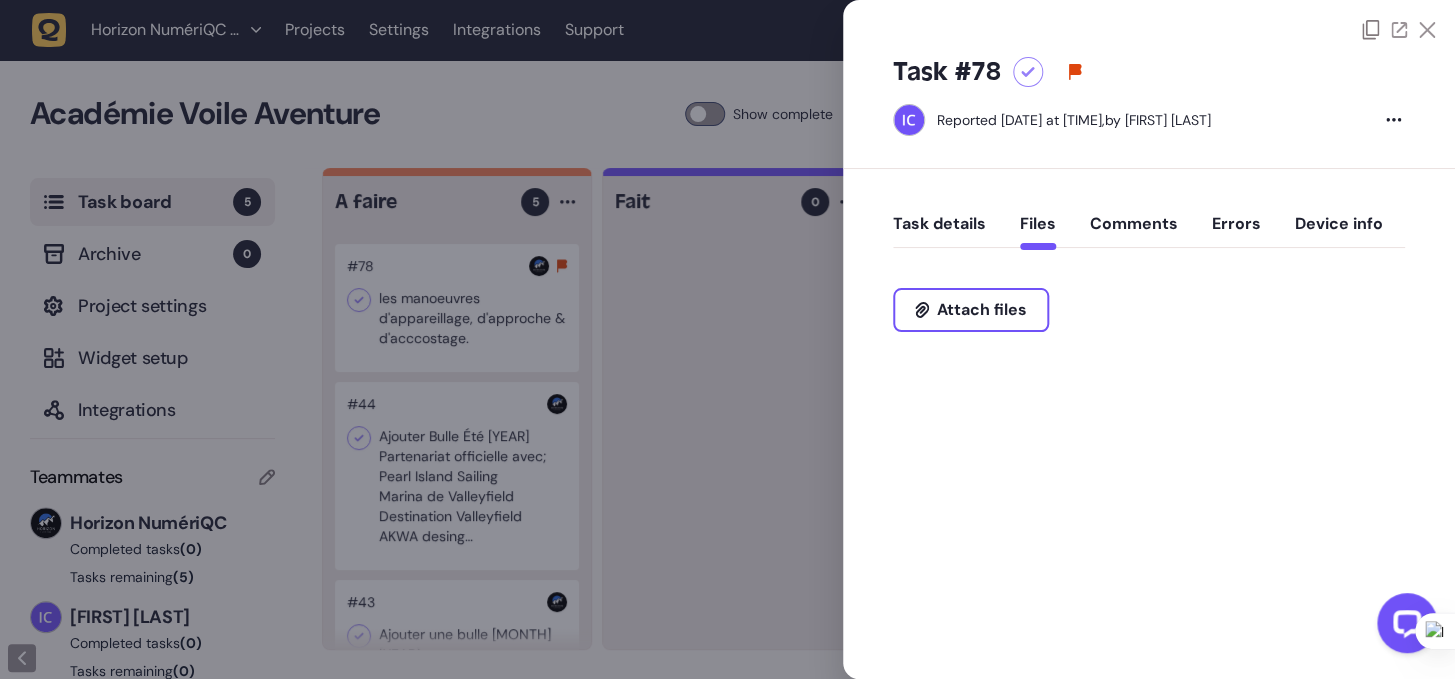 click on "Task details   Files   Comments   Errors   Device info" 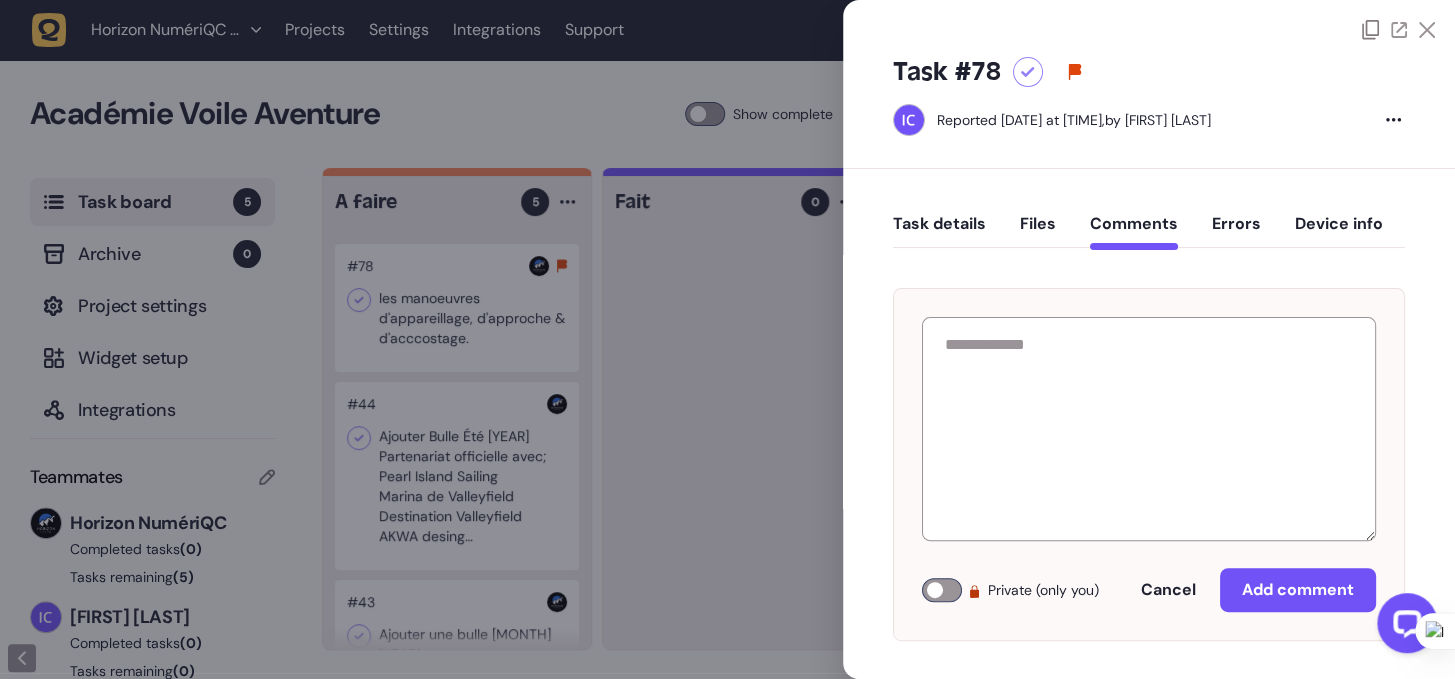 drag, startPoint x: 897, startPoint y: 237, endPoint x: 914, endPoint y: 228, distance: 19.235384 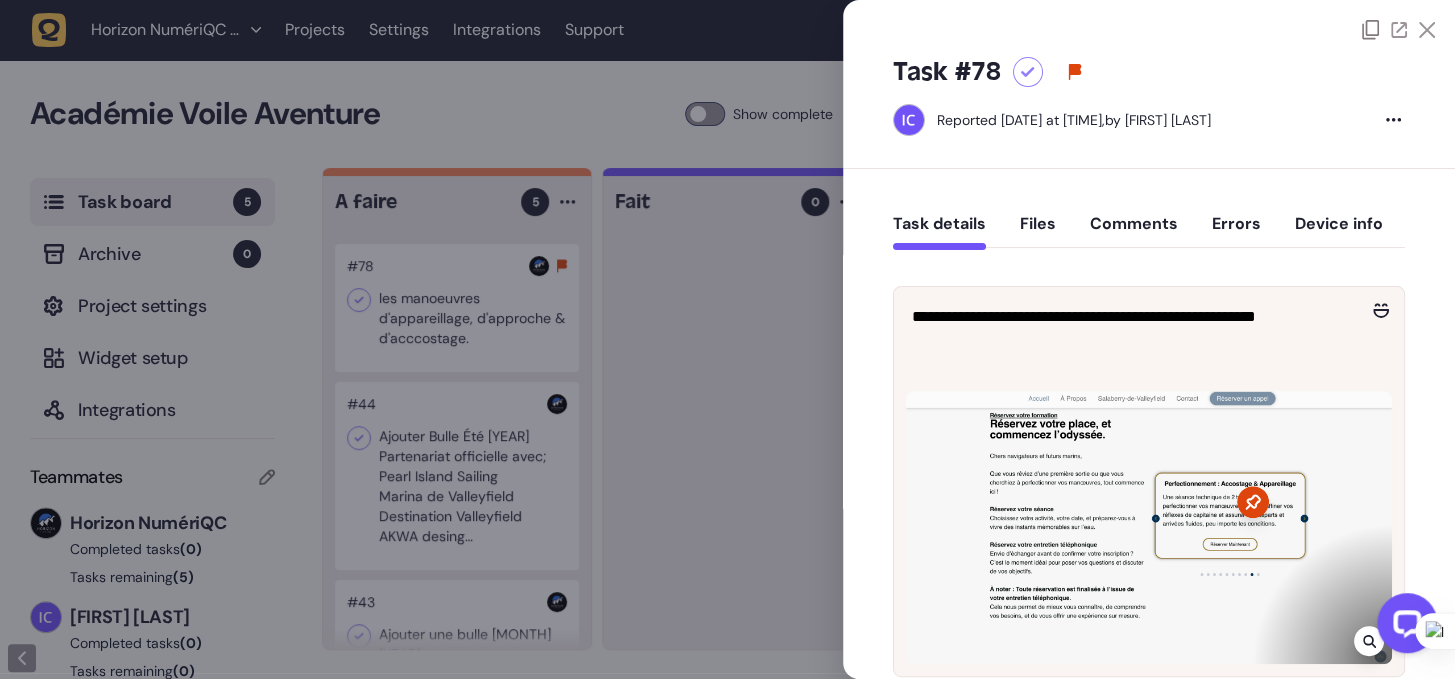 click on "Task details" 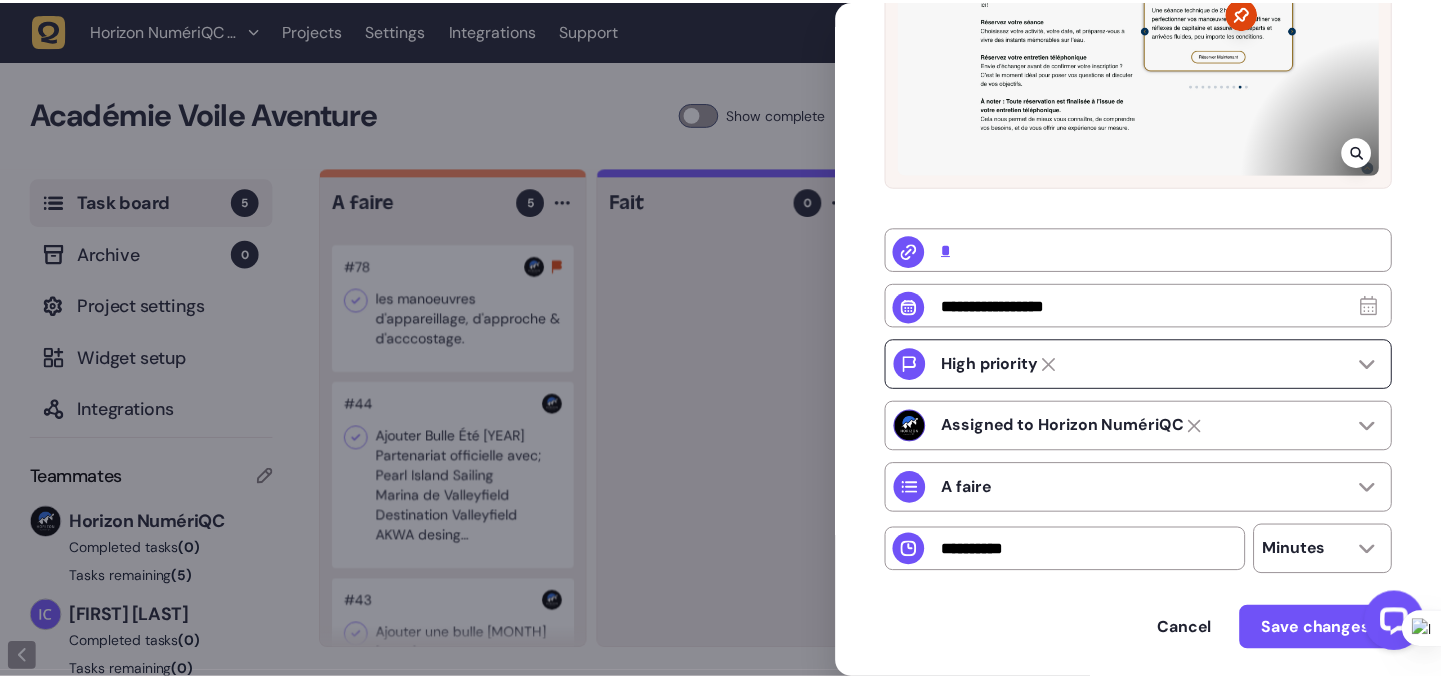 scroll, scrollTop: 563, scrollLeft: 0, axis: vertical 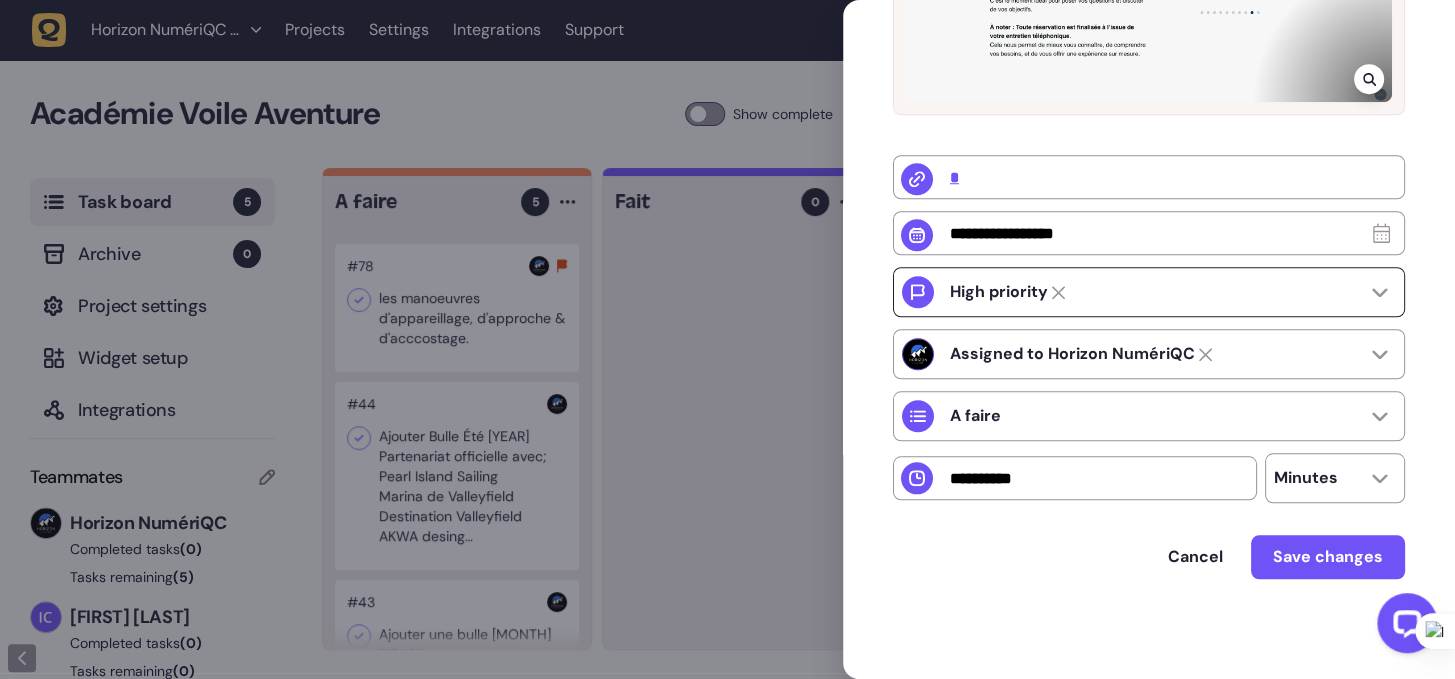 click on "High priority" 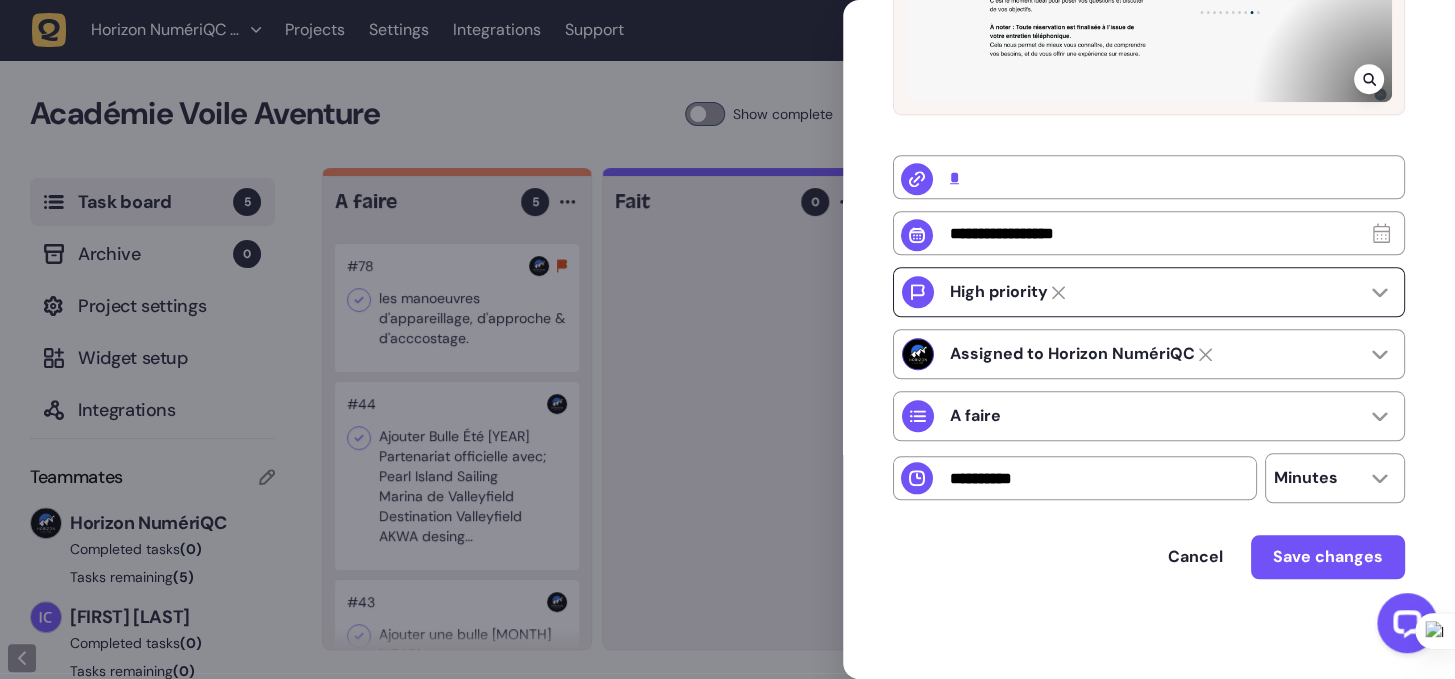 click on "High priority" 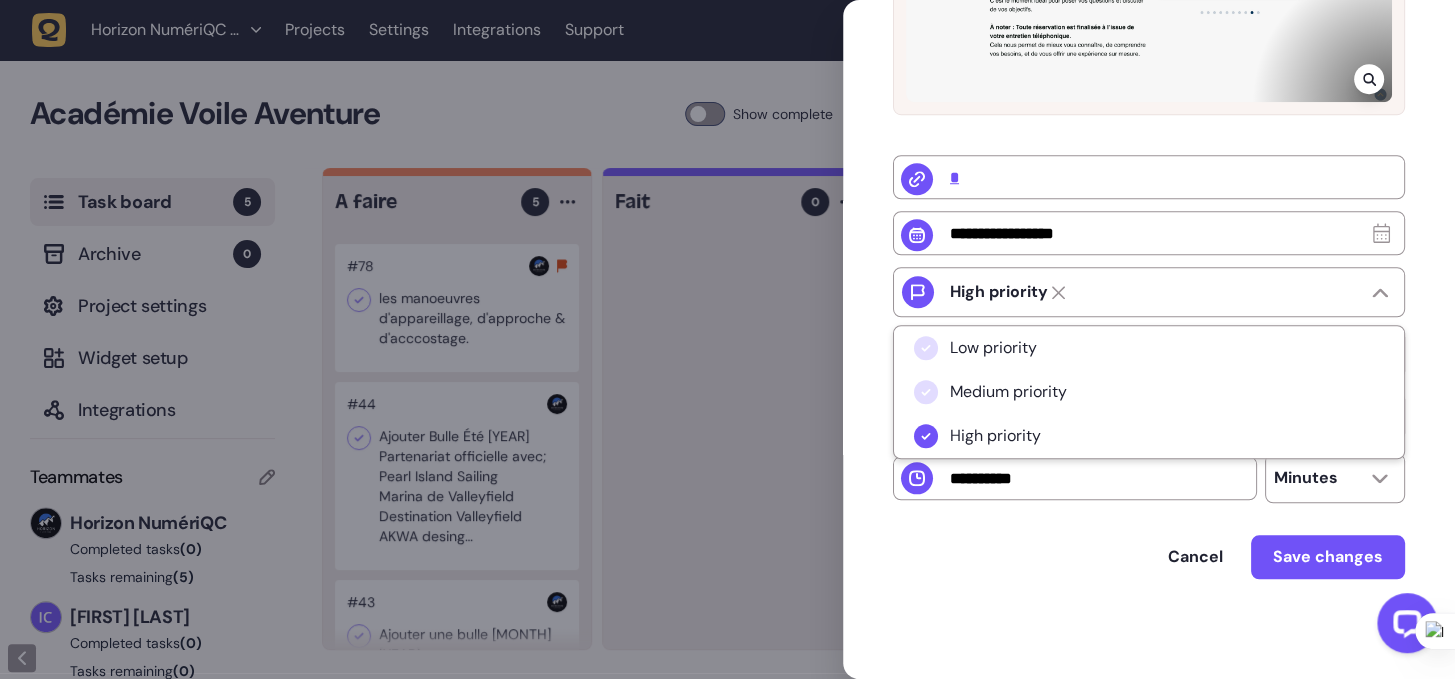 click on "**********" 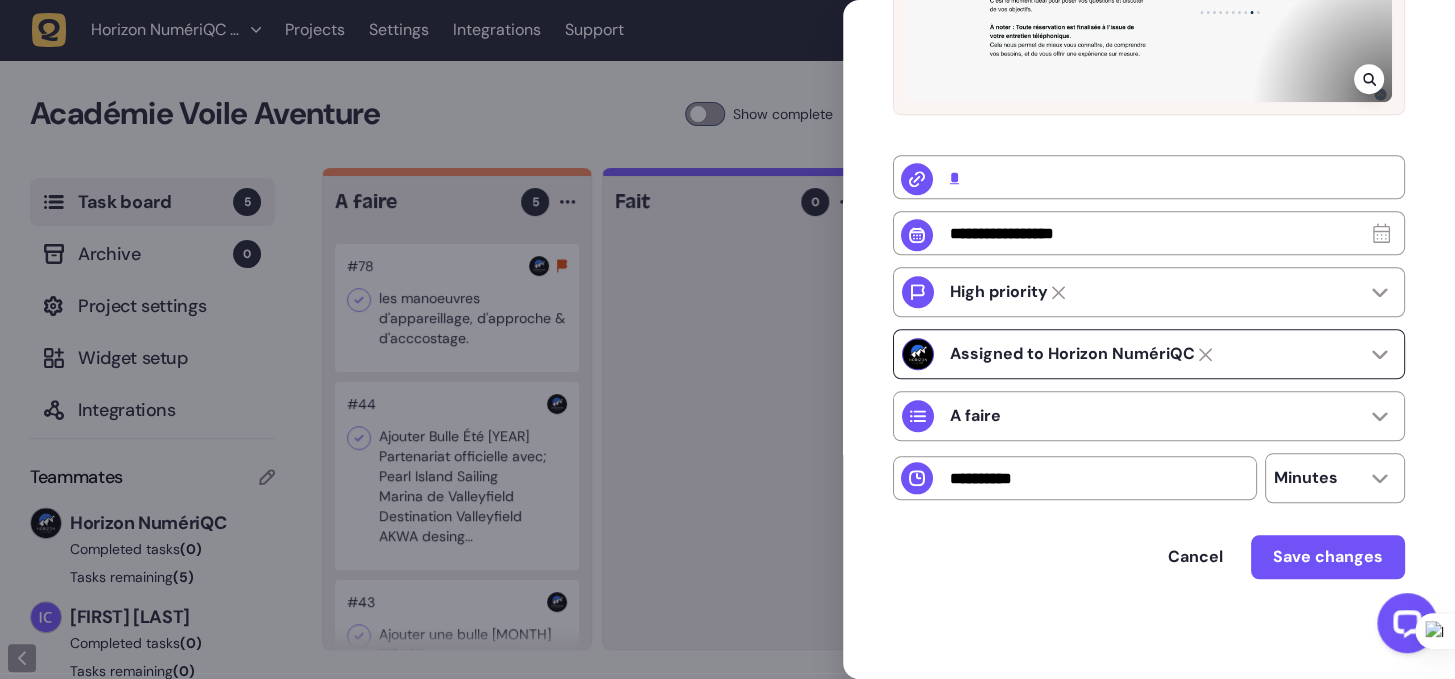 click on "Assigned to Horizon NumériQC" 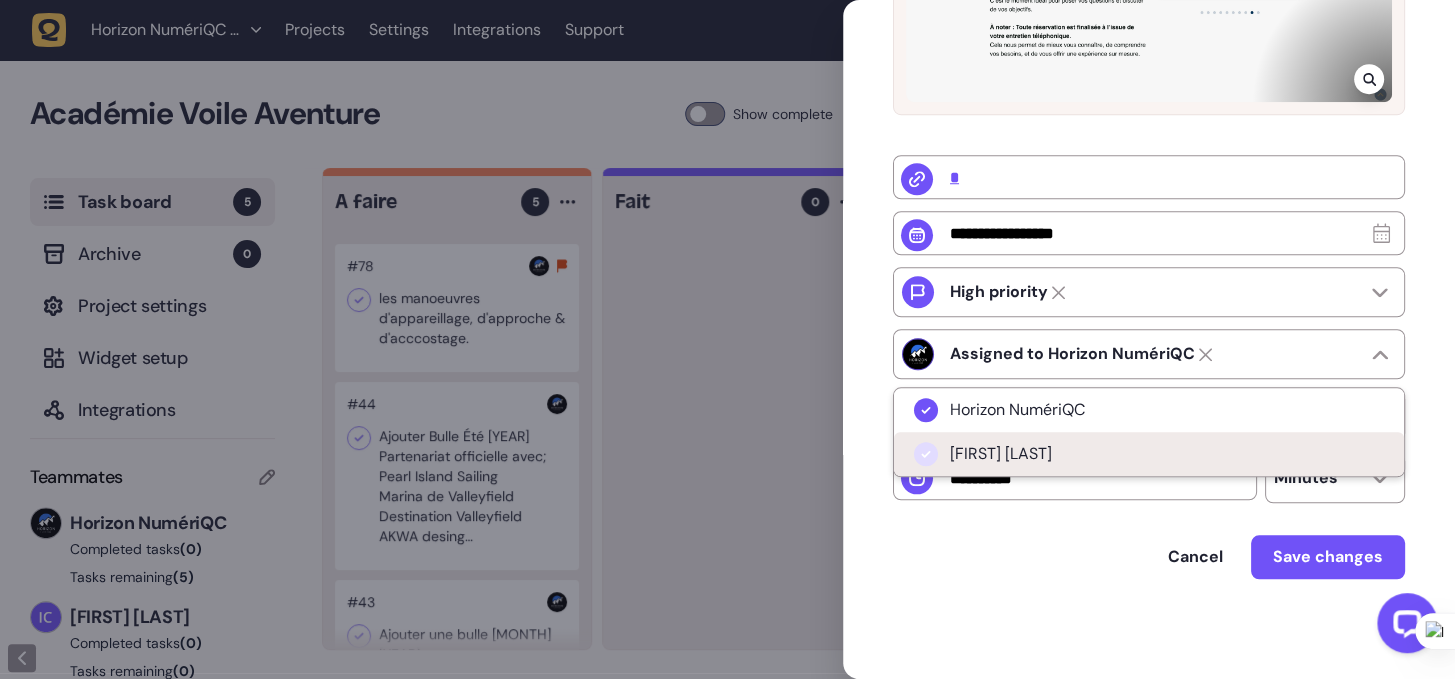 click on "[FIRST] [LAST]" 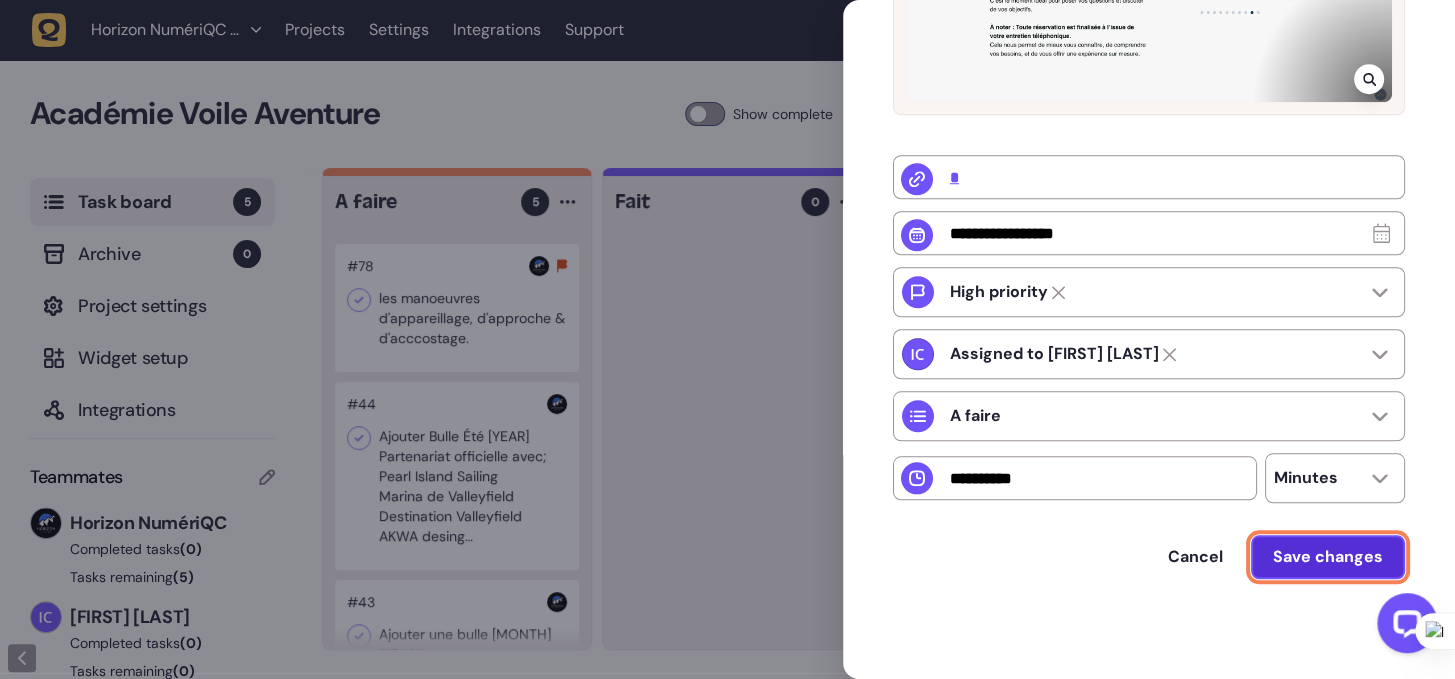 click on "Save changes" 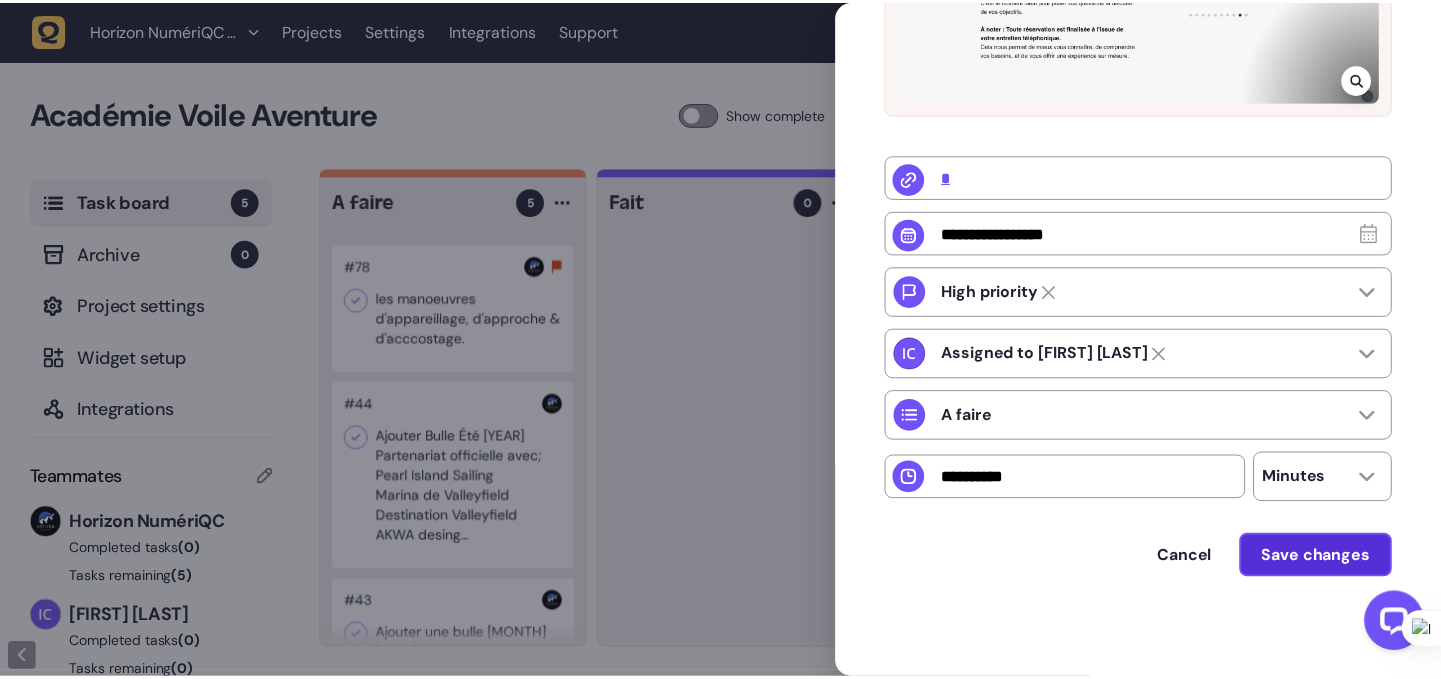 scroll, scrollTop: 75, scrollLeft: 0, axis: vertical 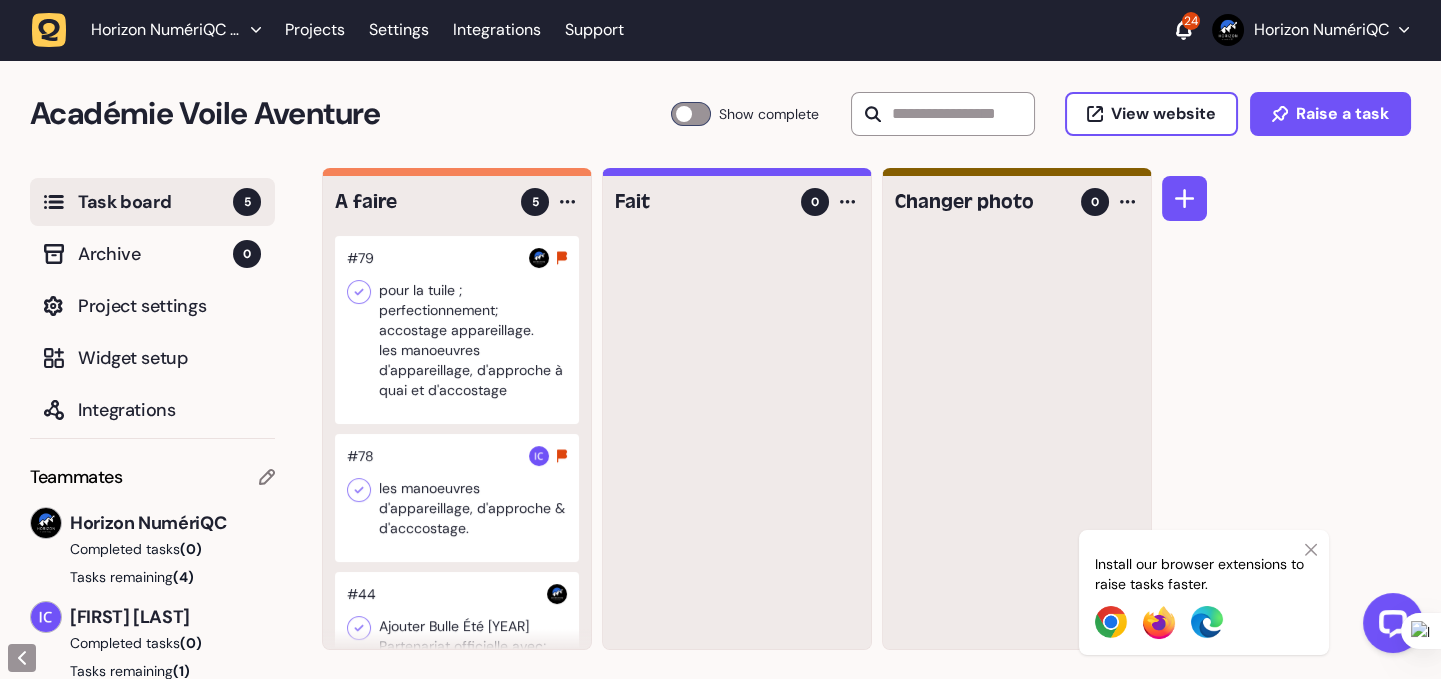 click 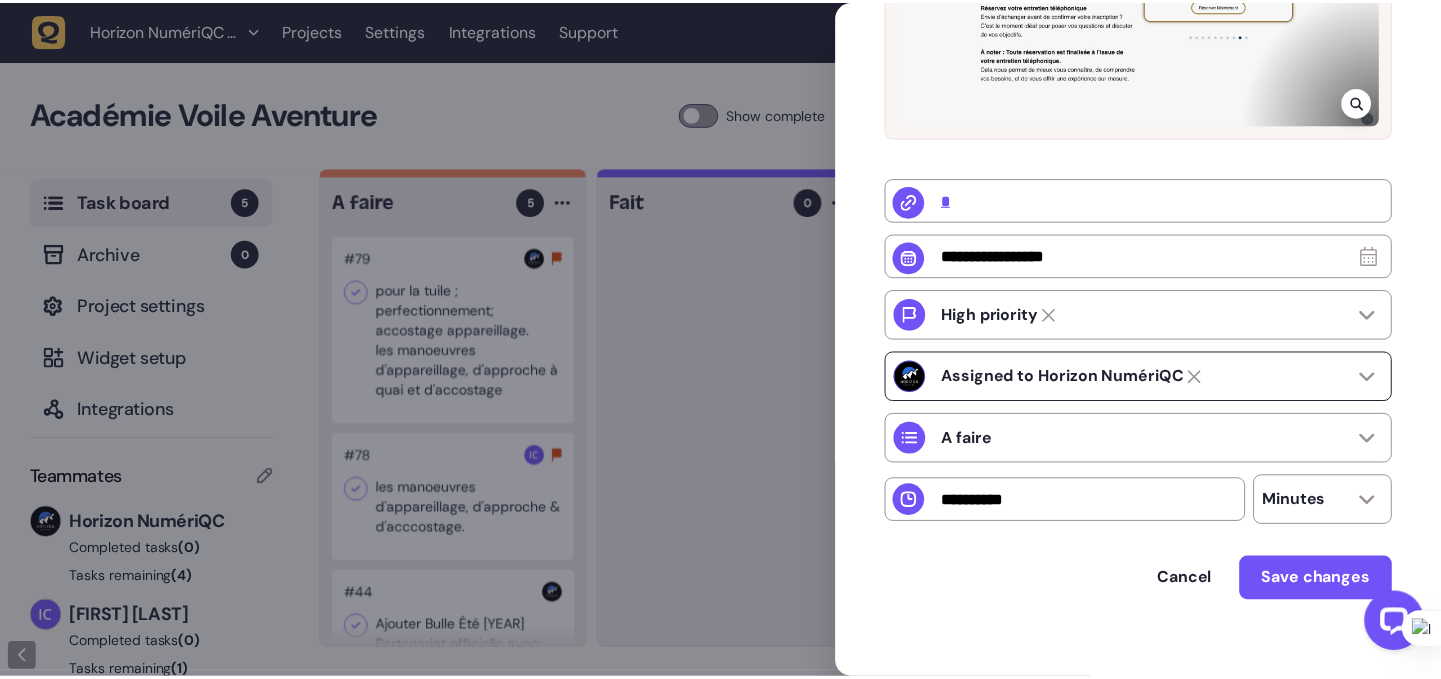 scroll, scrollTop: 588, scrollLeft: 0, axis: vertical 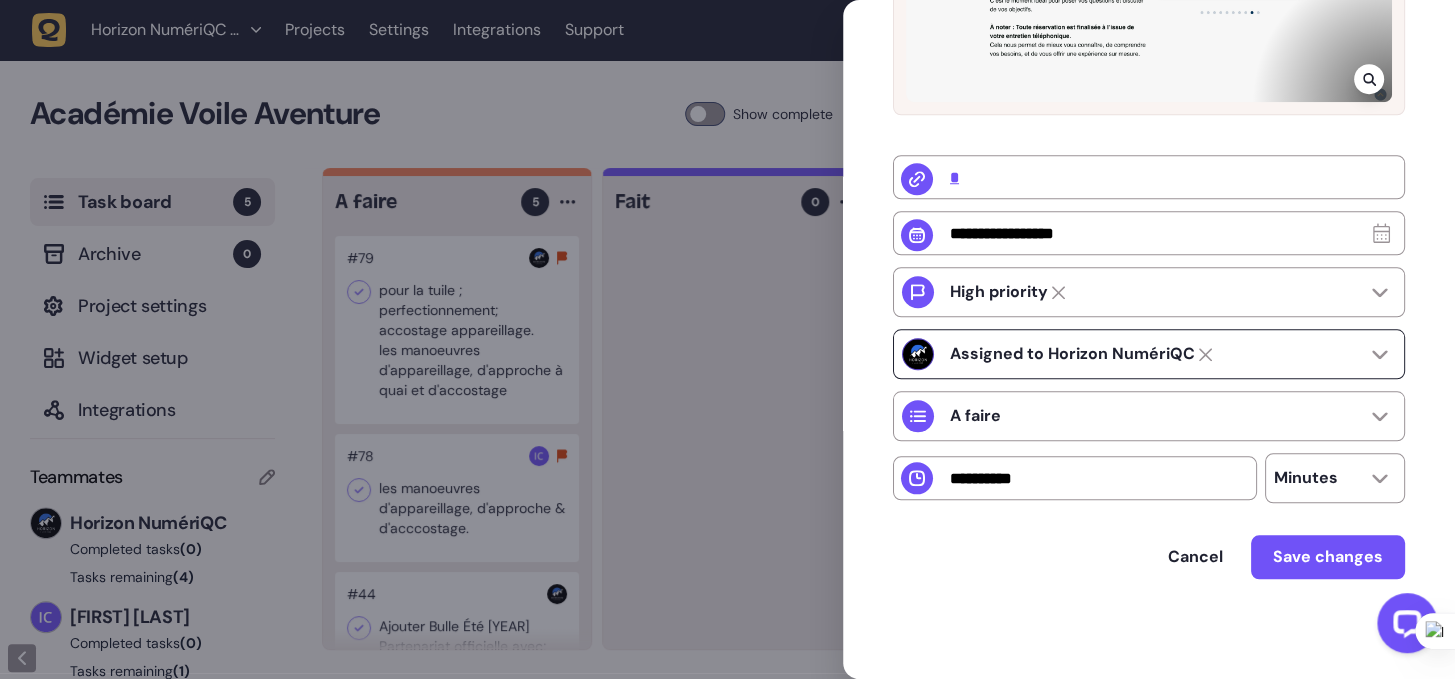 click on "Assigned to Horizon NumériQC" 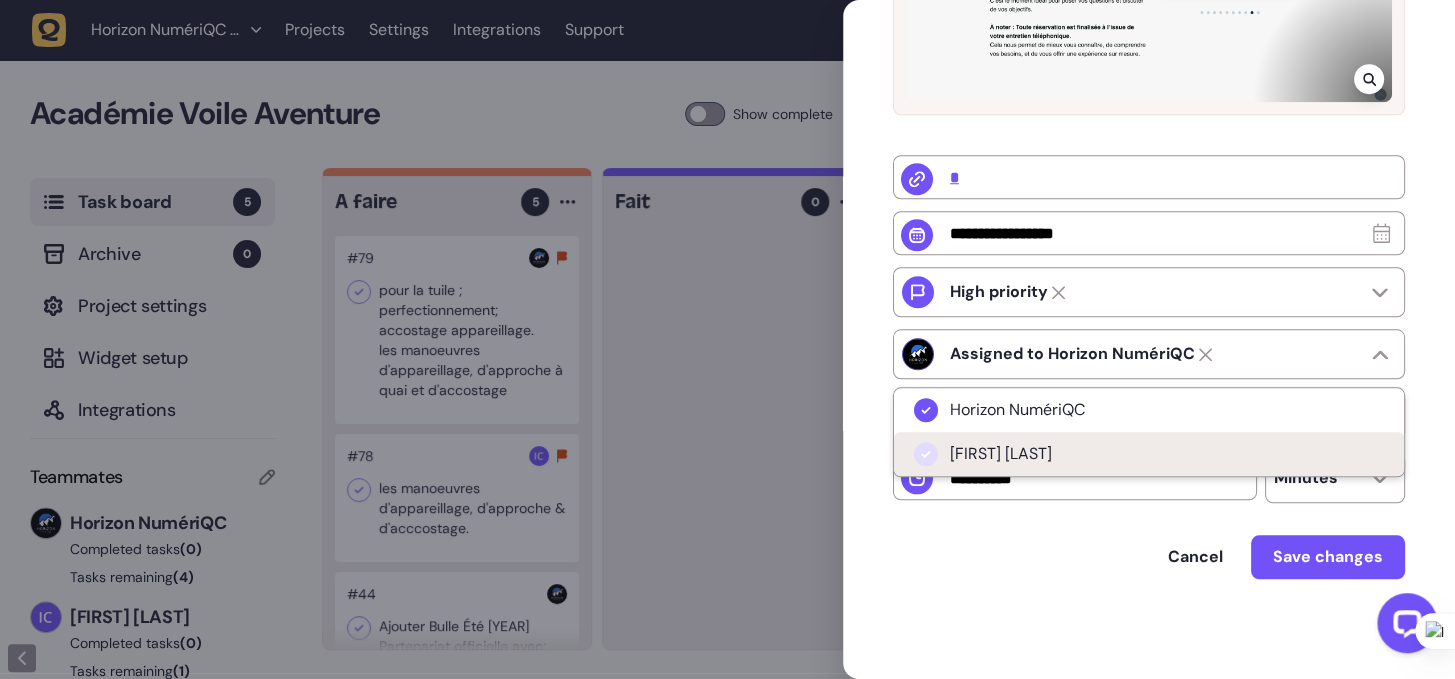 click on "[FIRST] [LAST]" 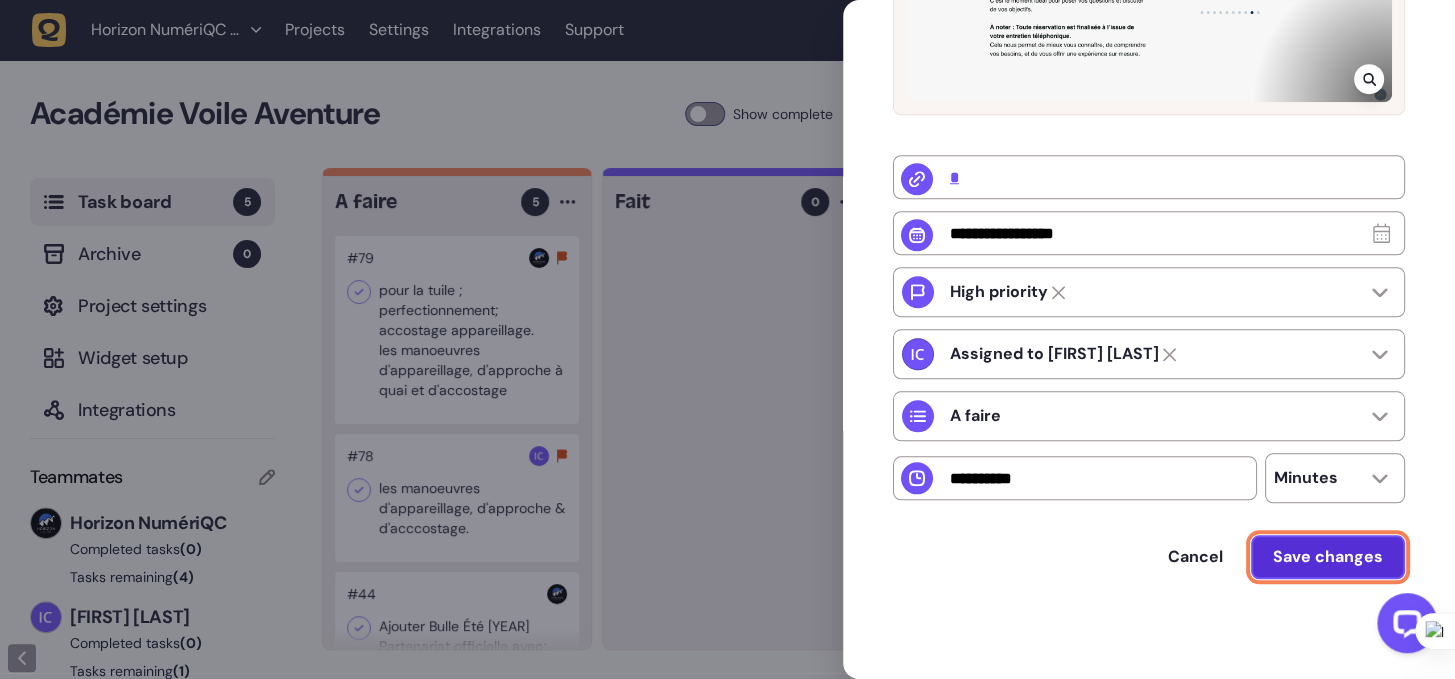 click on "Save changes" 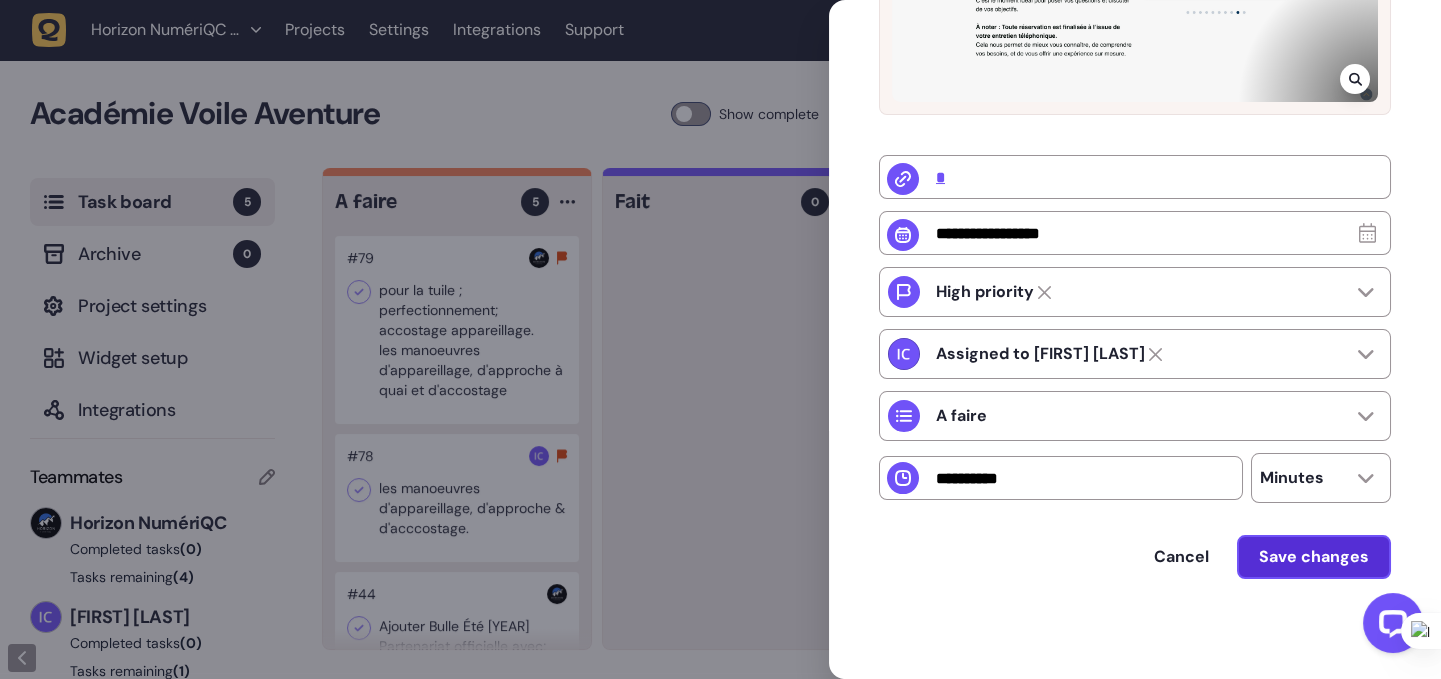 scroll, scrollTop: 75, scrollLeft: 0, axis: vertical 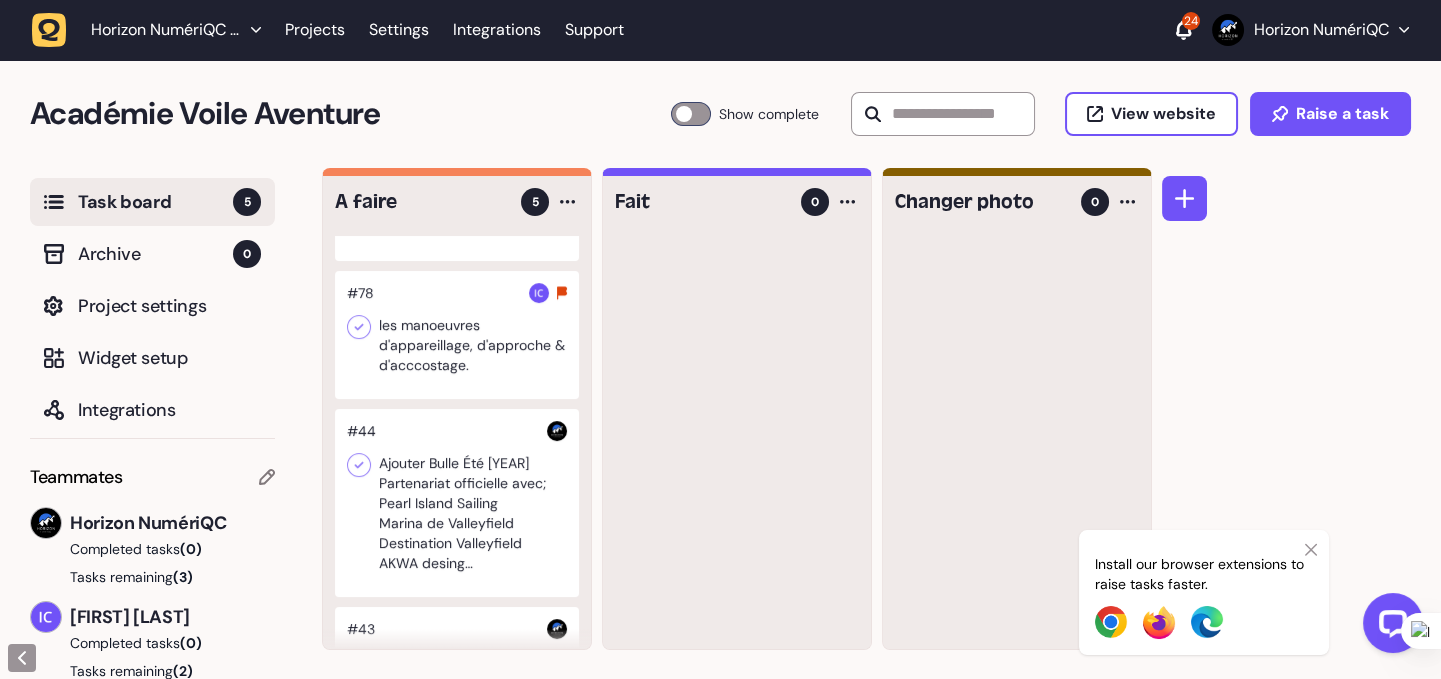 click 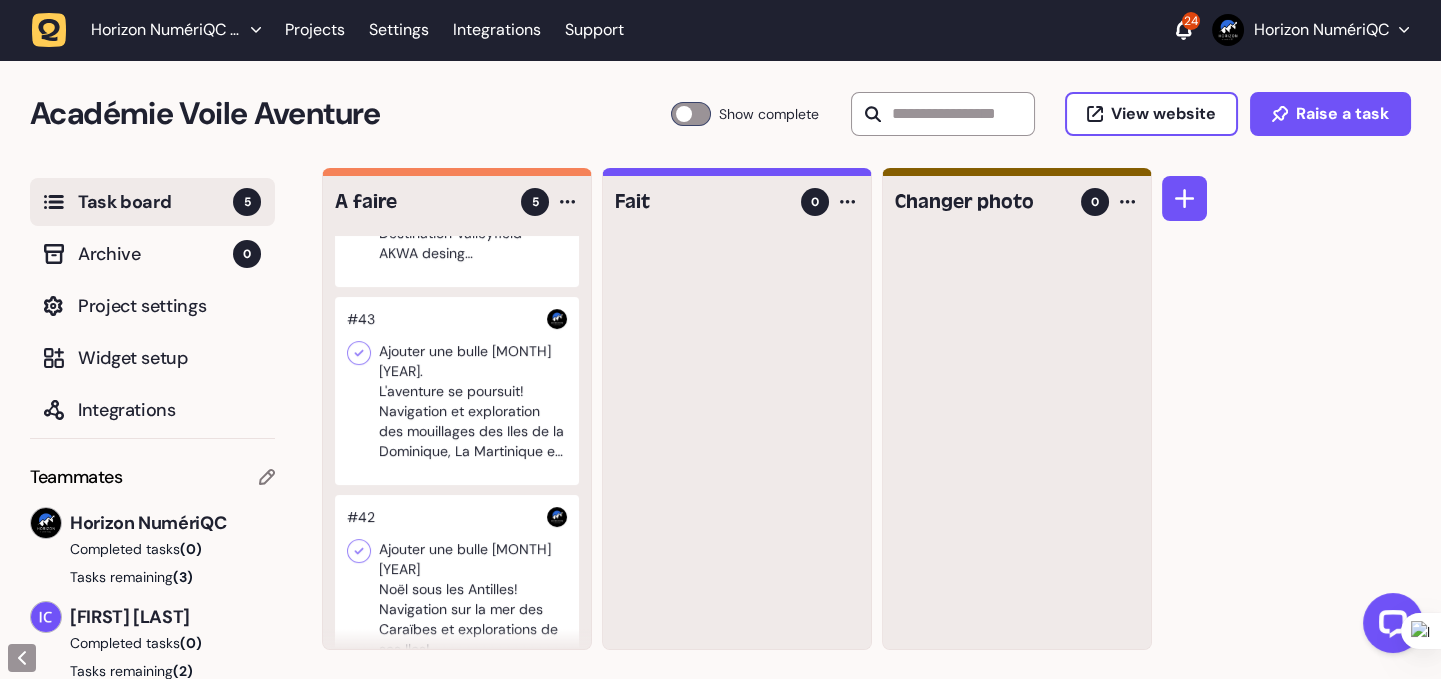 scroll, scrollTop: 518, scrollLeft: 0, axis: vertical 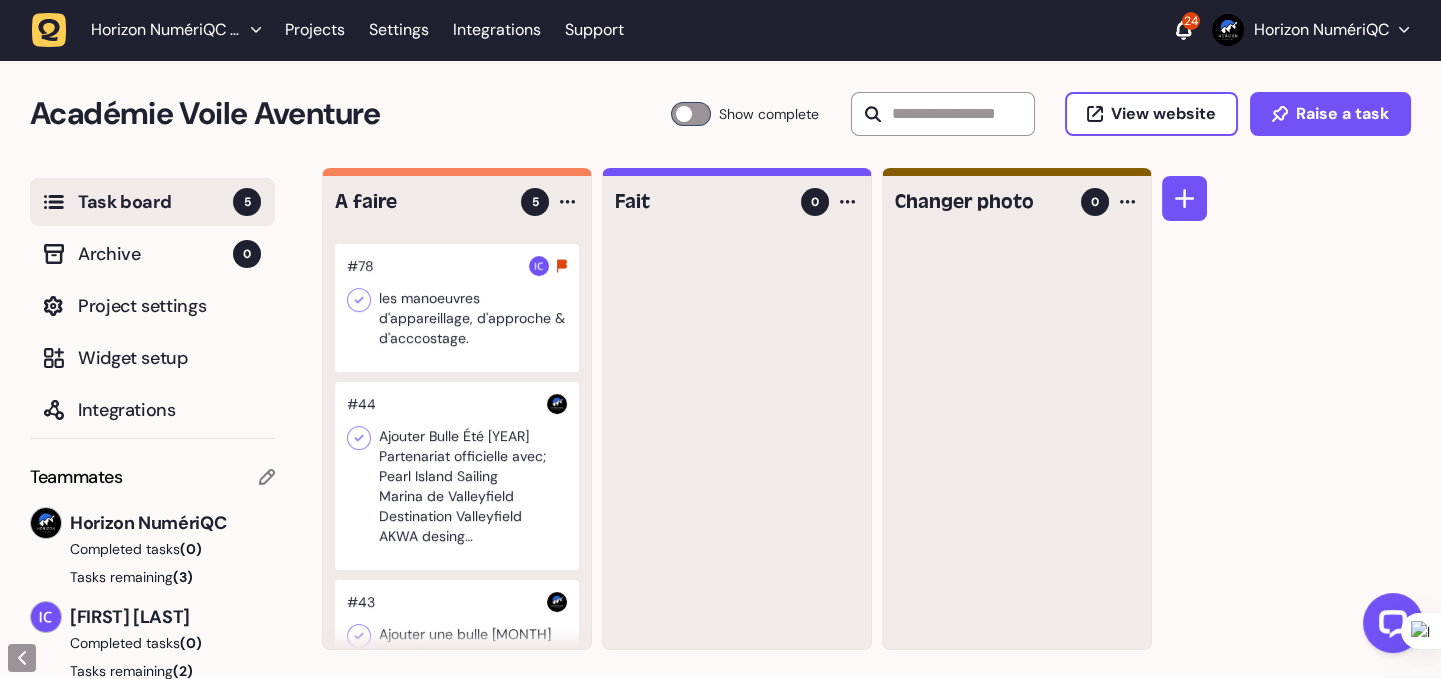 click 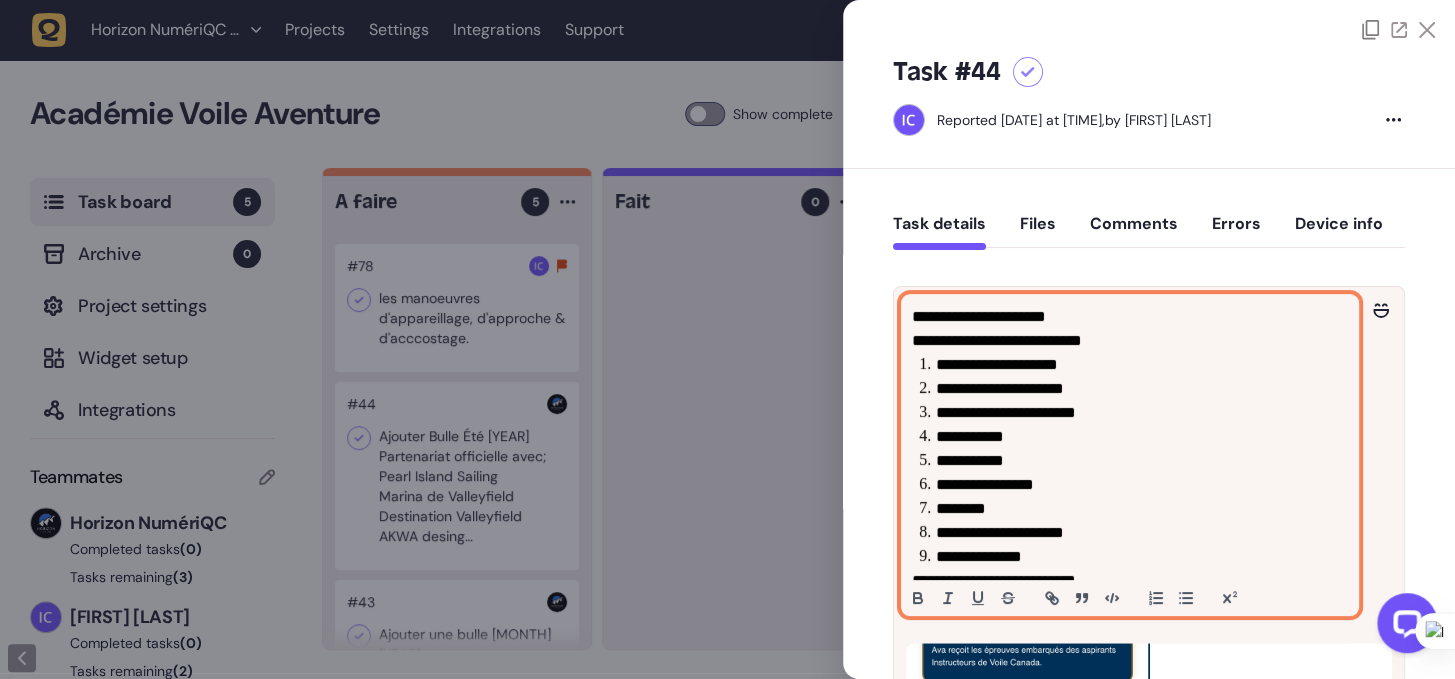 click on "**********" 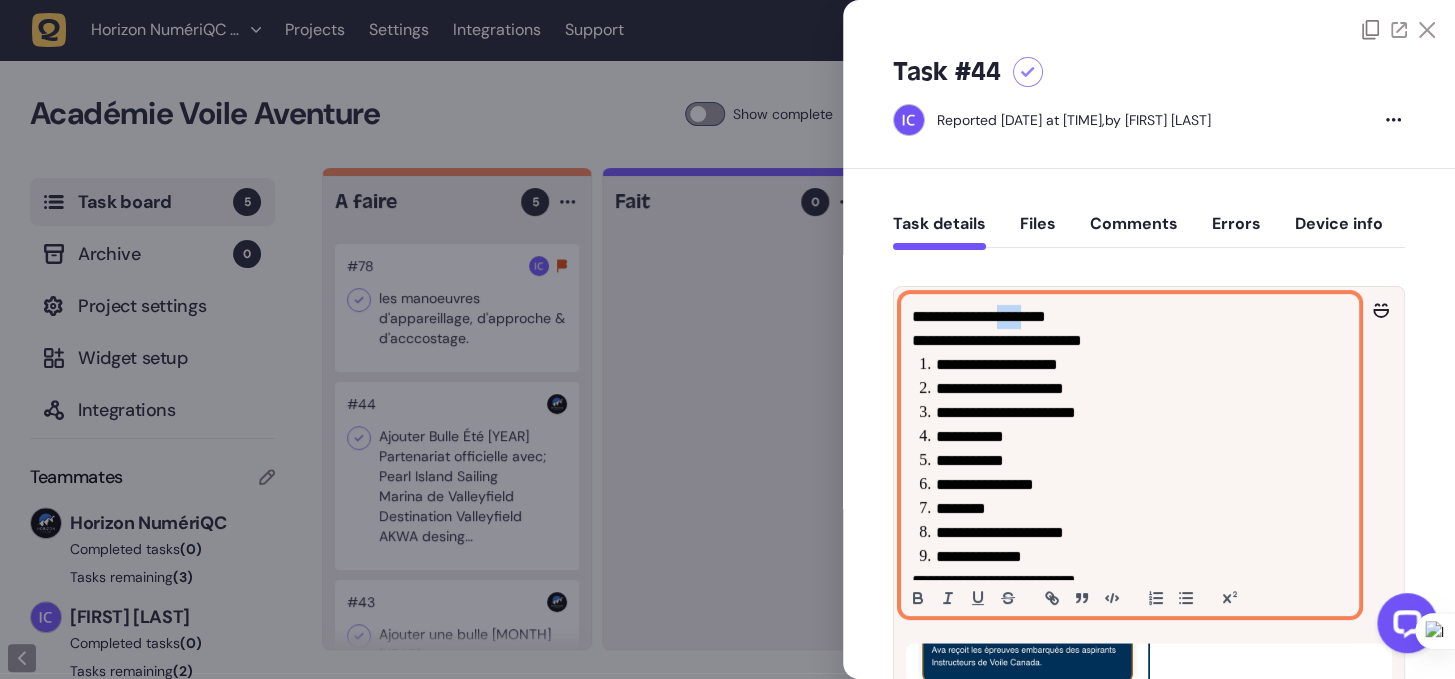 drag, startPoint x: 1011, startPoint y: 318, endPoint x: 1037, endPoint y: 318, distance: 26 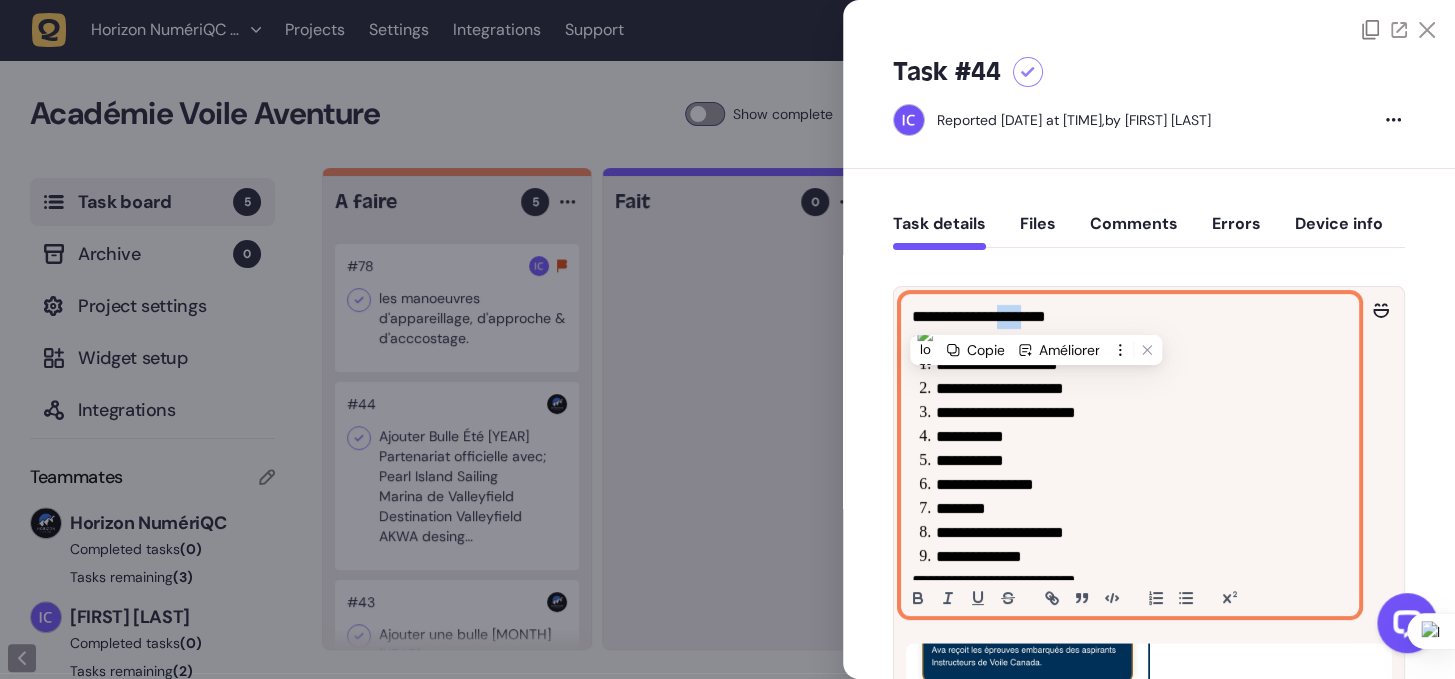 copy on "****" 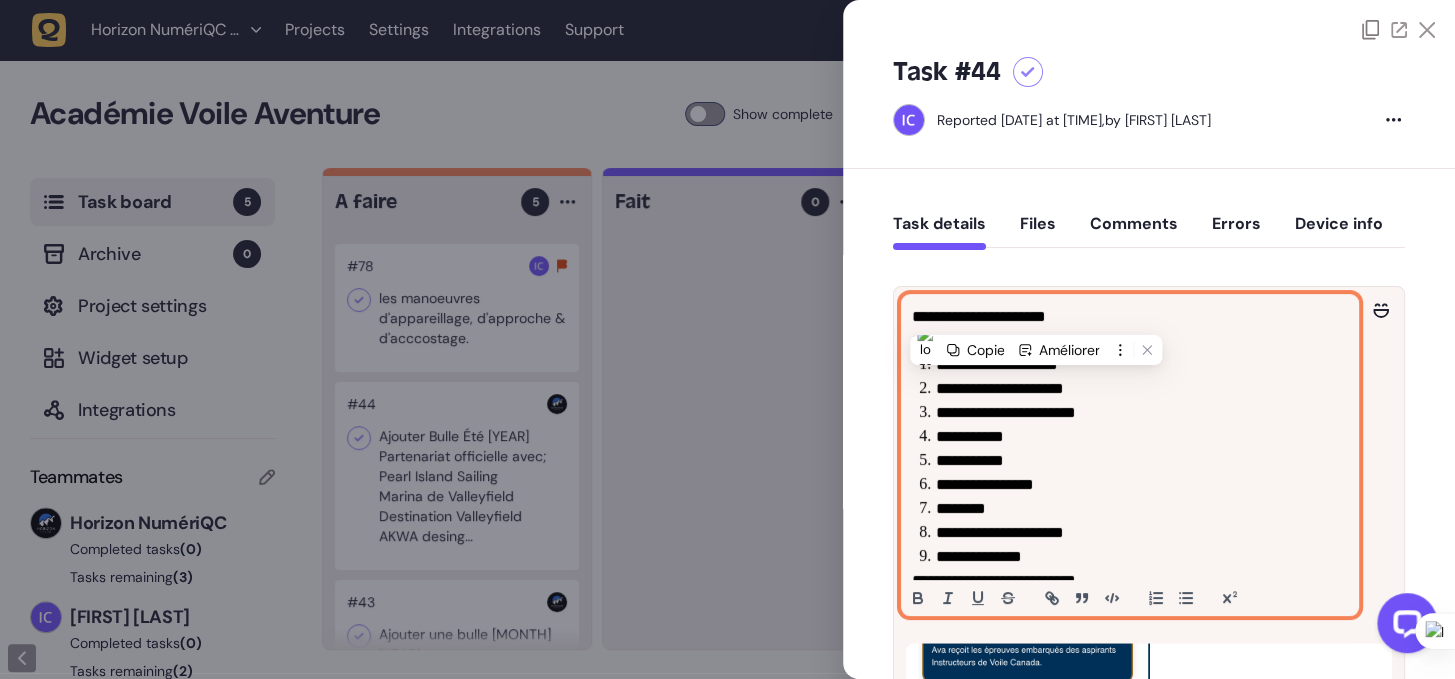 click on "**********" 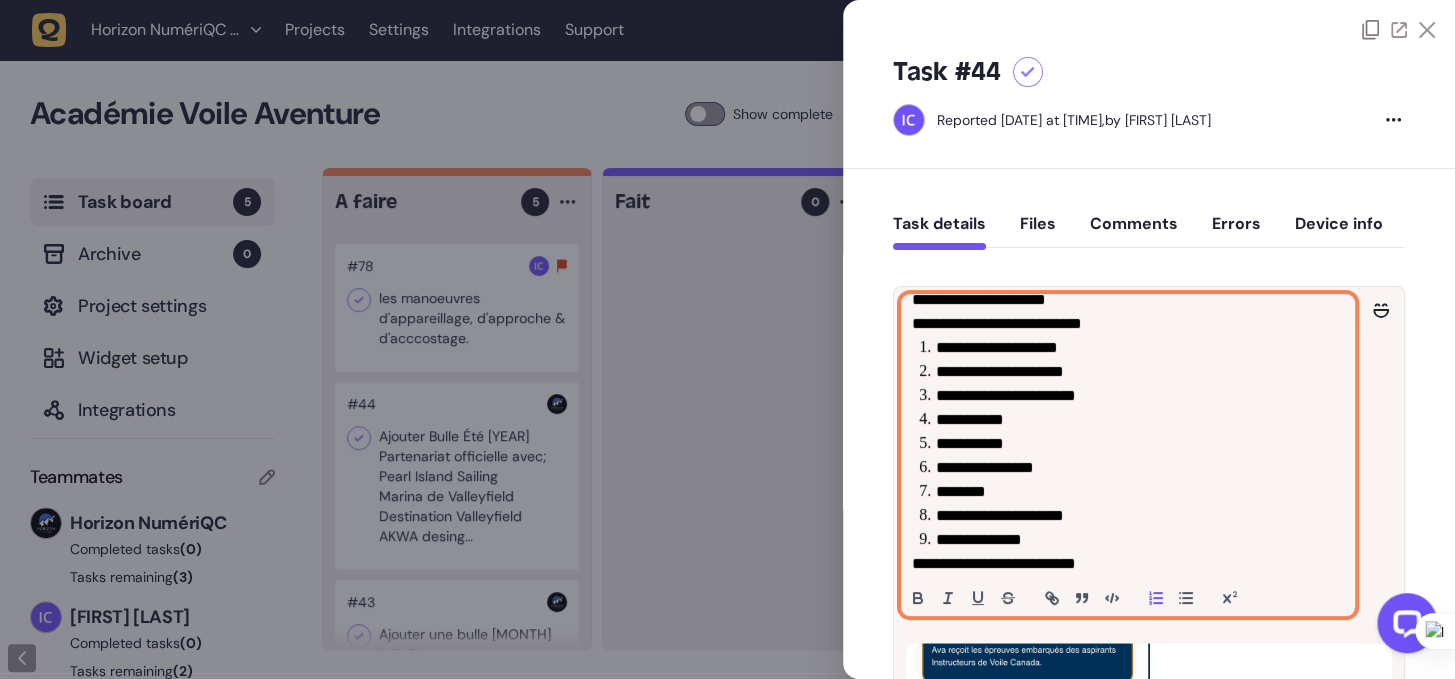 scroll, scrollTop: 22, scrollLeft: 0, axis: vertical 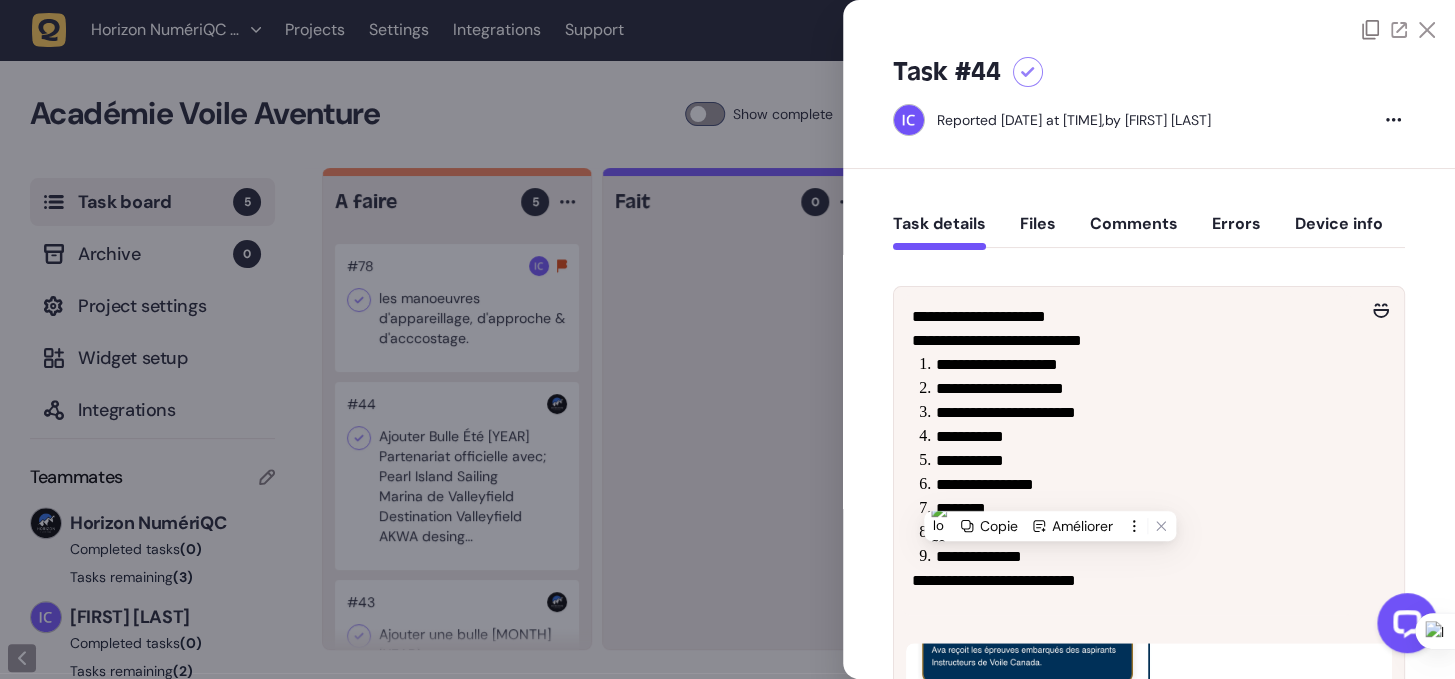 click 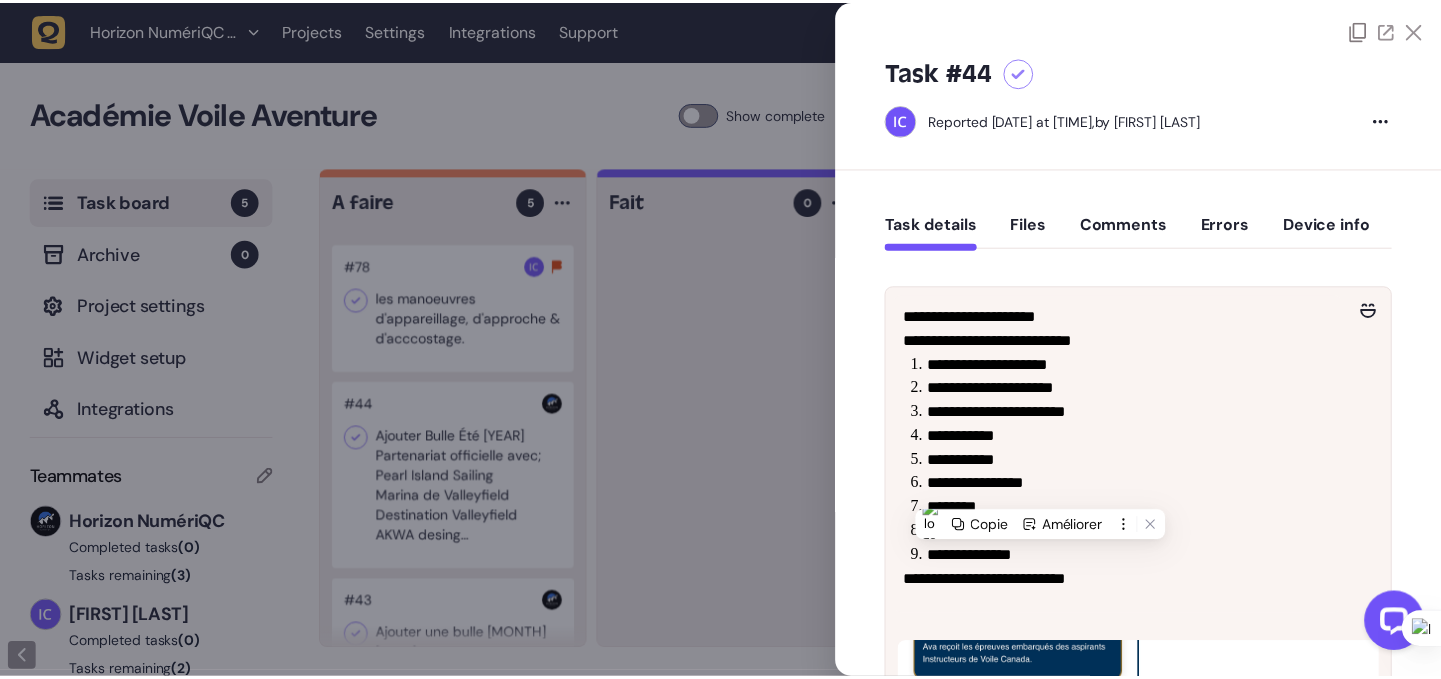scroll, scrollTop: 0, scrollLeft: 0, axis: both 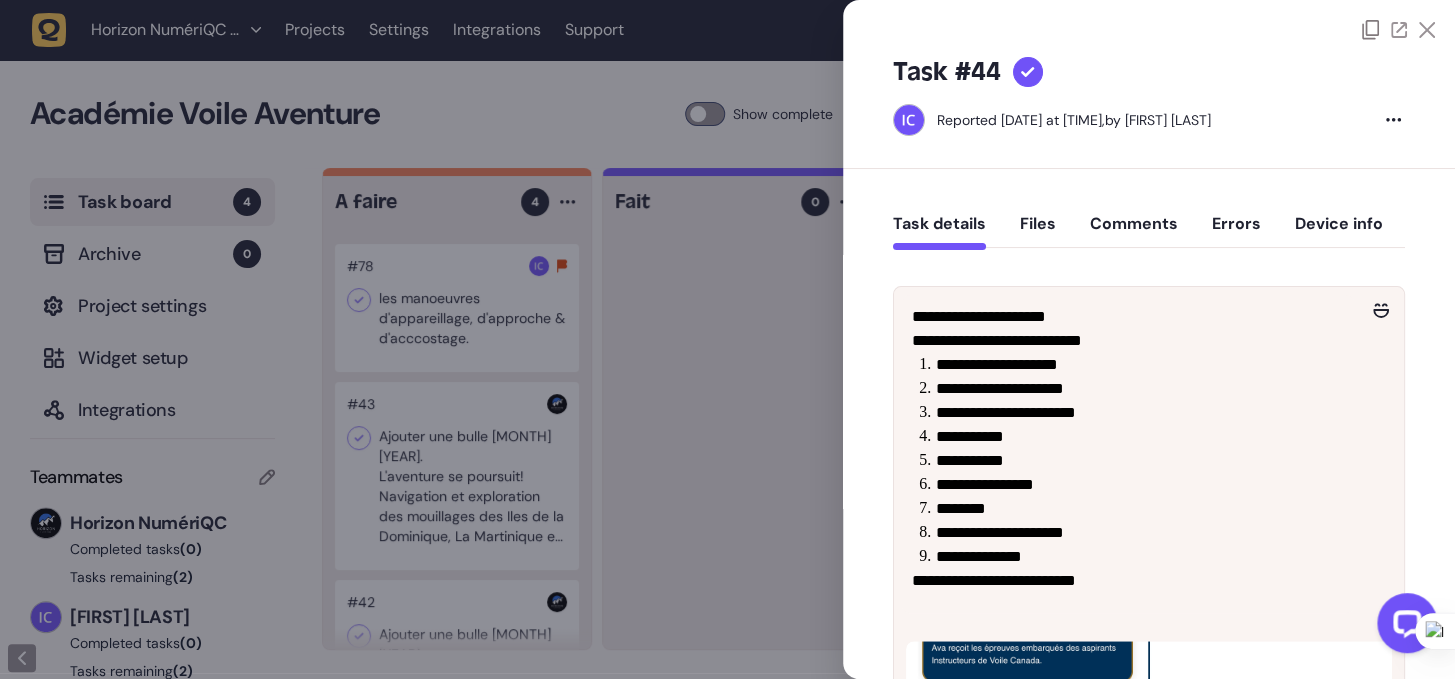 click 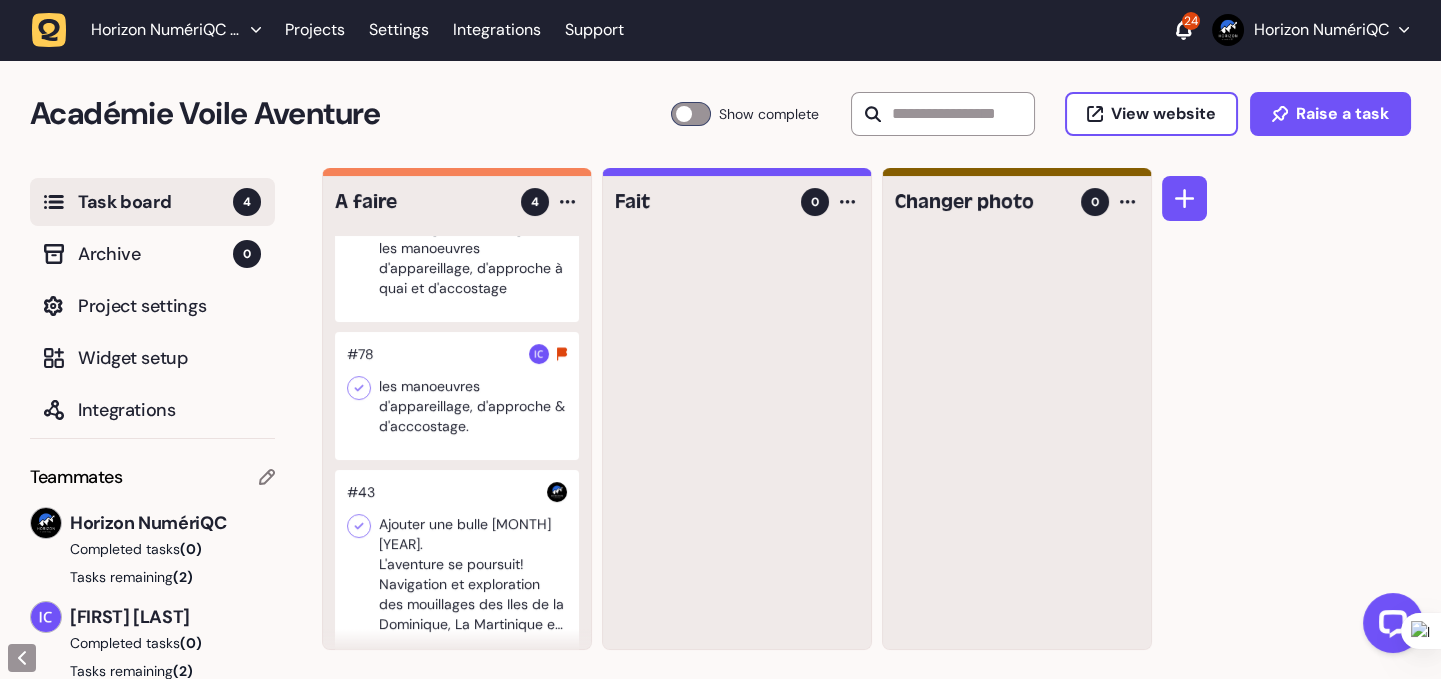 scroll, scrollTop: 0, scrollLeft: 0, axis: both 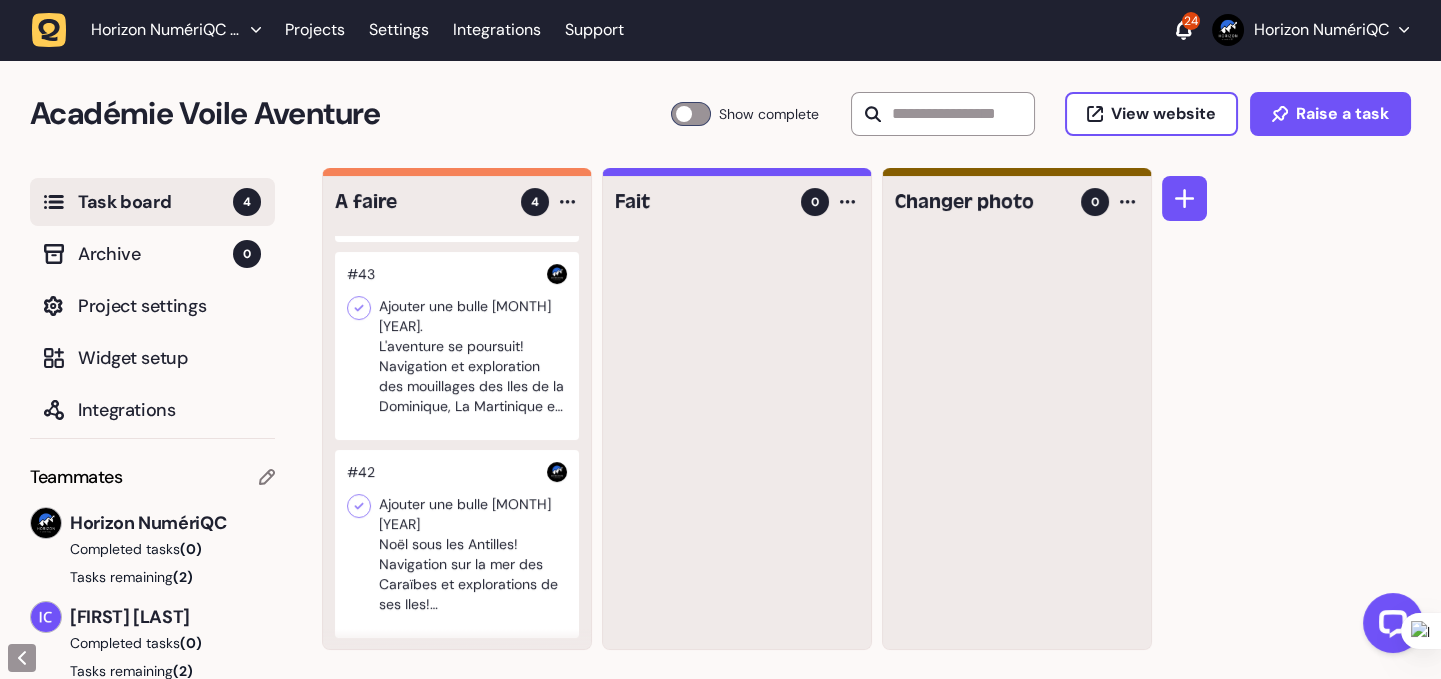 click 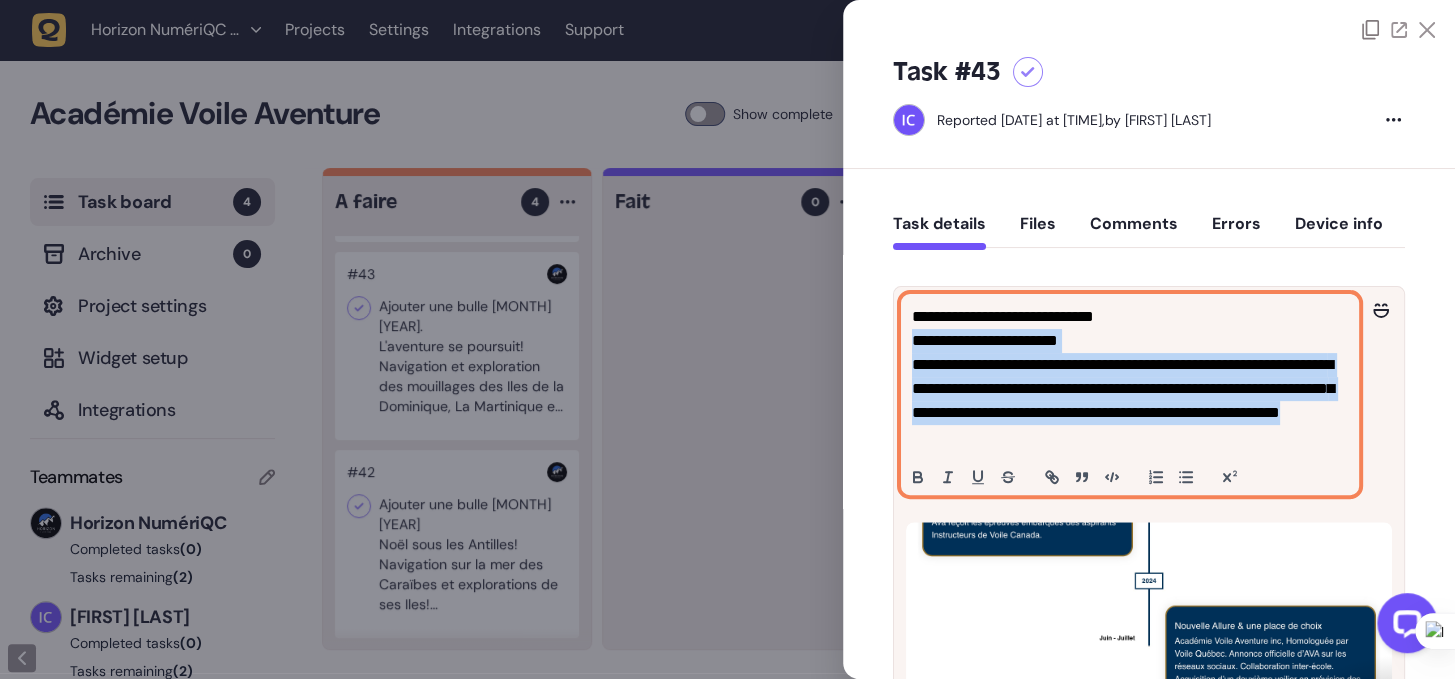 drag, startPoint x: 909, startPoint y: 348, endPoint x: 1340, endPoint y: 476, distance: 449.60538 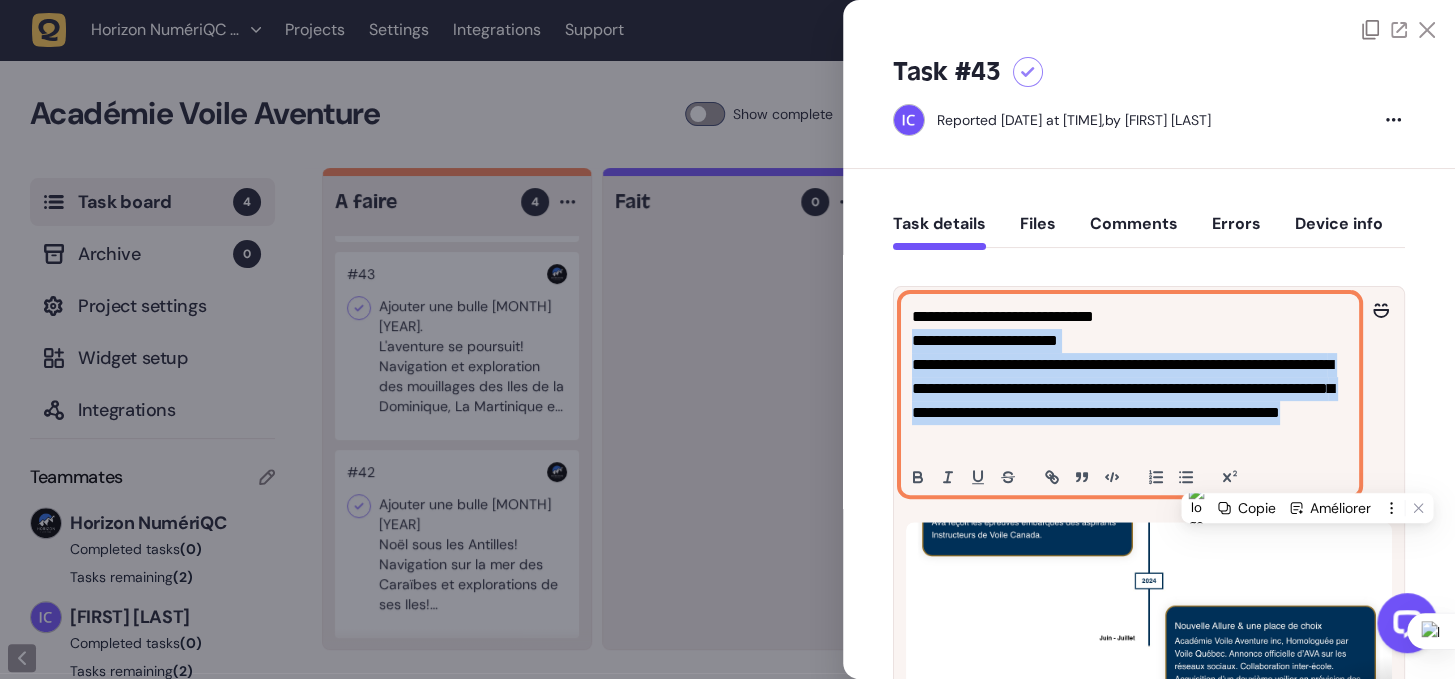 click on "**********" 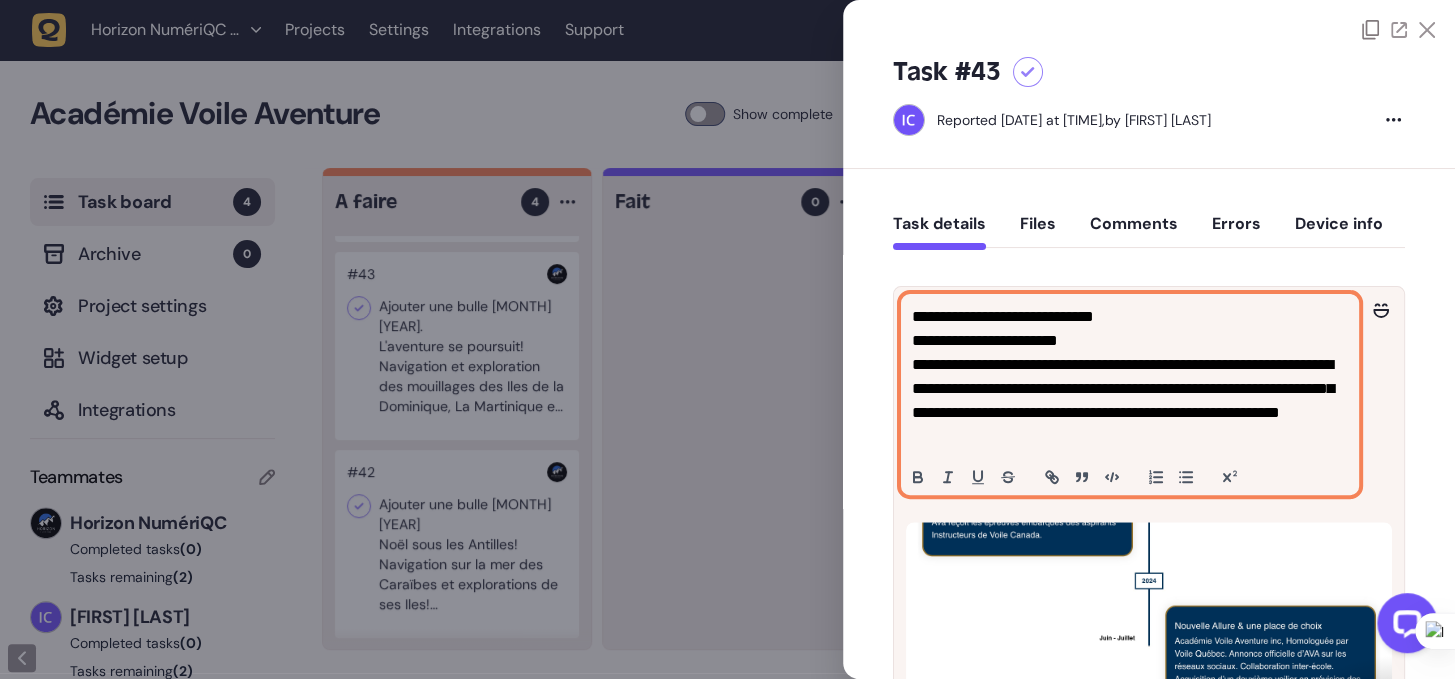 click on "**********" 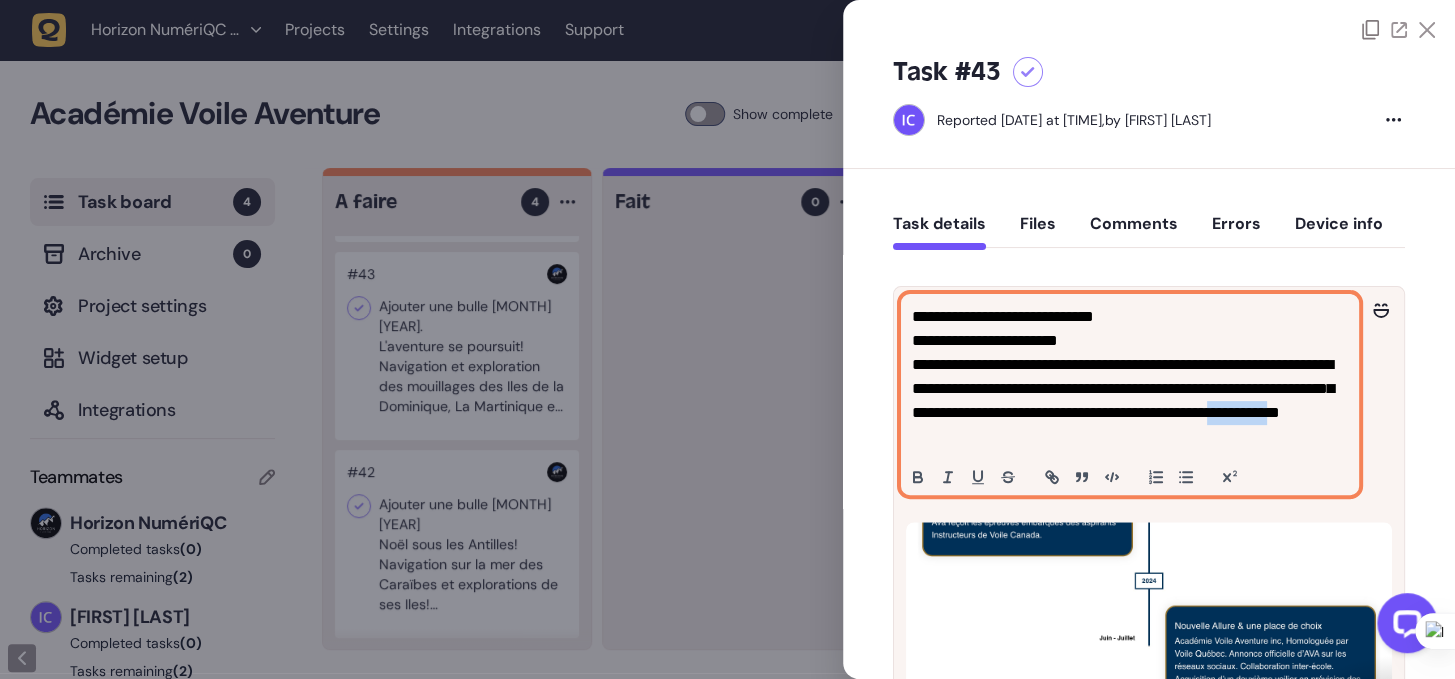 type 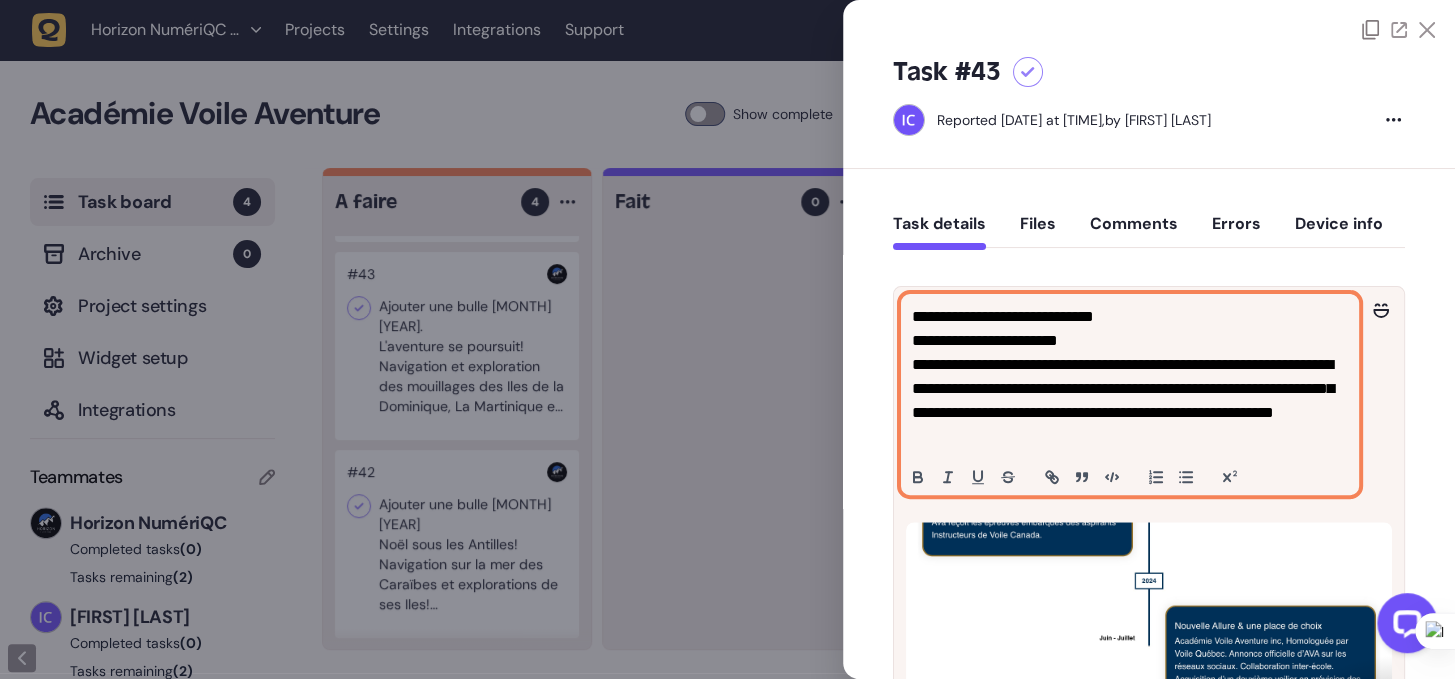 click on "**********" 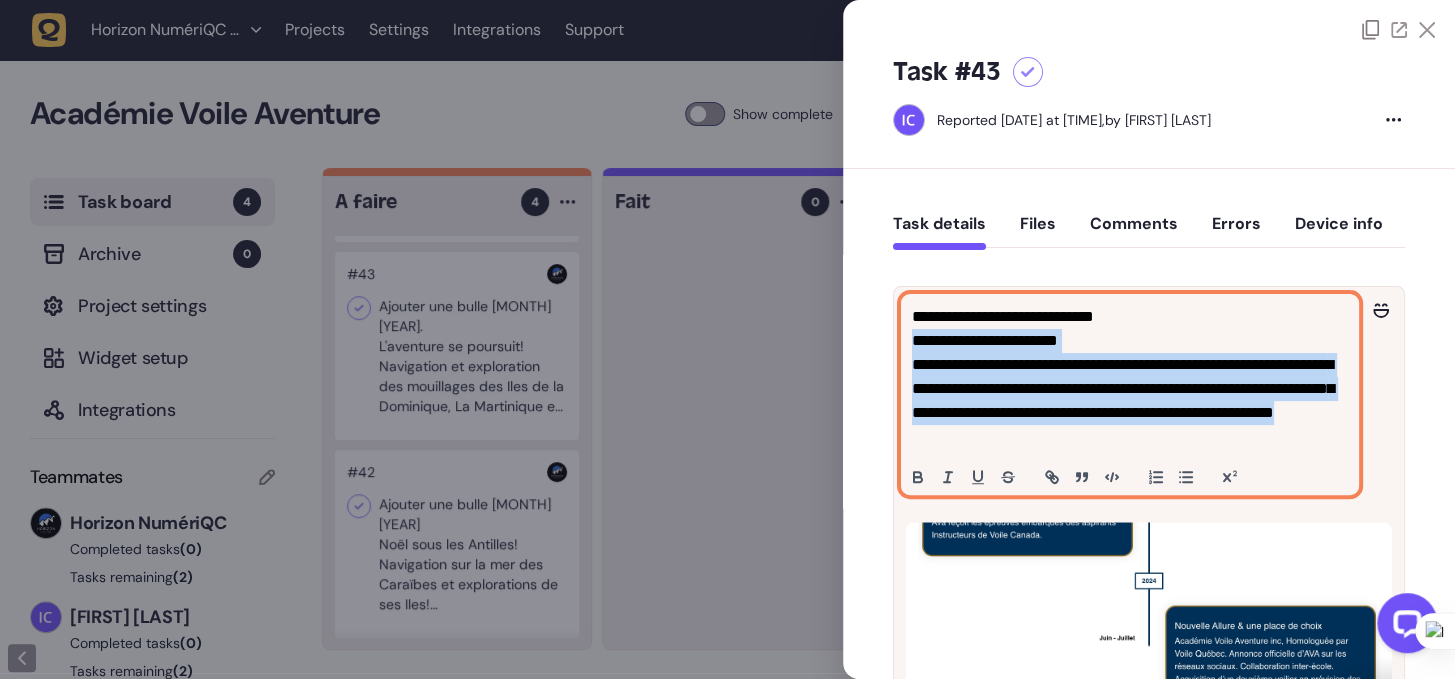 drag, startPoint x: 1202, startPoint y: 443, endPoint x: 901, endPoint y: 348, distance: 315.63586 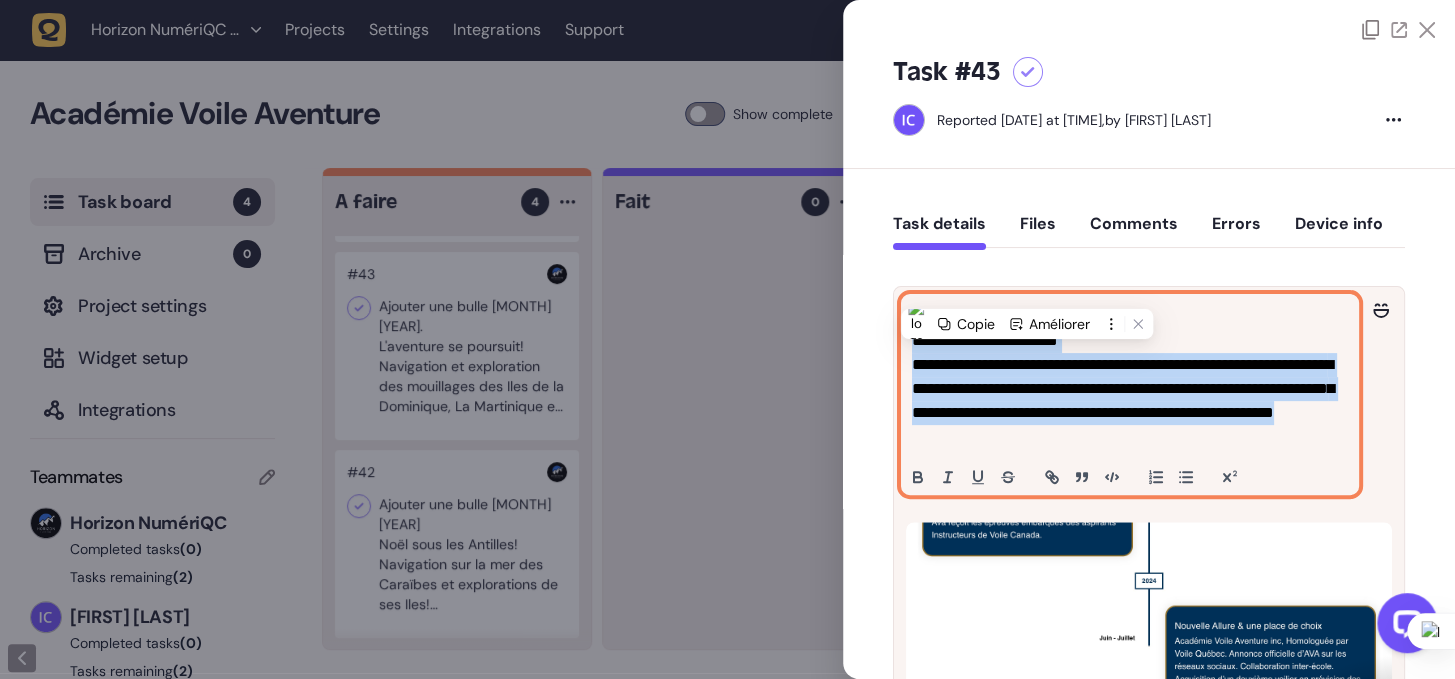 click on "**********" 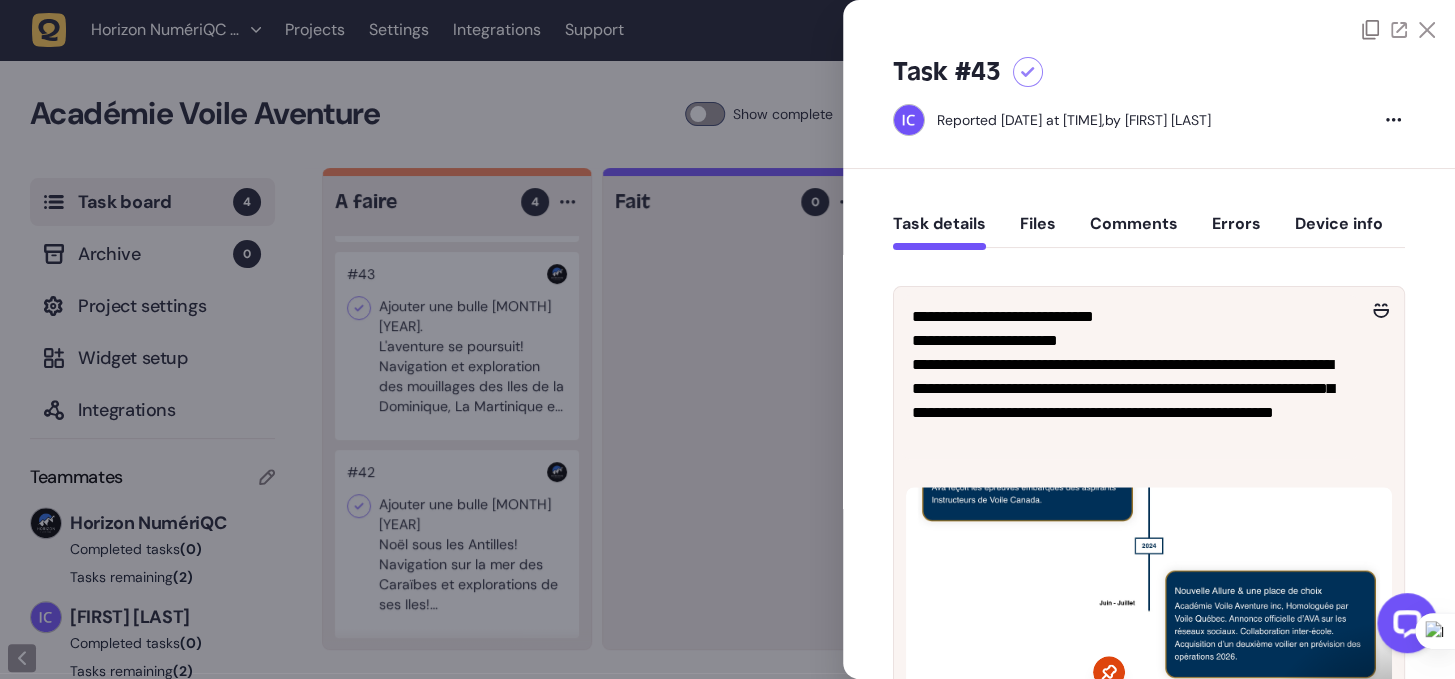 click 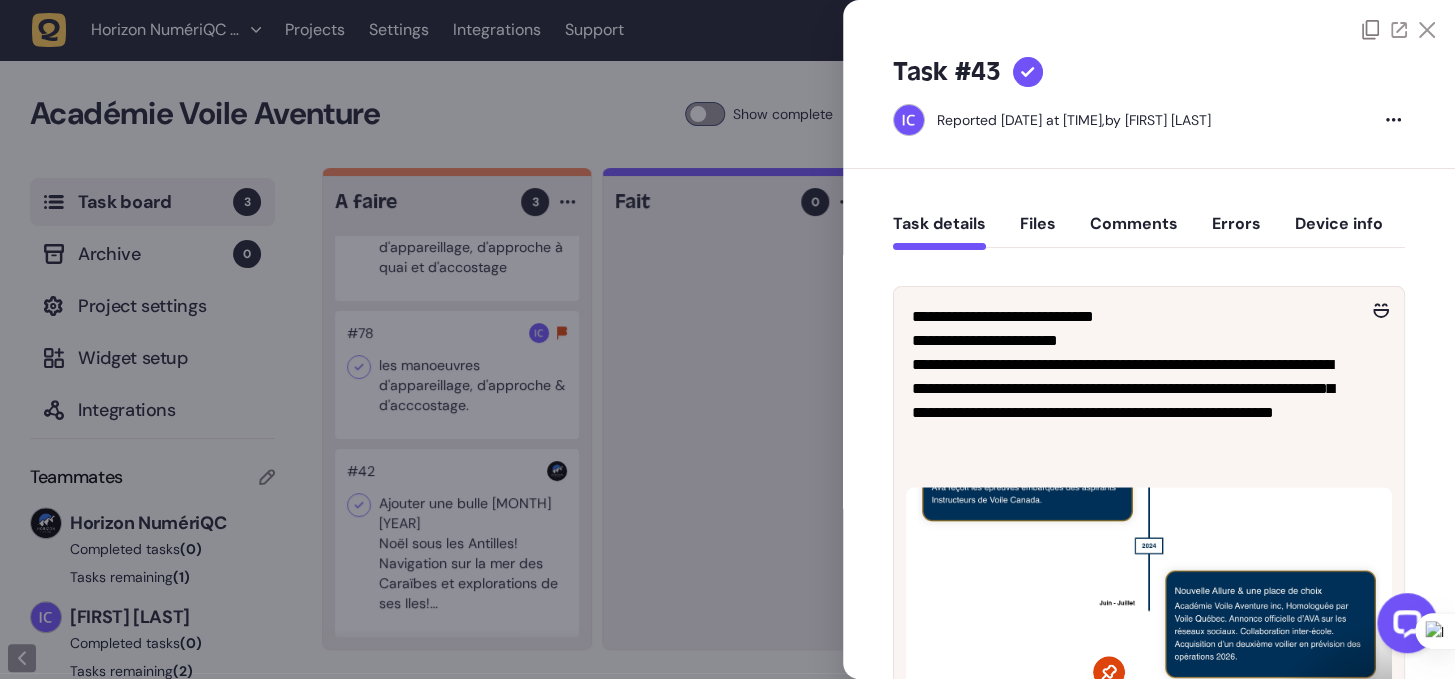 scroll, scrollTop: 121, scrollLeft: 0, axis: vertical 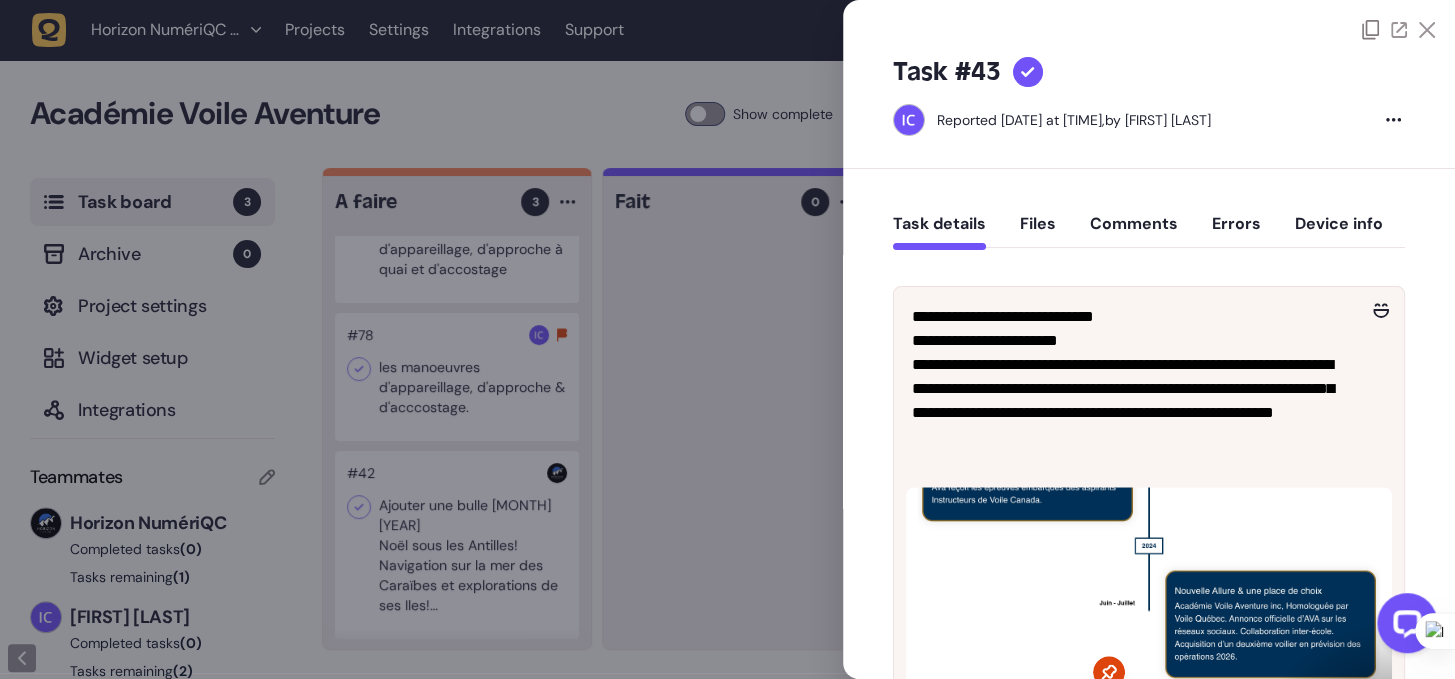 click 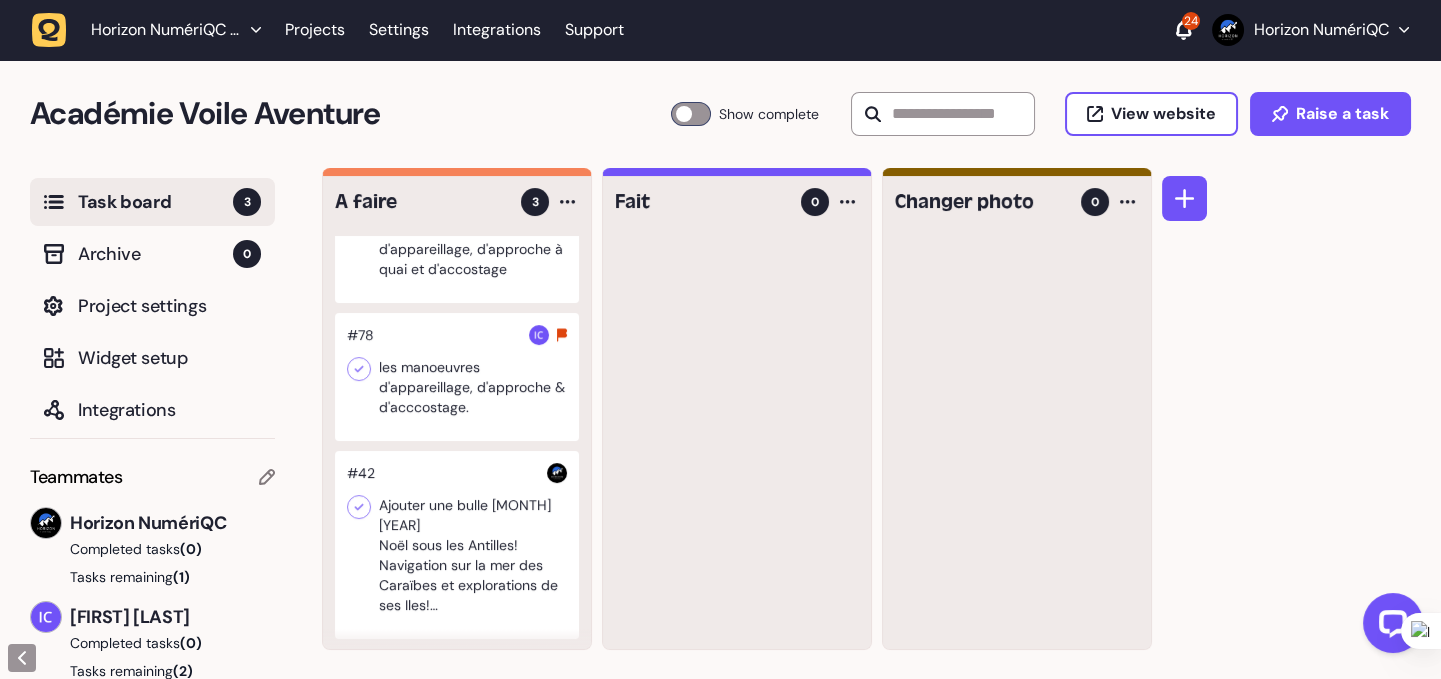 click 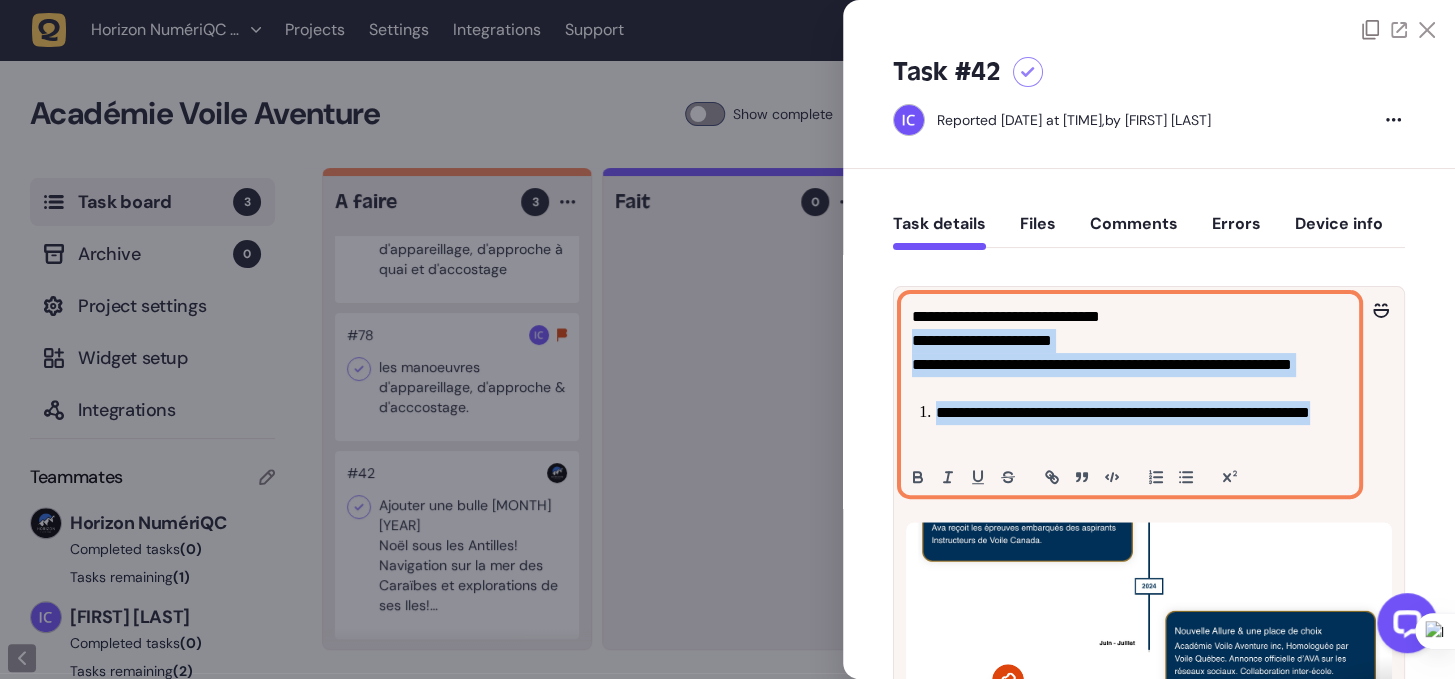 drag, startPoint x: 916, startPoint y: 344, endPoint x: 1218, endPoint y: 528, distance: 353.63824 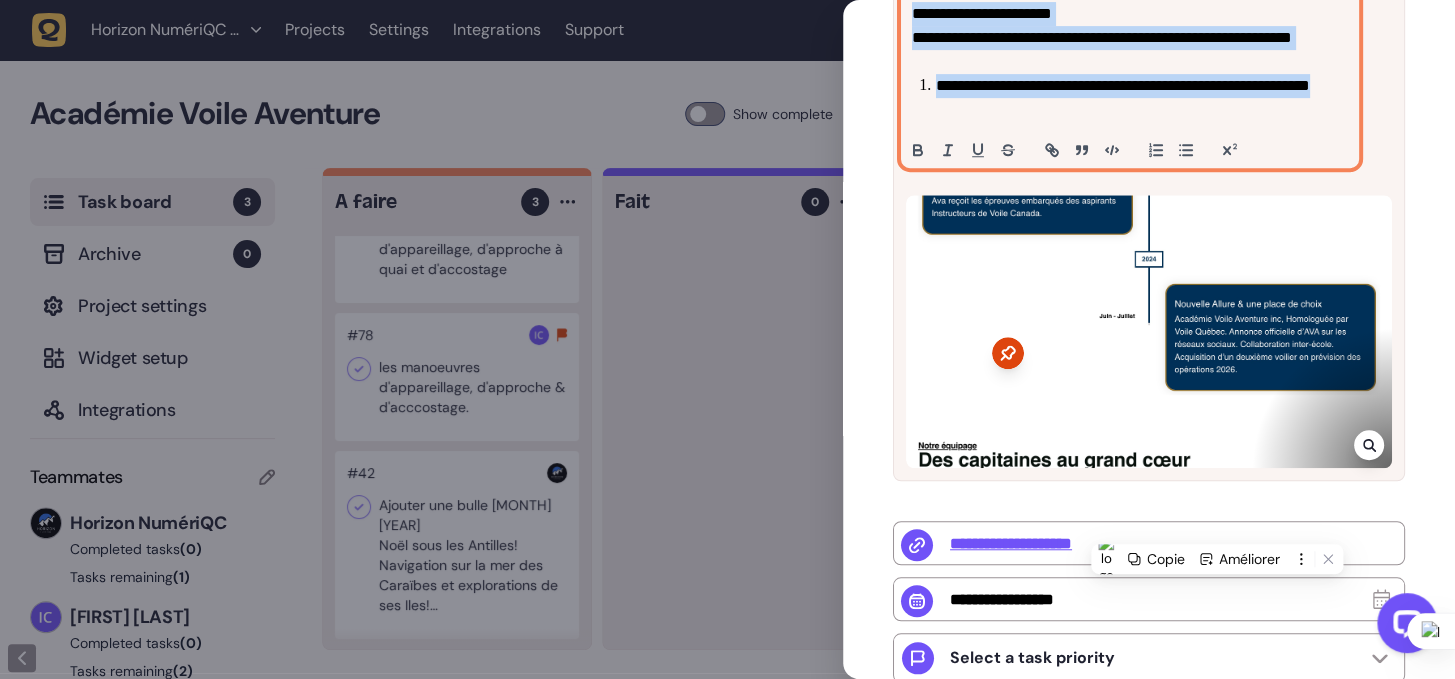 scroll, scrollTop: 163, scrollLeft: 0, axis: vertical 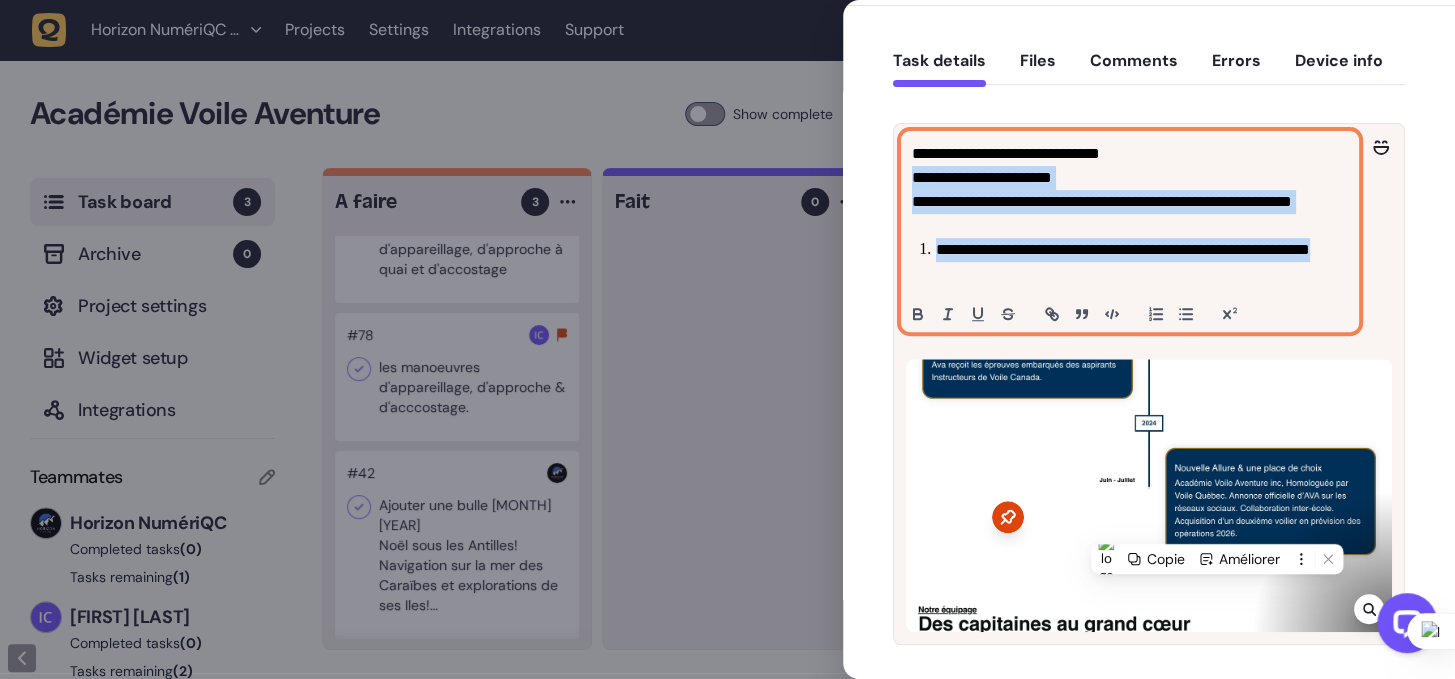 click on "**********" 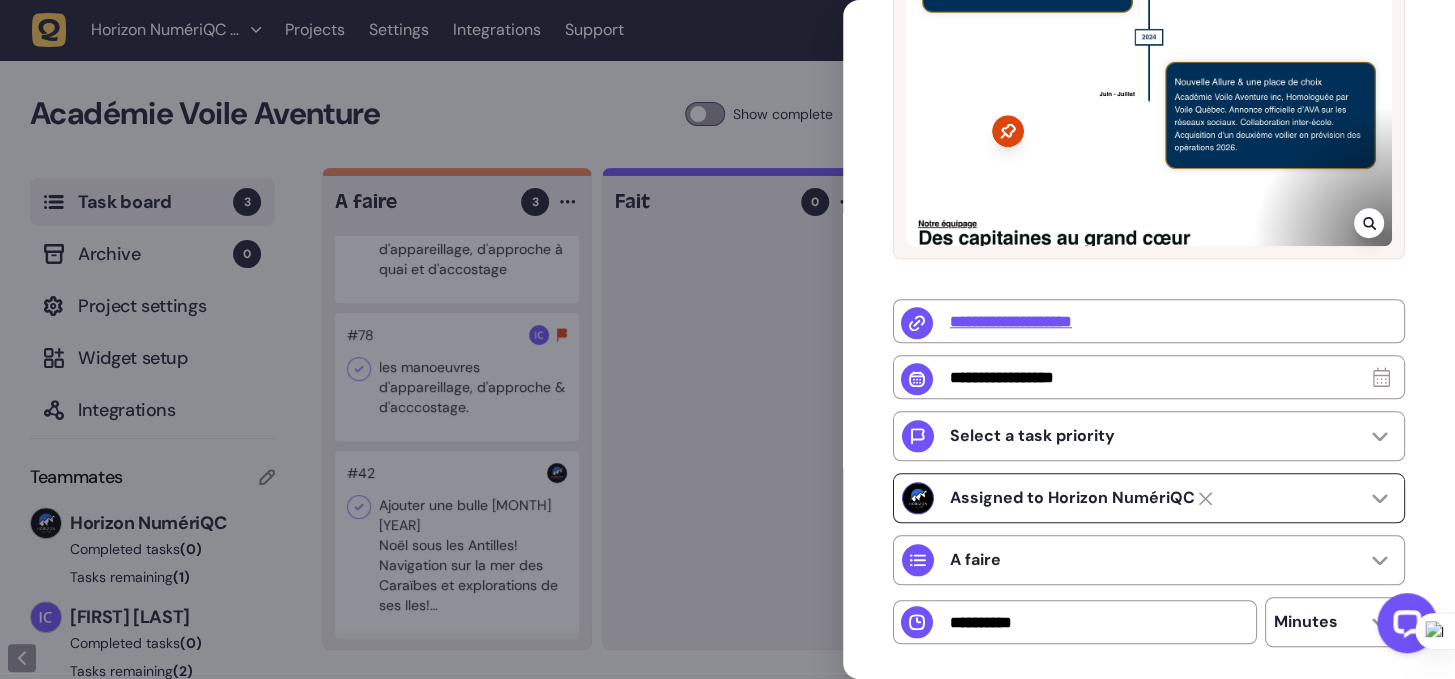 scroll, scrollTop: 694, scrollLeft: 0, axis: vertical 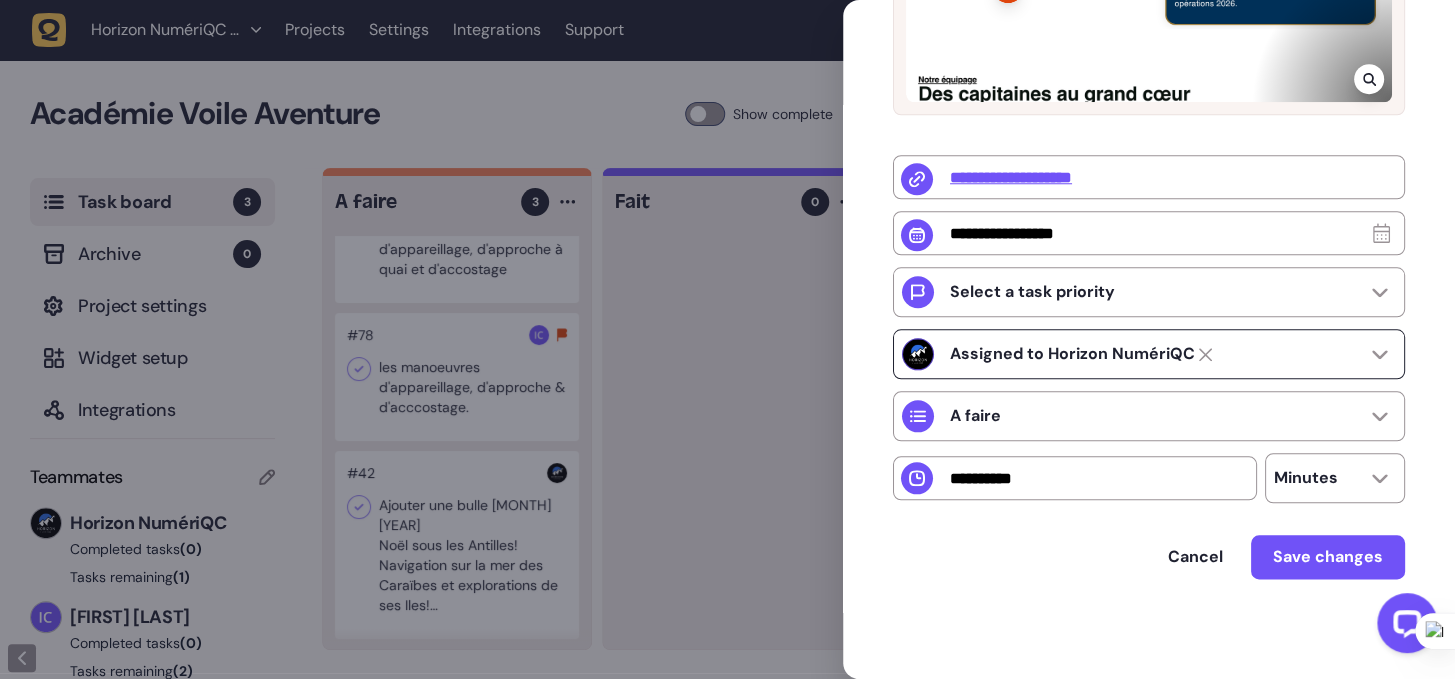 click on "Assigned to Horizon NumériQC" 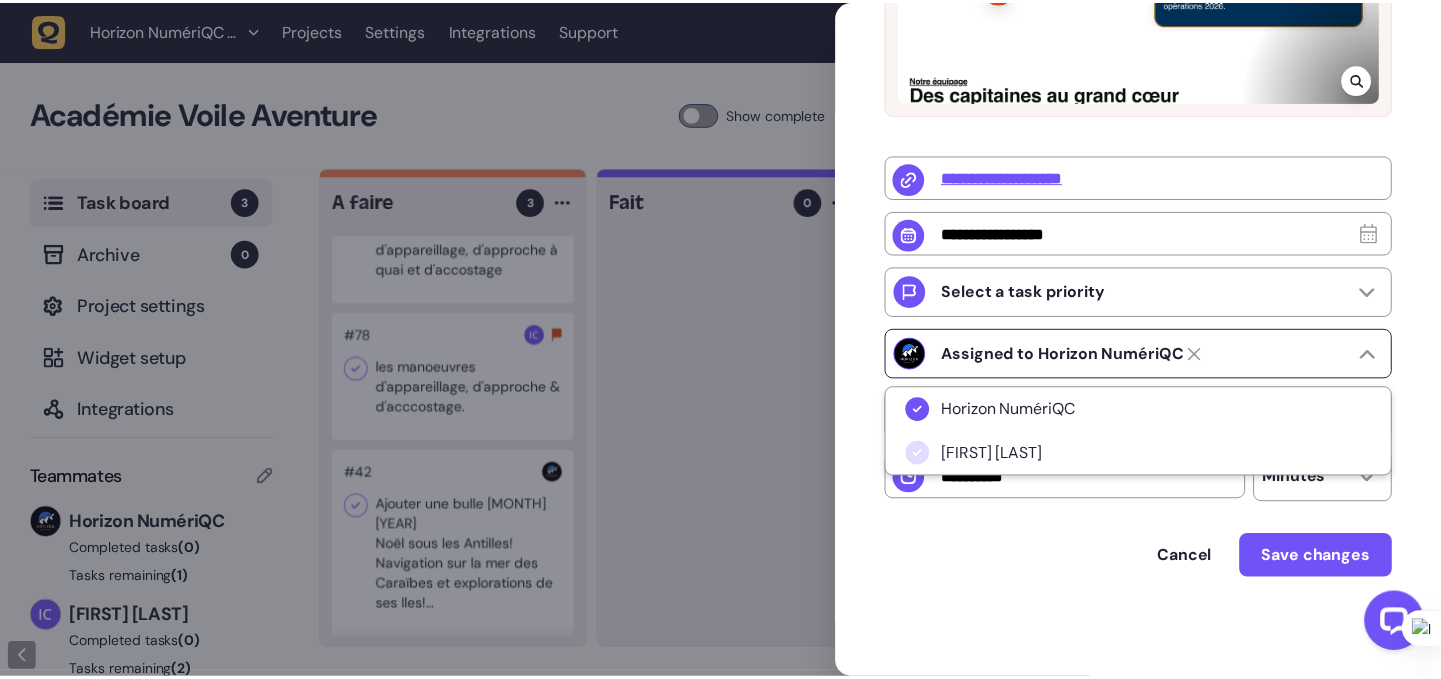 scroll, scrollTop: 660, scrollLeft: 0, axis: vertical 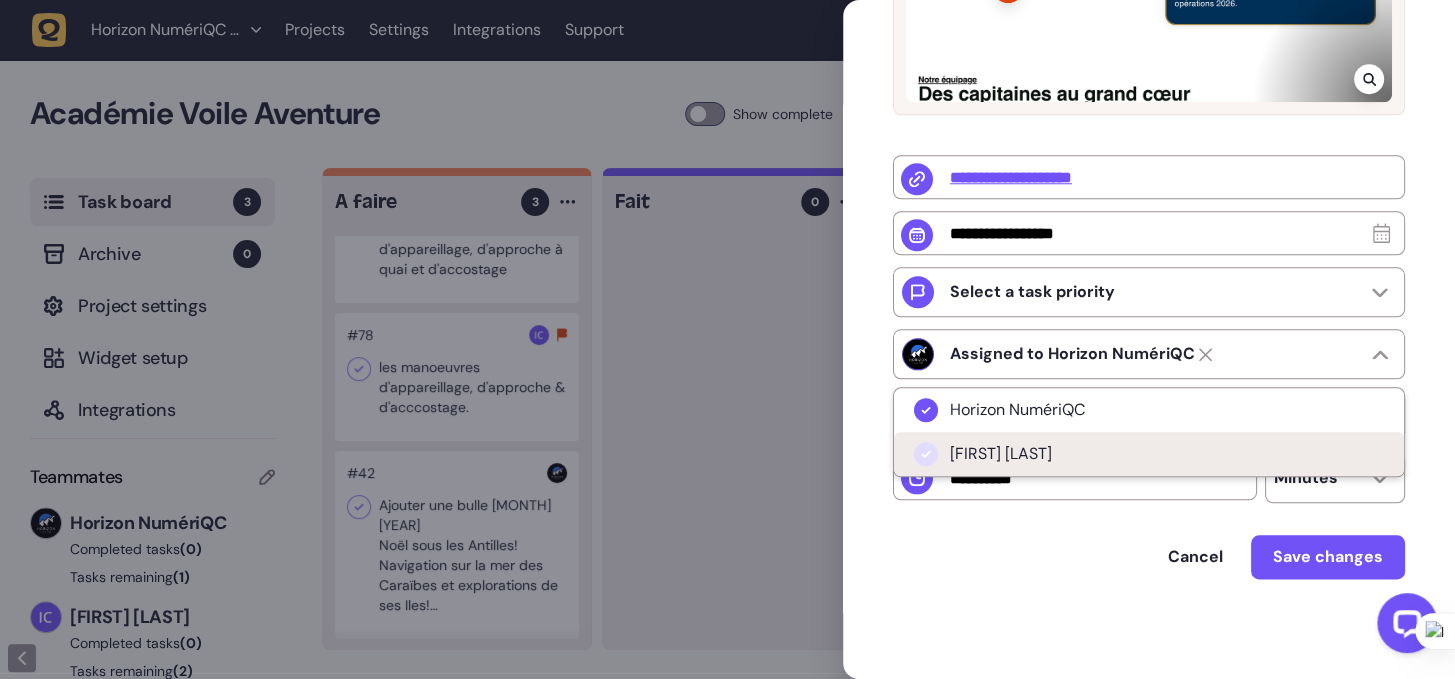 click on "[FIRST] [LAST]" 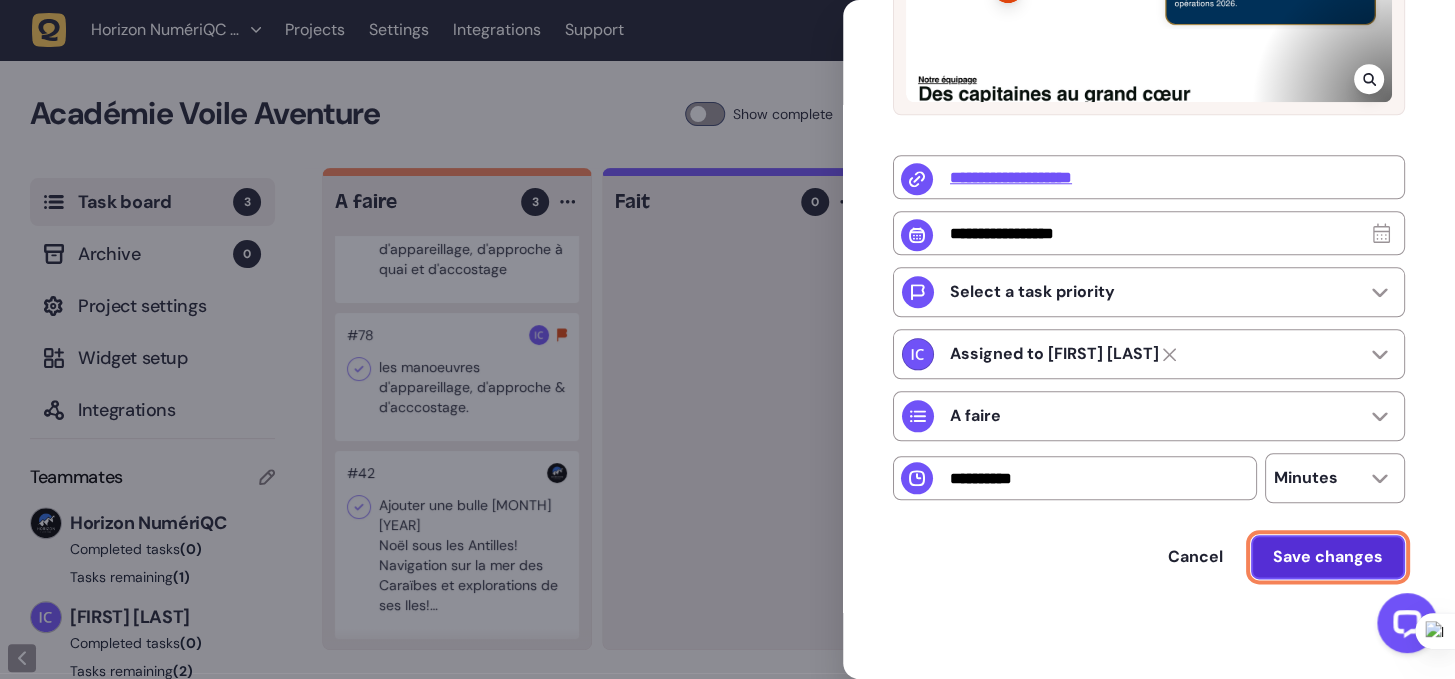 click on "Save changes" 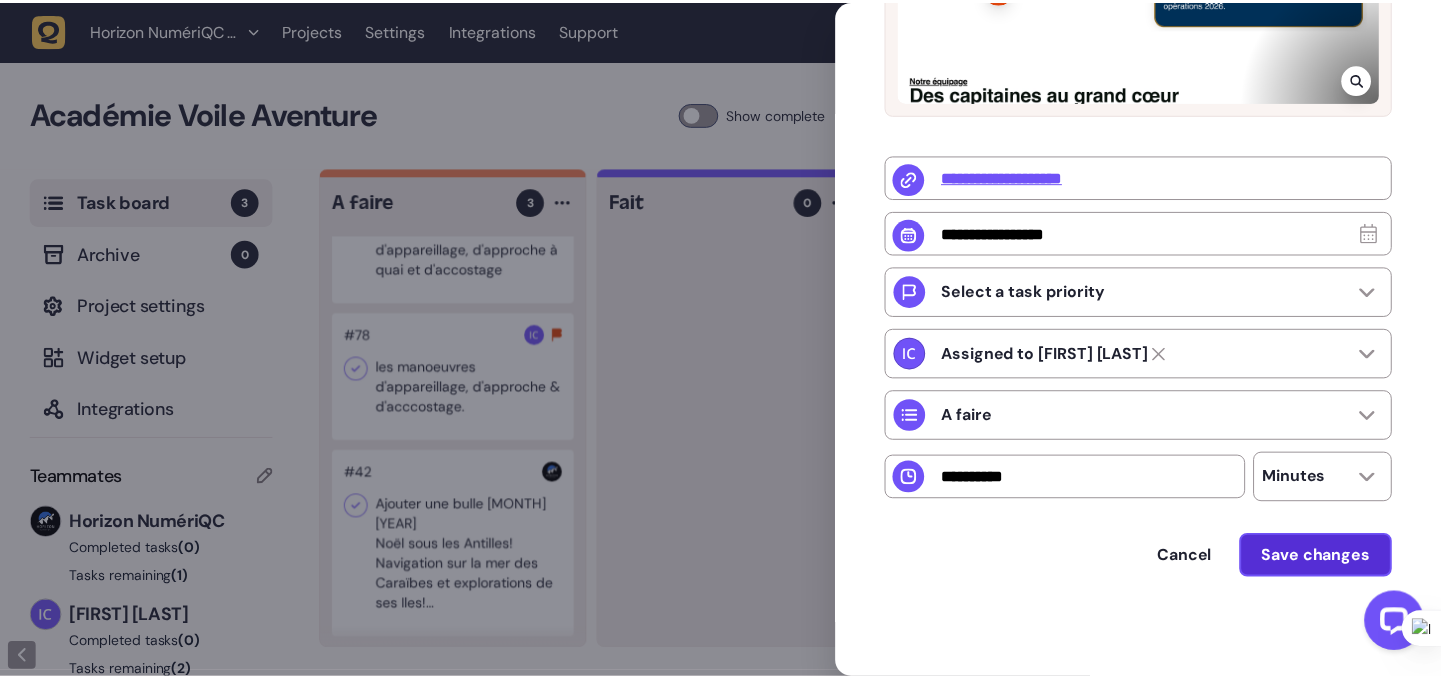 scroll, scrollTop: 75, scrollLeft: 0, axis: vertical 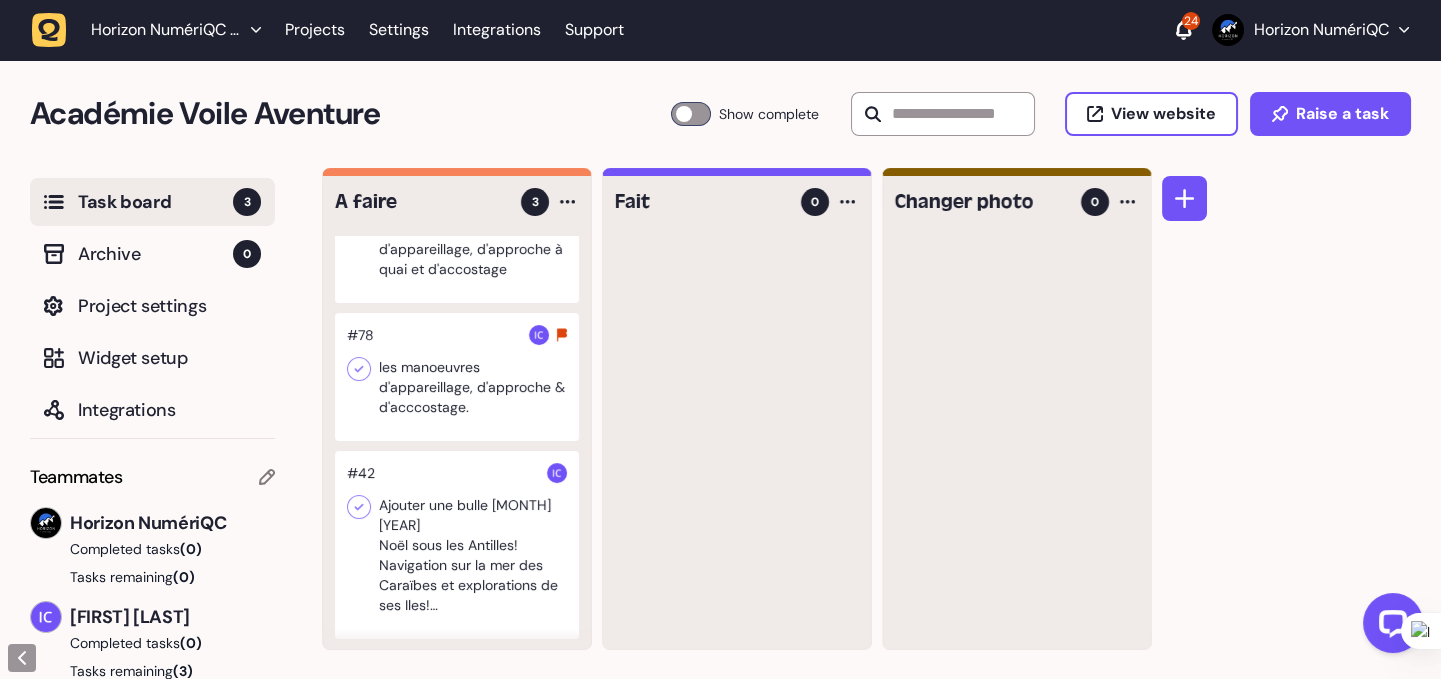 click 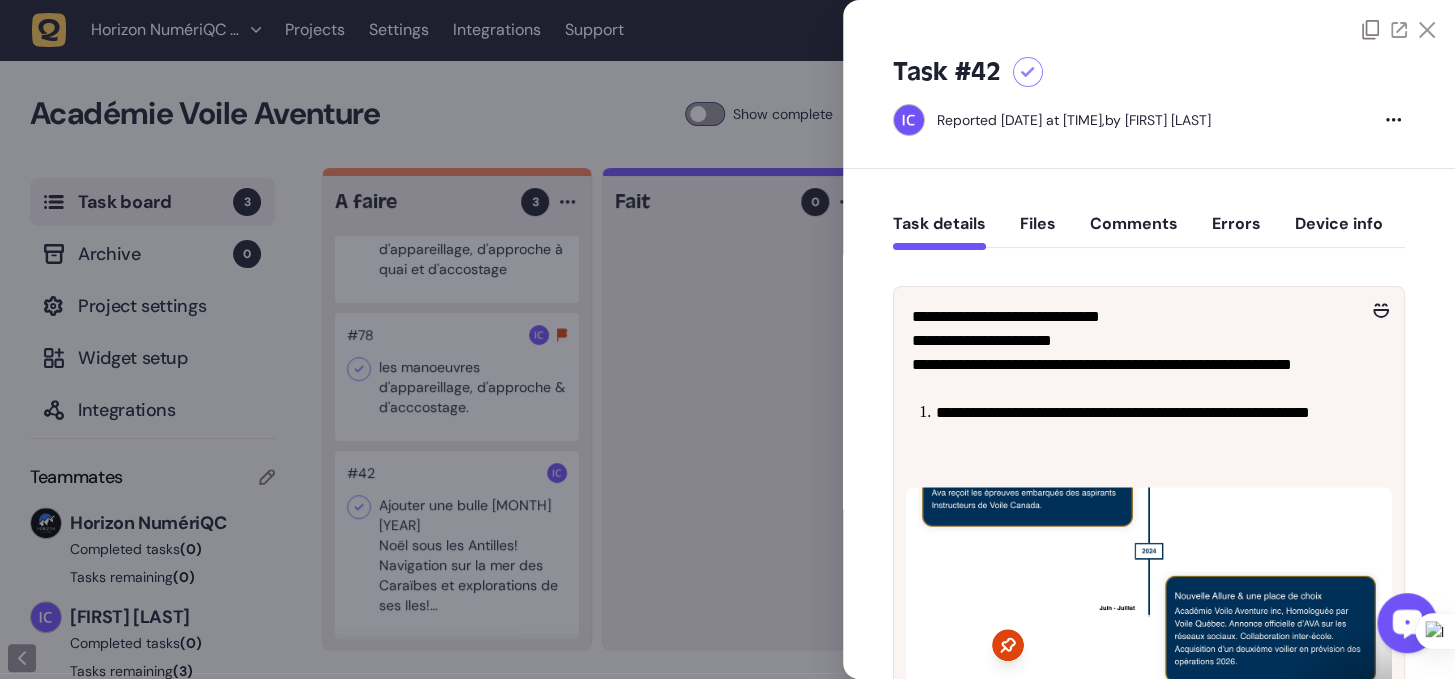 click 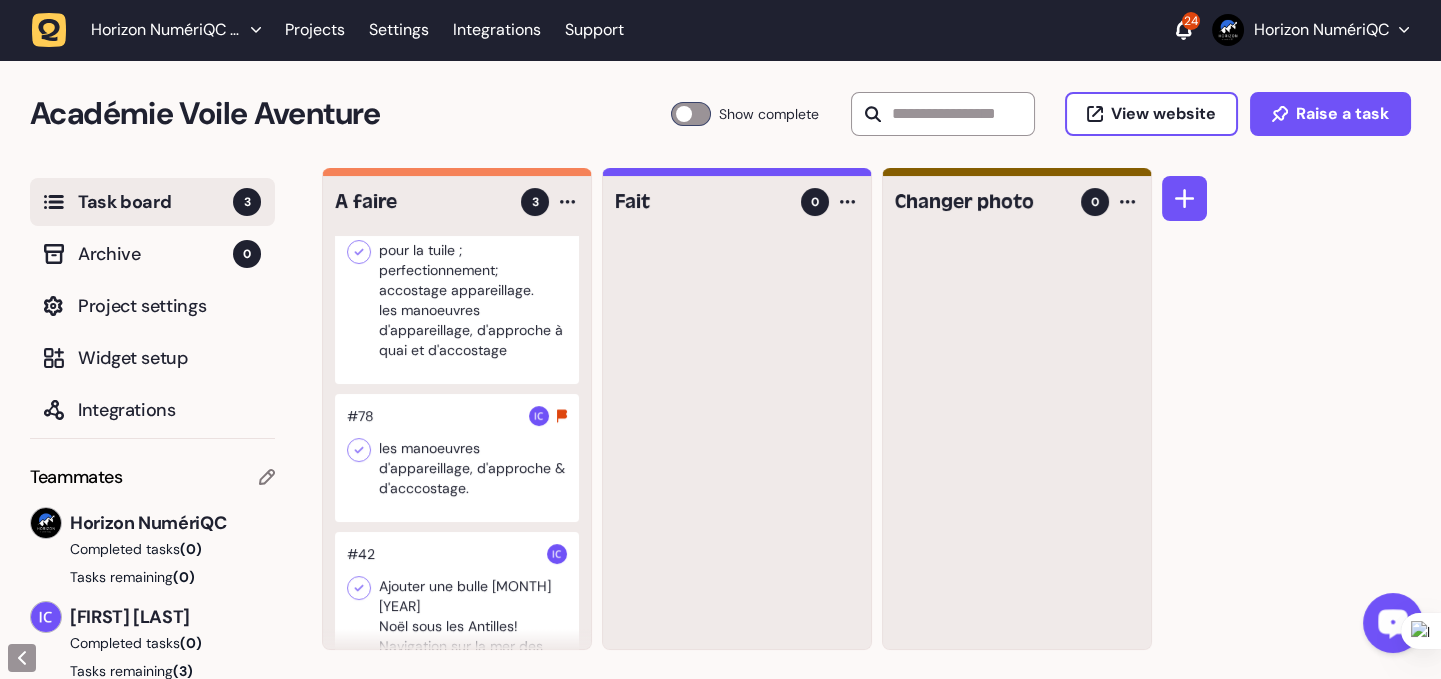 scroll, scrollTop: 0, scrollLeft: 0, axis: both 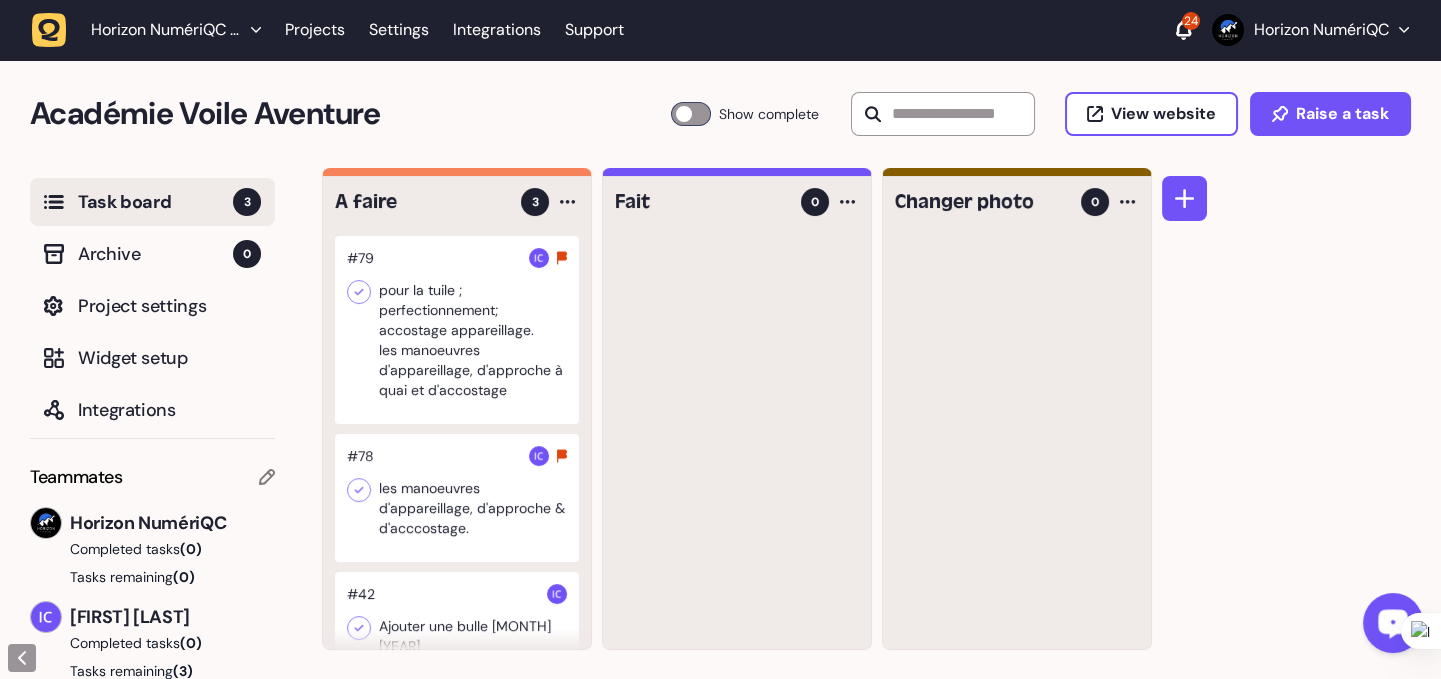 click 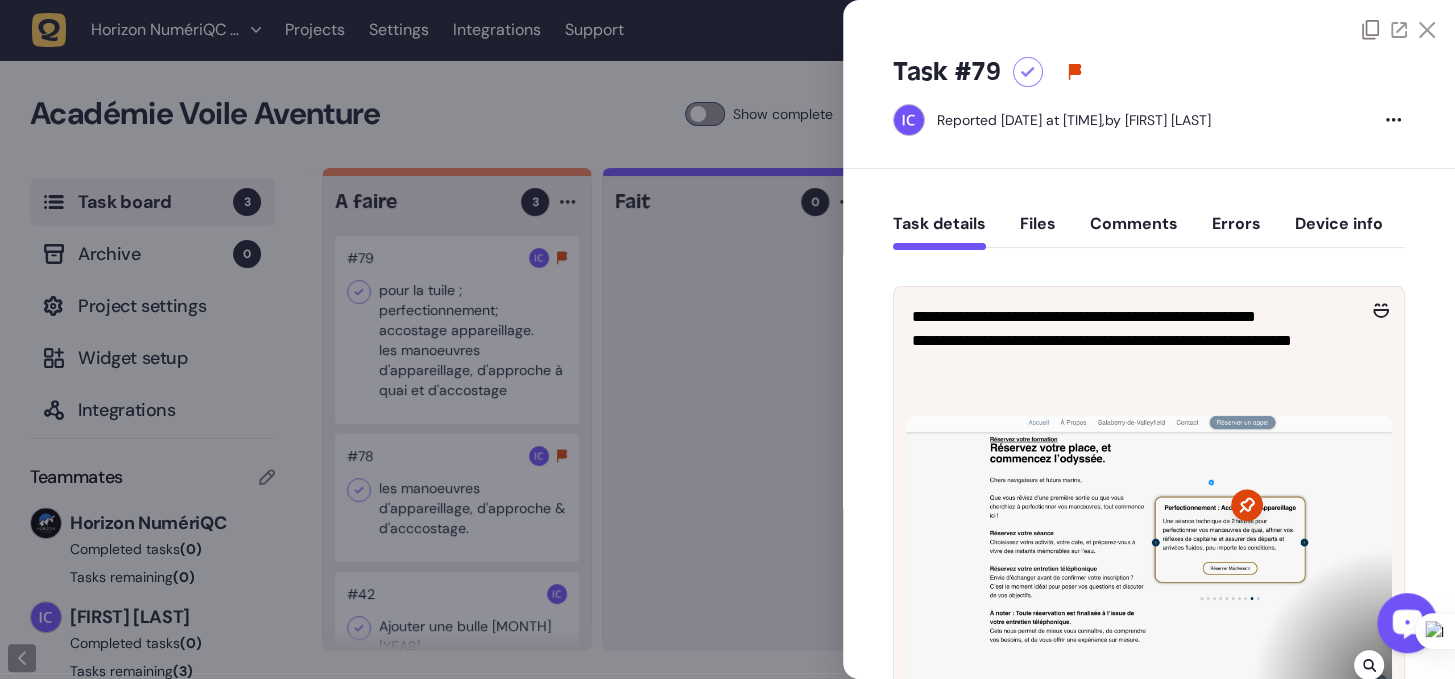 click 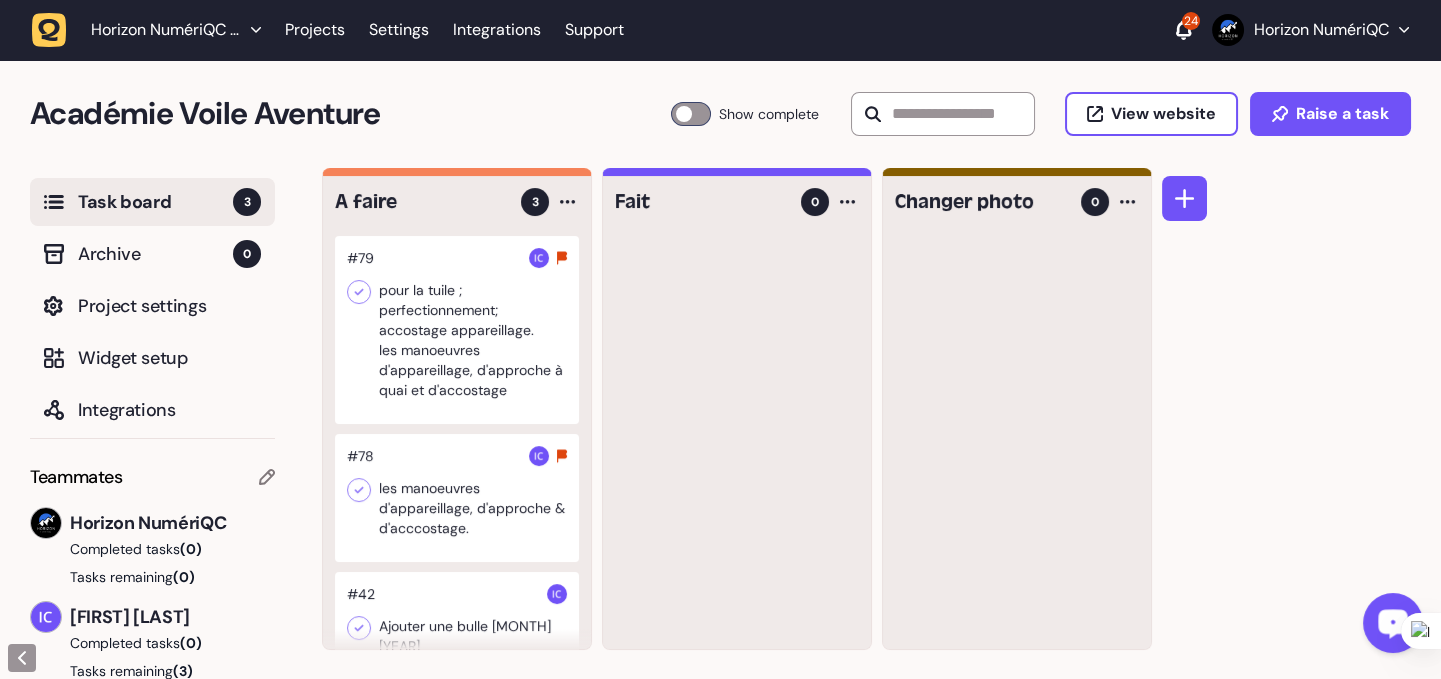 click 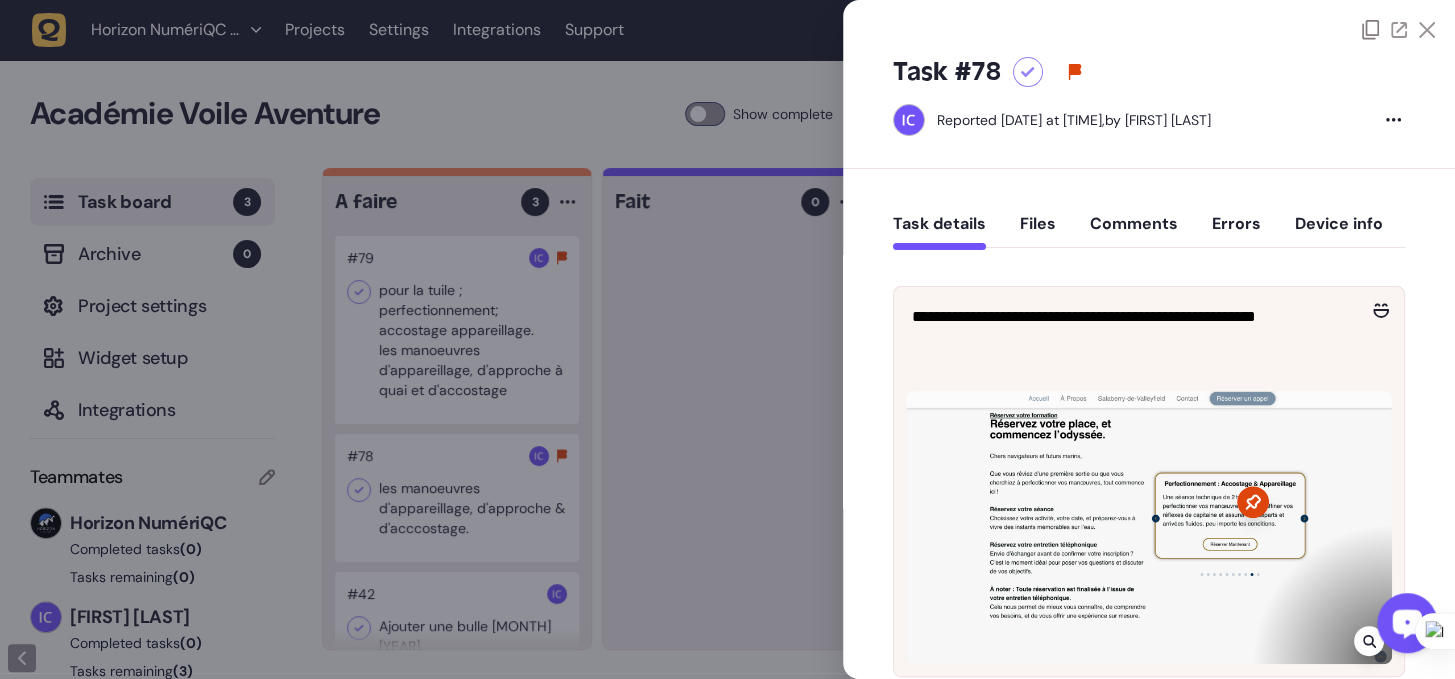 click 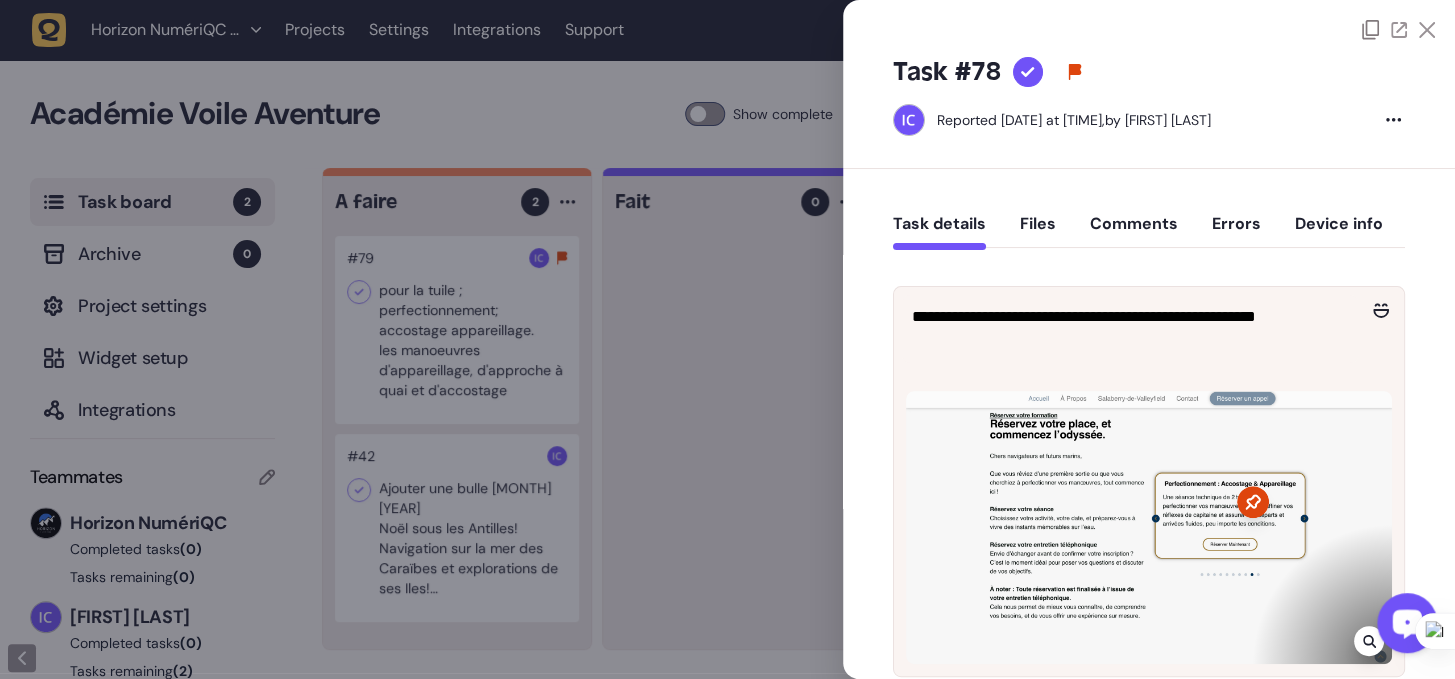 click 